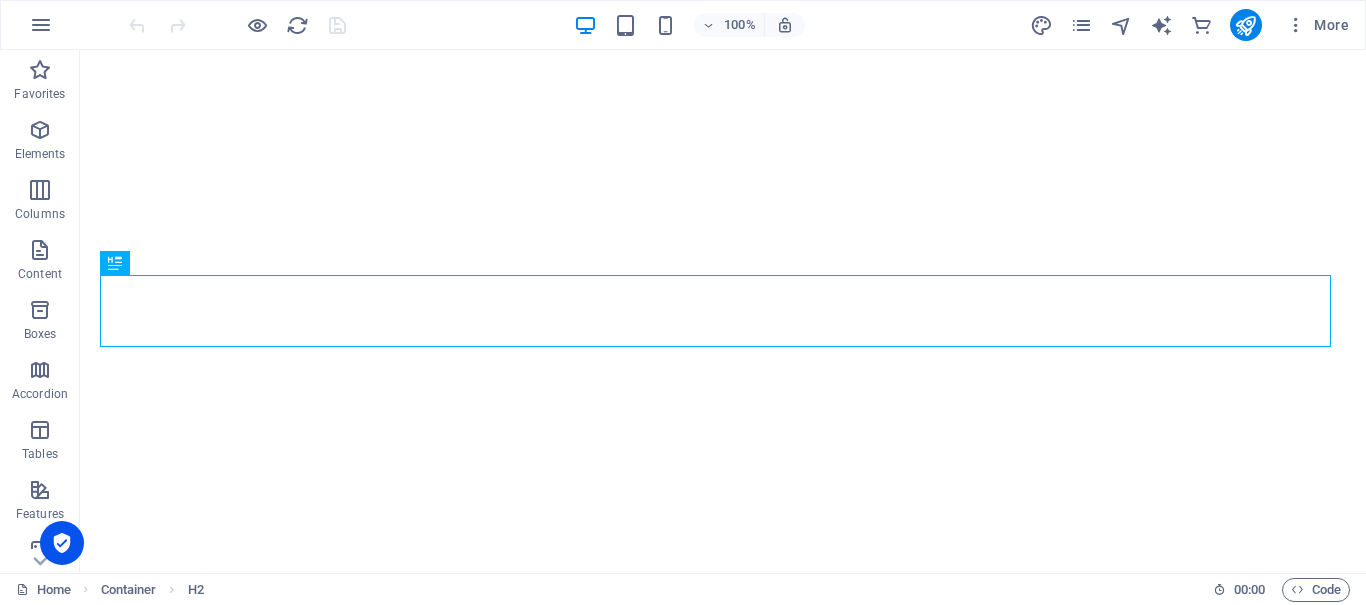 scroll, scrollTop: 0, scrollLeft: 0, axis: both 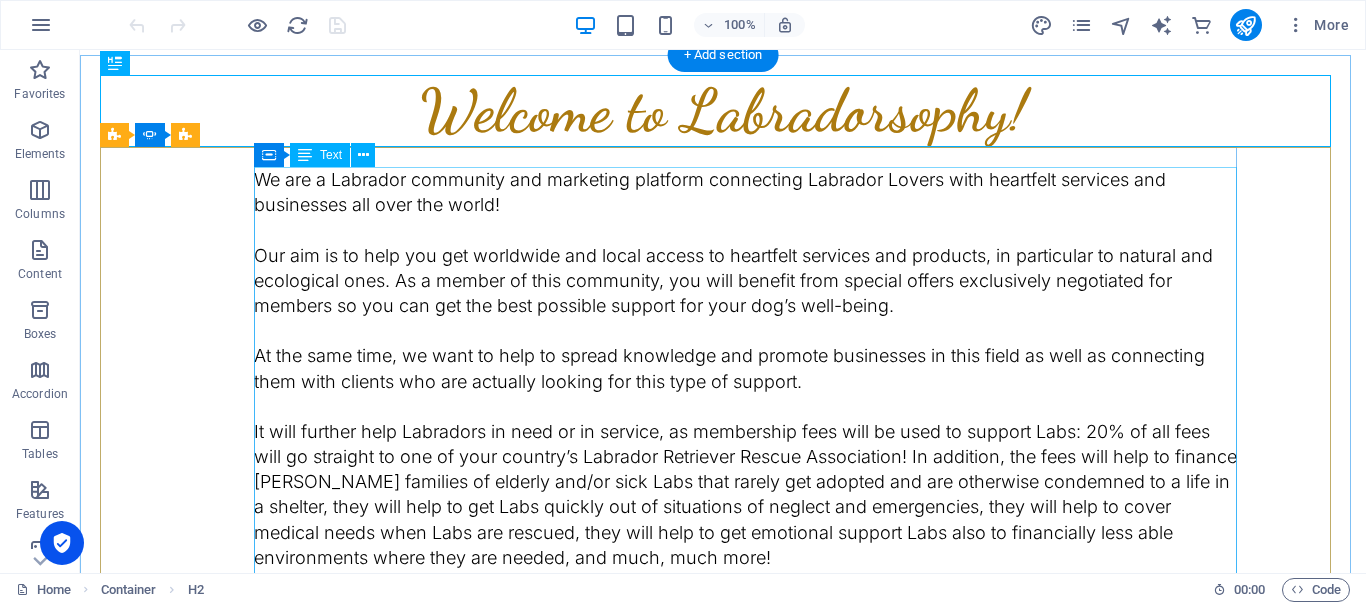 click on "We are a Labrador community and marketing platform connecting Labrador Lovers with heartfelt services and businesses all over the world! Our aim is to help you get worldwide and local access to heartfelt services and products, in particular to natural and ecological ones. As a member of this community, you will benefit from special offers exclusively negotiated for members so you can get the best possible support for your dog’s well-being.  At the same time, we want to help to spread knowledge and promote businesses in this field as well as connecting them with clients who are actually looking for this type of support. We think this is a win-win-win situation! You benefit, good services benefit and most of all, our beloved Labs benefit from it! If you don’t own a Labrador, you are, of course, also welcome to join this community and become a member and benefit from all the knowledge, access, products and offers shared for your own dog. It just means you will also be inundated by a lot of Lab love!" at bounding box center (745, 456) 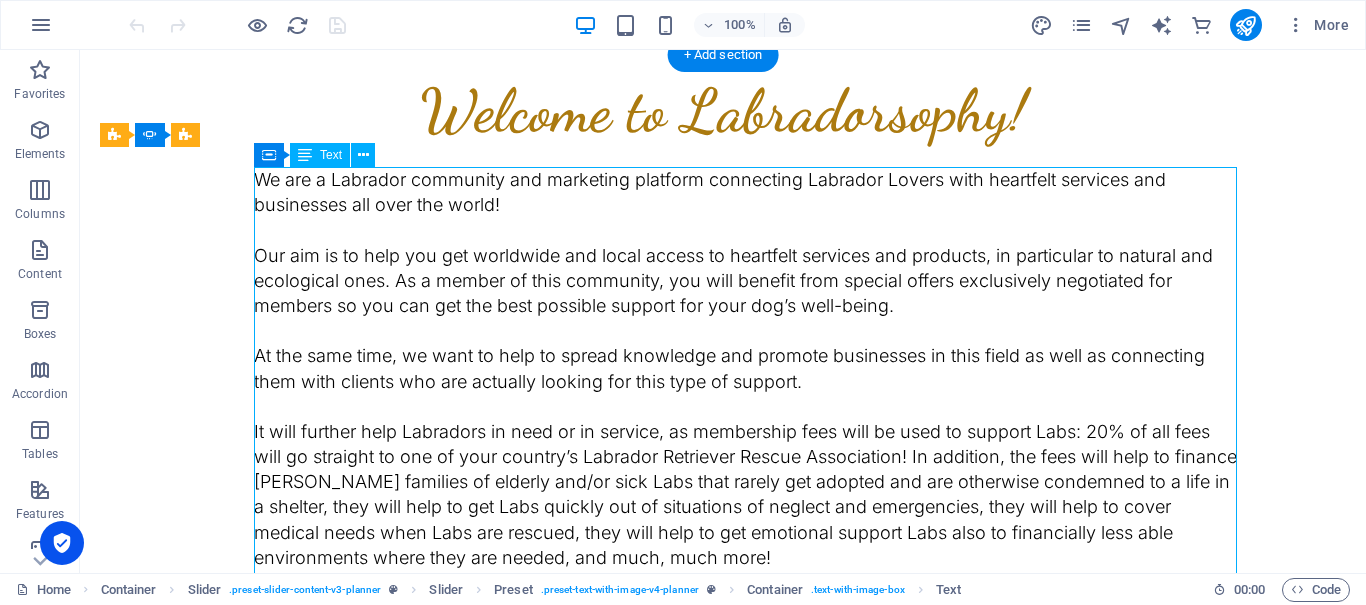 click on "We are a Labrador community and marketing platform connecting Labrador Lovers with heartfelt services and businesses all over the world! Our aim is to help you get worldwide and local access to heartfelt services and products, in particular to natural and ecological ones. As a member of this community, you will benefit from special offers exclusively negotiated for members so you can get the best possible support for your dog’s well-being.  At the same time, we want to help to spread knowledge and promote businesses in this field as well as connecting them with clients who are actually looking for this type of support. We think this is a win-win-win situation! You benefit, good services benefit and most of all, our beloved Labs benefit from it! If you don’t own a Labrador, you are, of course, also welcome to join this community and become a member and benefit from all the knowledge, access, products and offers shared for your own dog. It just means you will also be inundated by a lot of Lab love!" at bounding box center (745, 456) 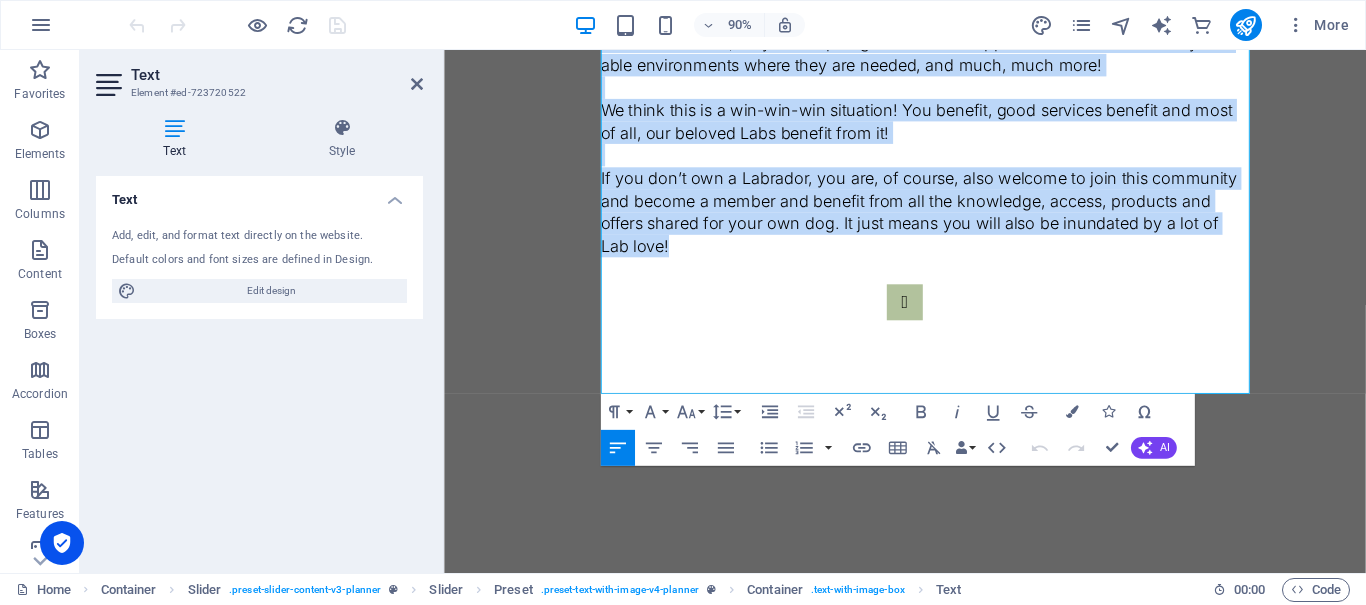 scroll, scrollTop: 1422, scrollLeft: 0, axis: vertical 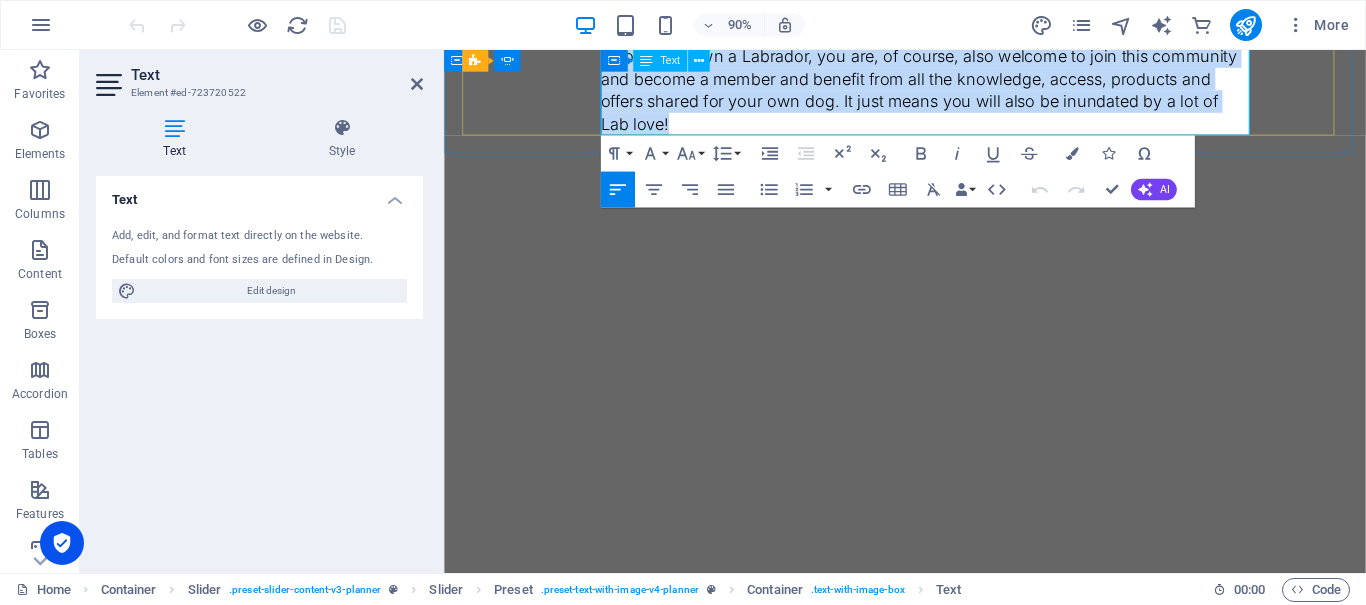 drag, startPoint x: 635, startPoint y: 171, endPoint x: 950, endPoint y: 143, distance: 316.242 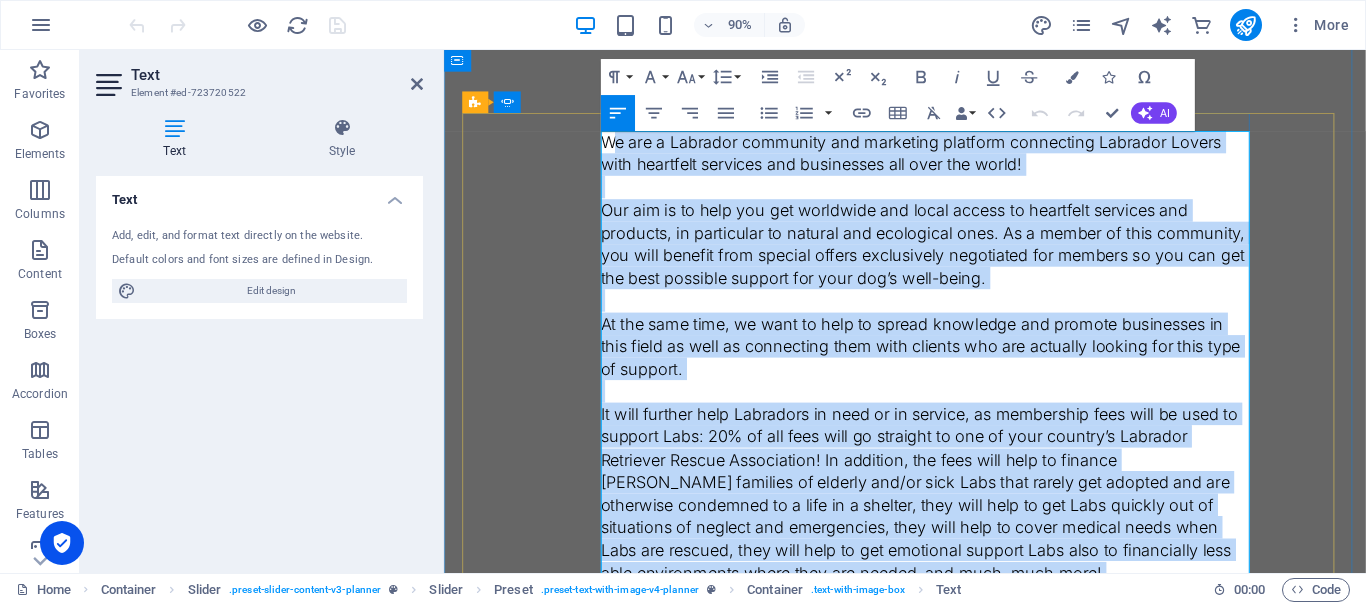 scroll, scrollTop: 622, scrollLeft: 0, axis: vertical 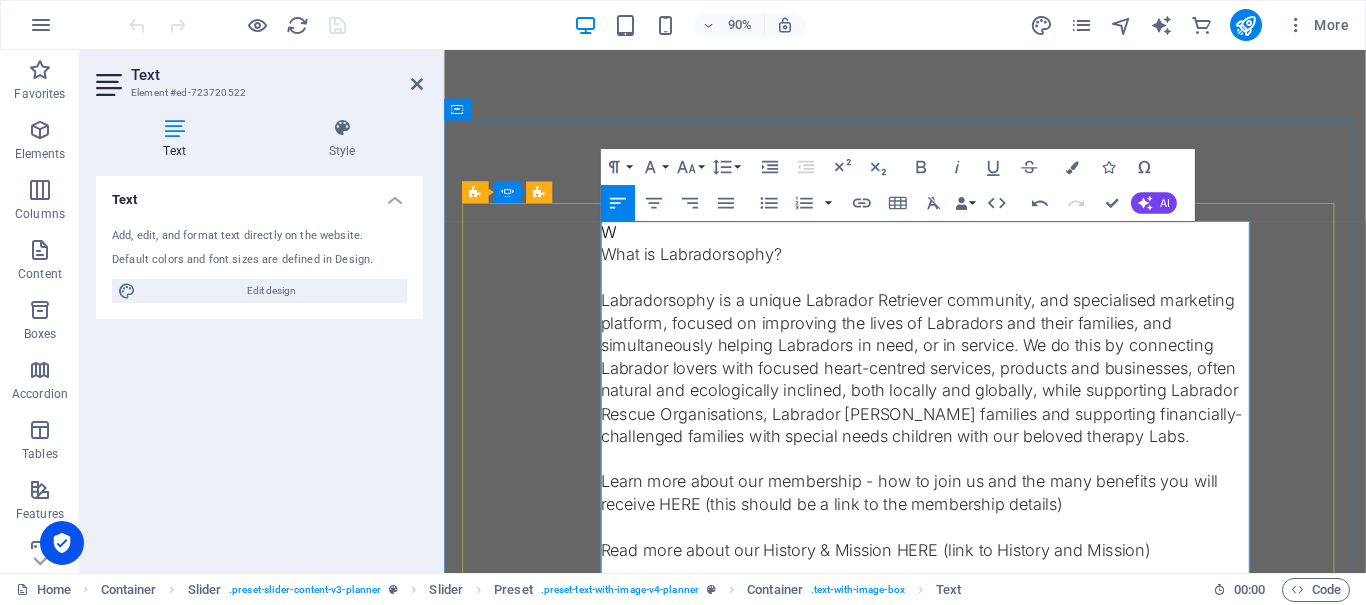 click on "W" at bounding box center (978, 252) 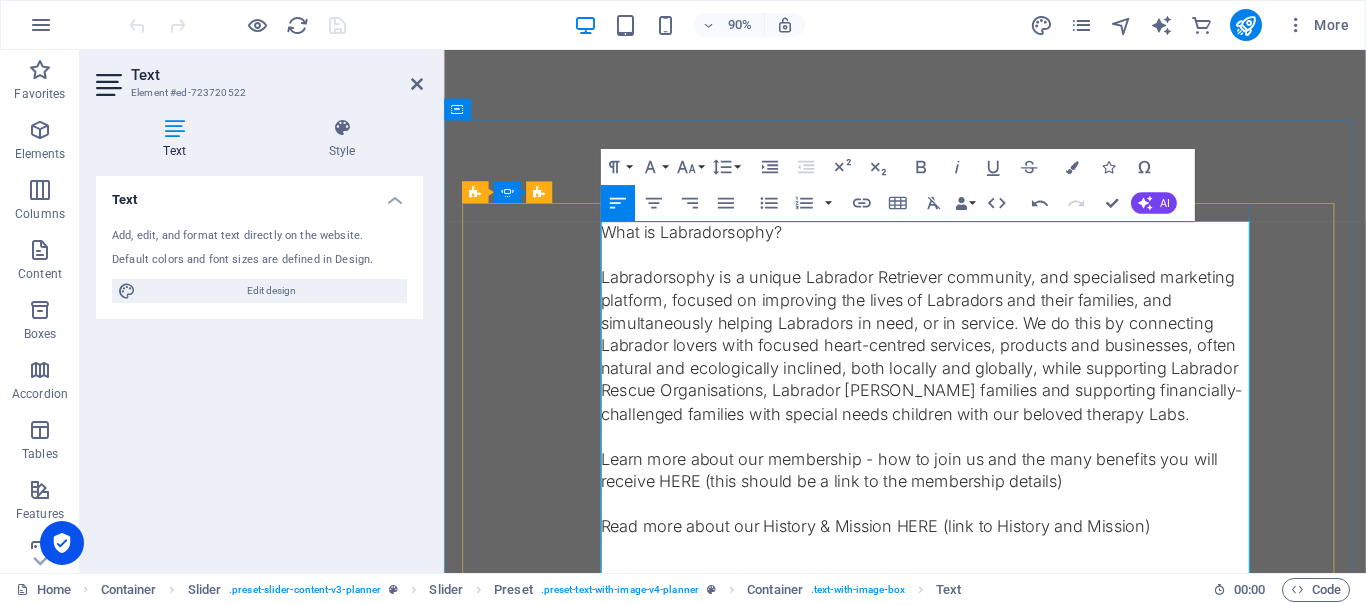 scroll, scrollTop: 822, scrollLeft: 0, axis: vertical 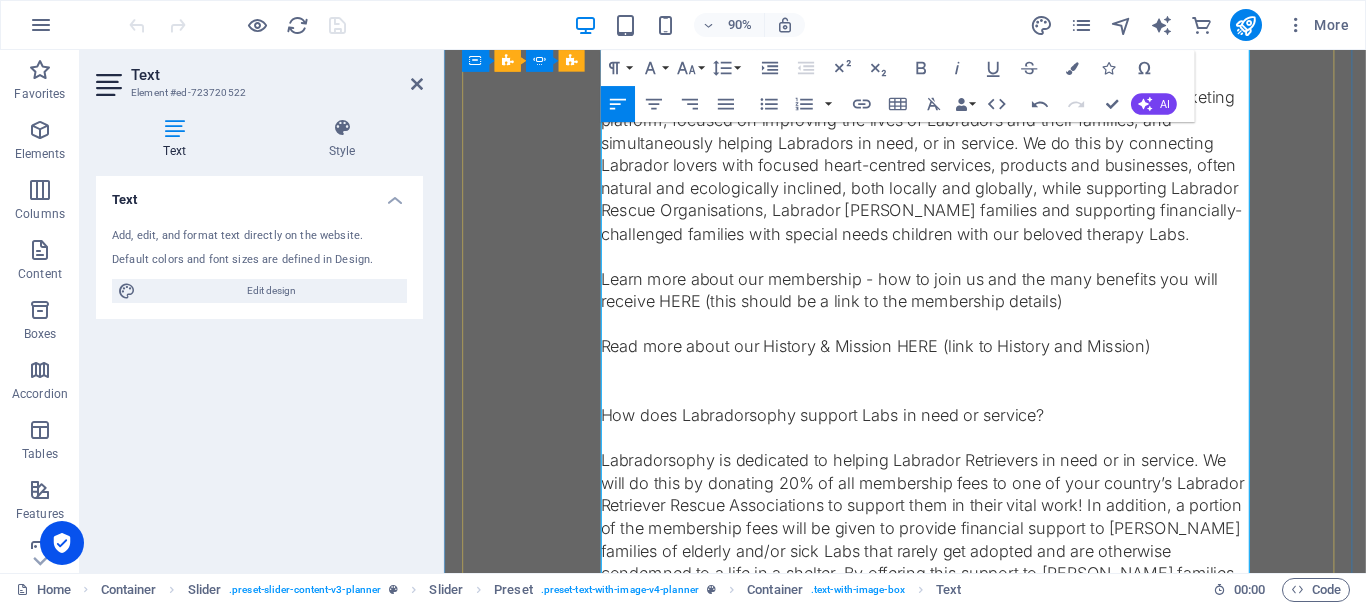 click at bounding box center (978, 405) 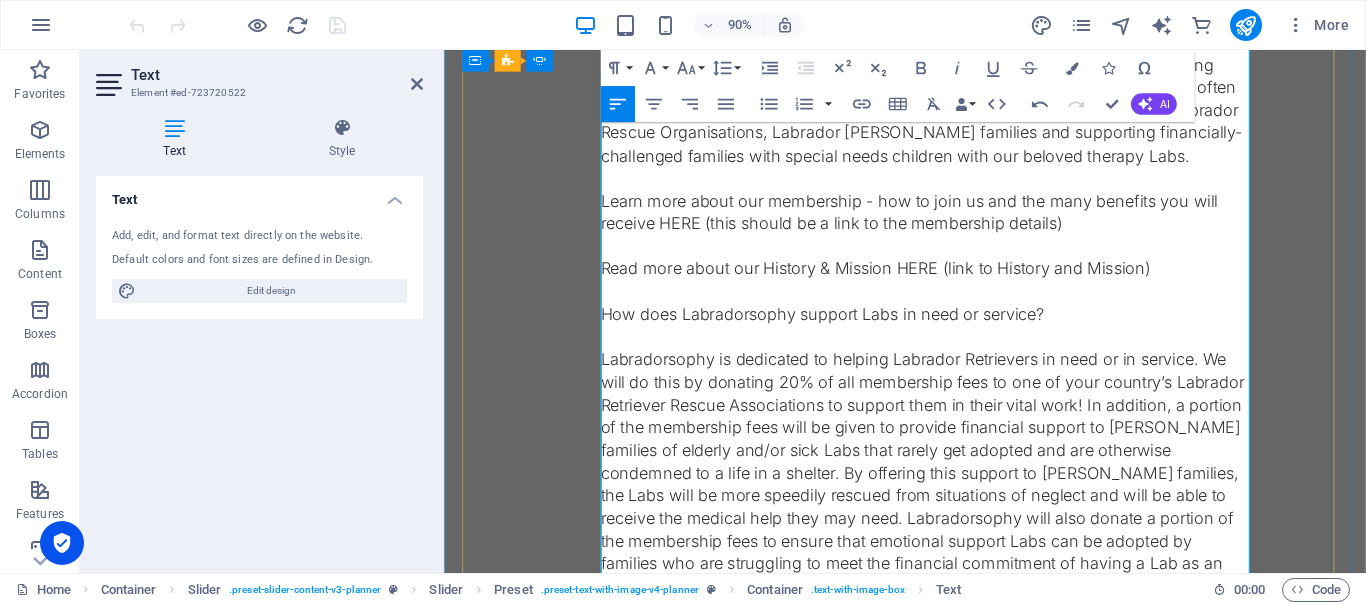 scroll, scrollTop: 936, scrollLeft: 0, axis: vertical 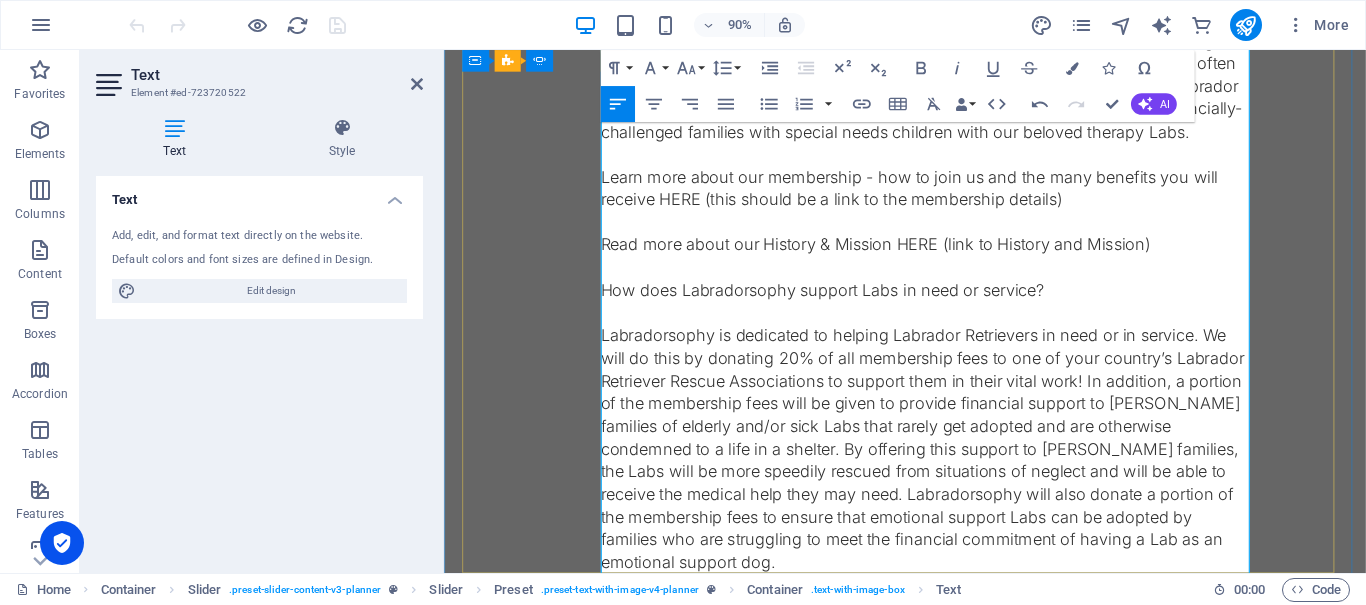 click at bounding box center (978, 643) 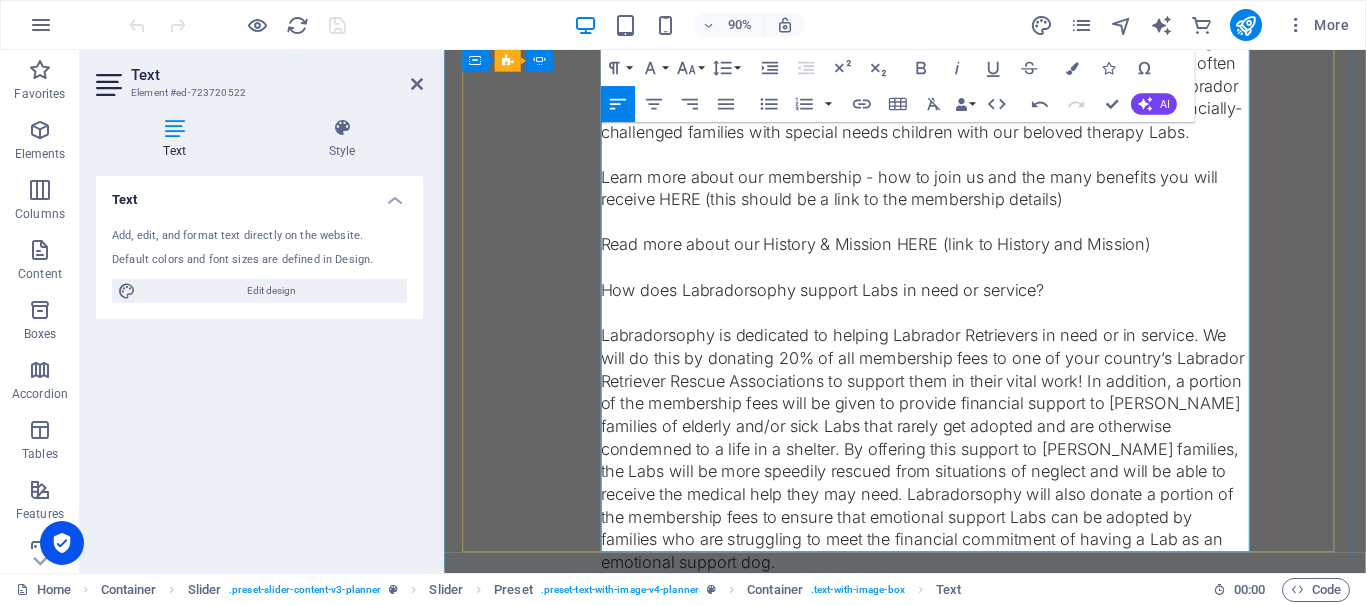 scroll, scrollTop: 227, scrollLeft: 0, axis: vertical 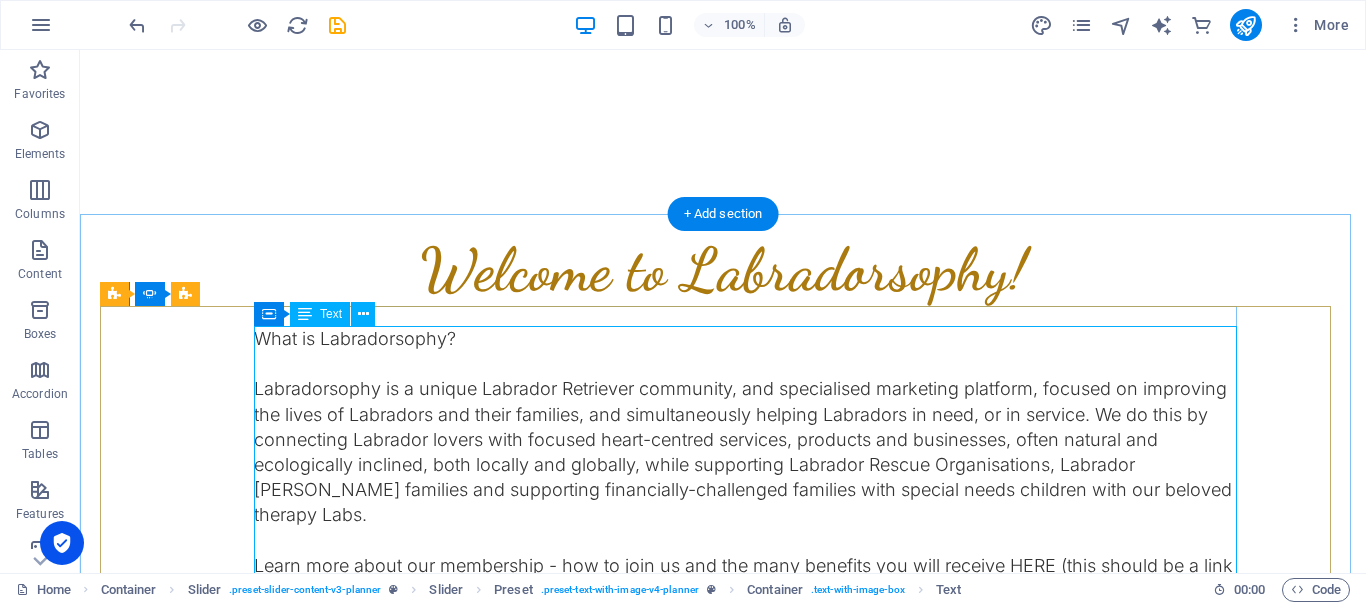 click on "What is Labradorsophy? Labradorsophy is a unique Labrador Retriever community, and specialised marketing platform, focused on improving the lives of Labradors and their families, and simultaneously helping Labradors in need, or in service. We do this by connecting Labrador lovers with focused heart-centred services, products and businesses, often natural and ecologically inclined, both locally and globally, while supporting Labrador Rescue Organisations, Labrador foster families and supporting financially-challenged families with special needs children with our beloved therapy Labs.  Learn more about our membership - how to join us and the many benefits you will receive HERE (this should be a link to the membership details) Read more about our History & Mission HERE (link to History and Mission) How does Labradorsophy support Labs in need or service? Why You Should Join Us!" at bounding box center (745, 754) 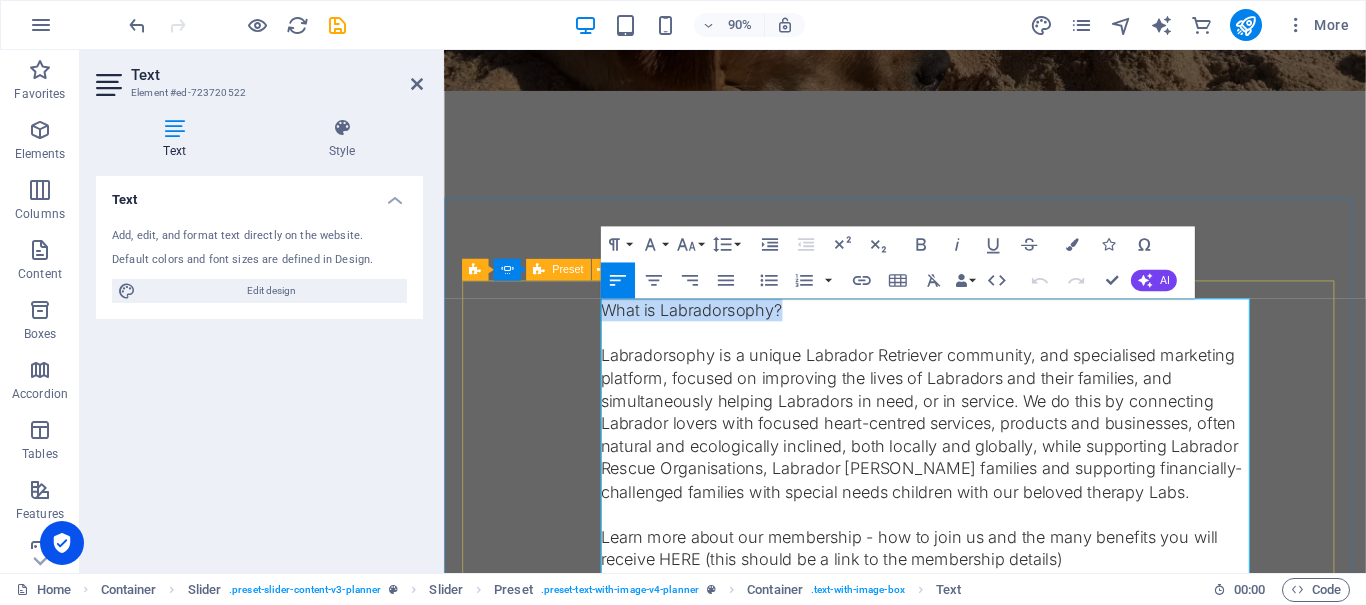 drag, startPoint x: 826, startPoint y: 339, endPoint x: 593, endPoint y: 341, distance: 233.00859 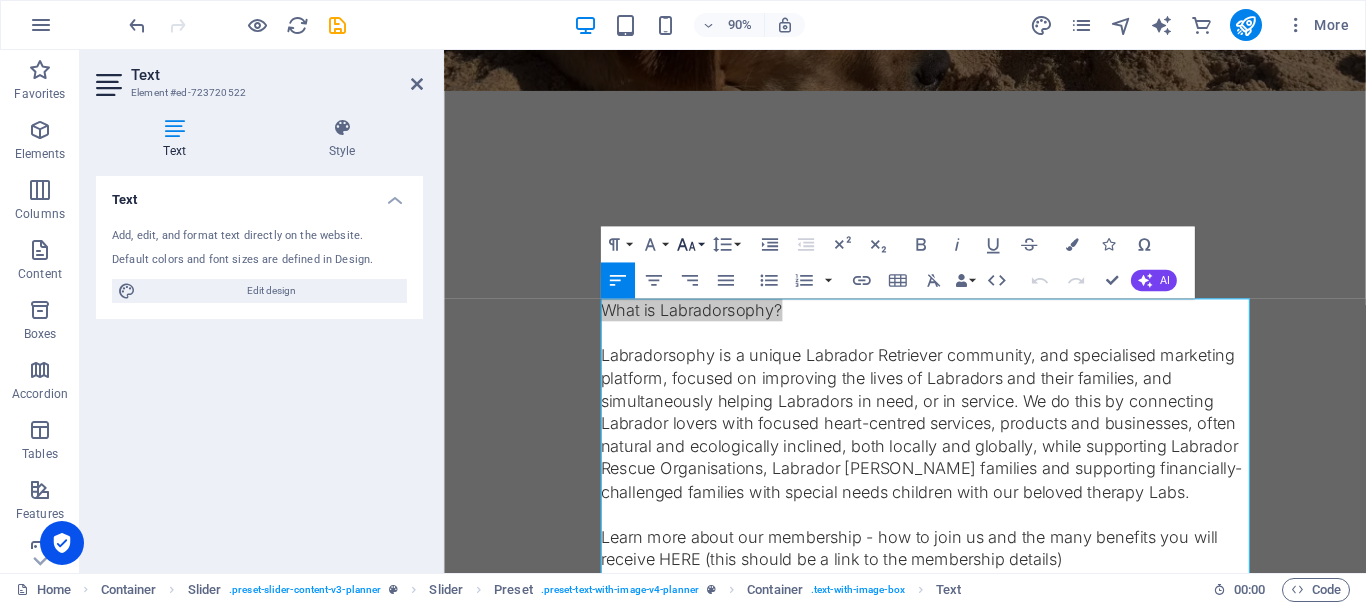 click 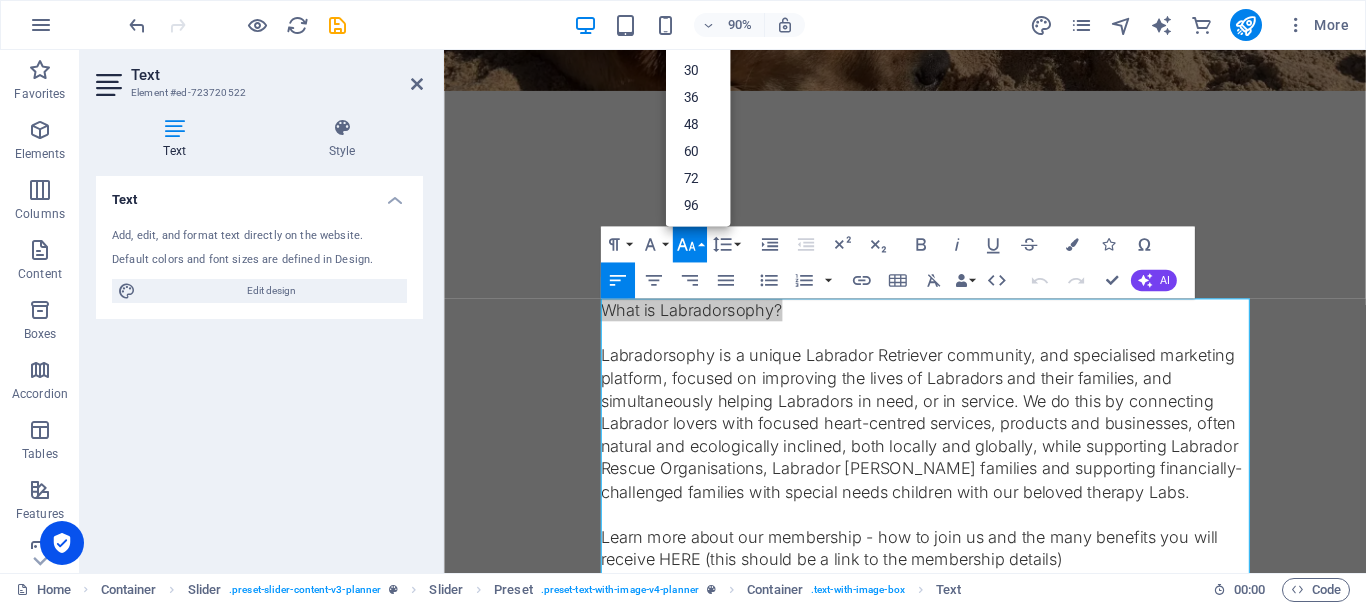 scroll, scrollTop: 161, scrollLeft: 0, axis: vertical 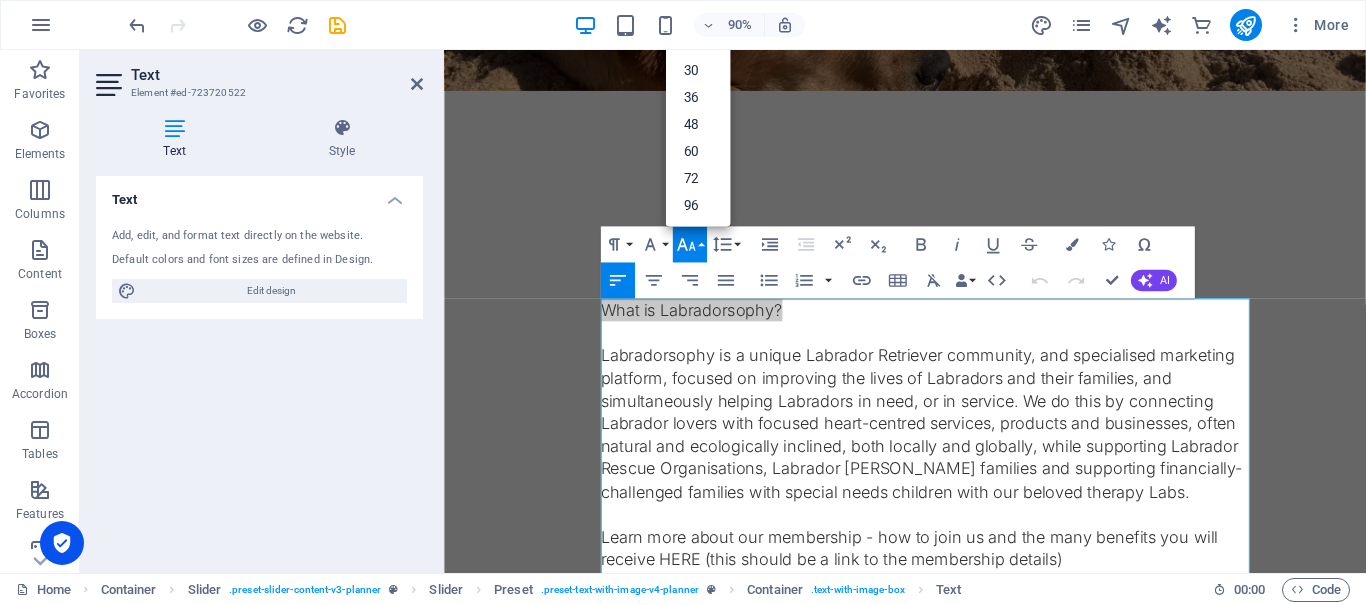 click 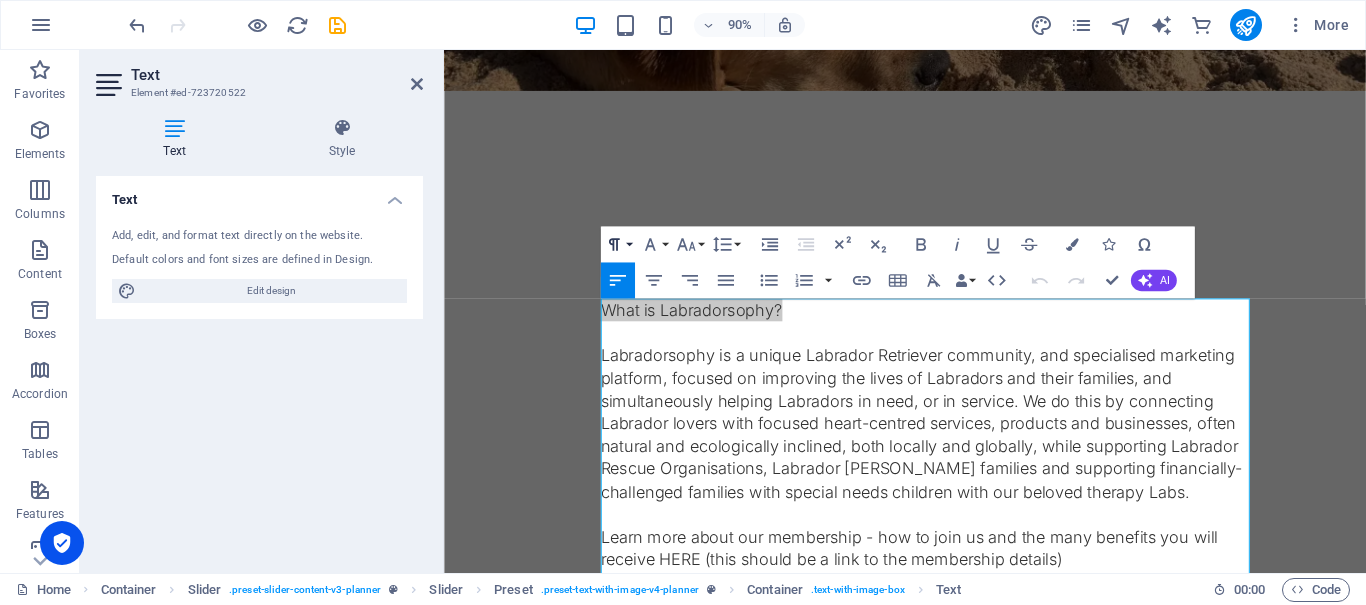 click on "Paragraph Format" at bounding box center (618, 244) 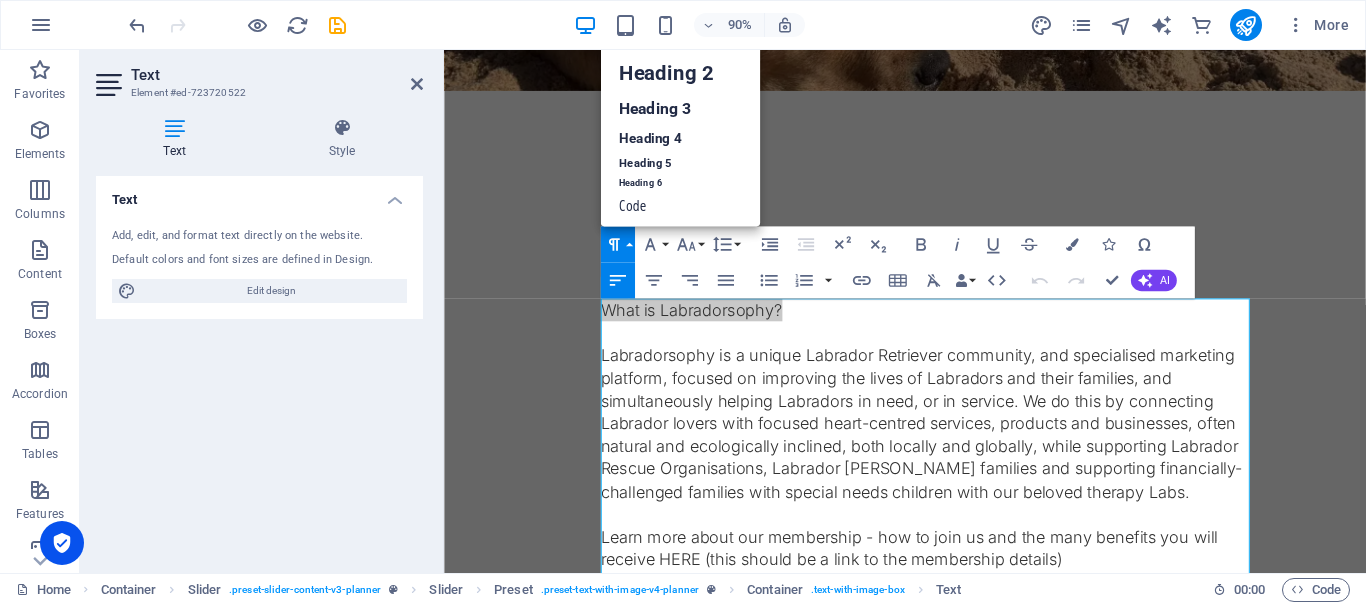 scroll, scrollTop: 16, scrollLeft: 0, axis: vertical 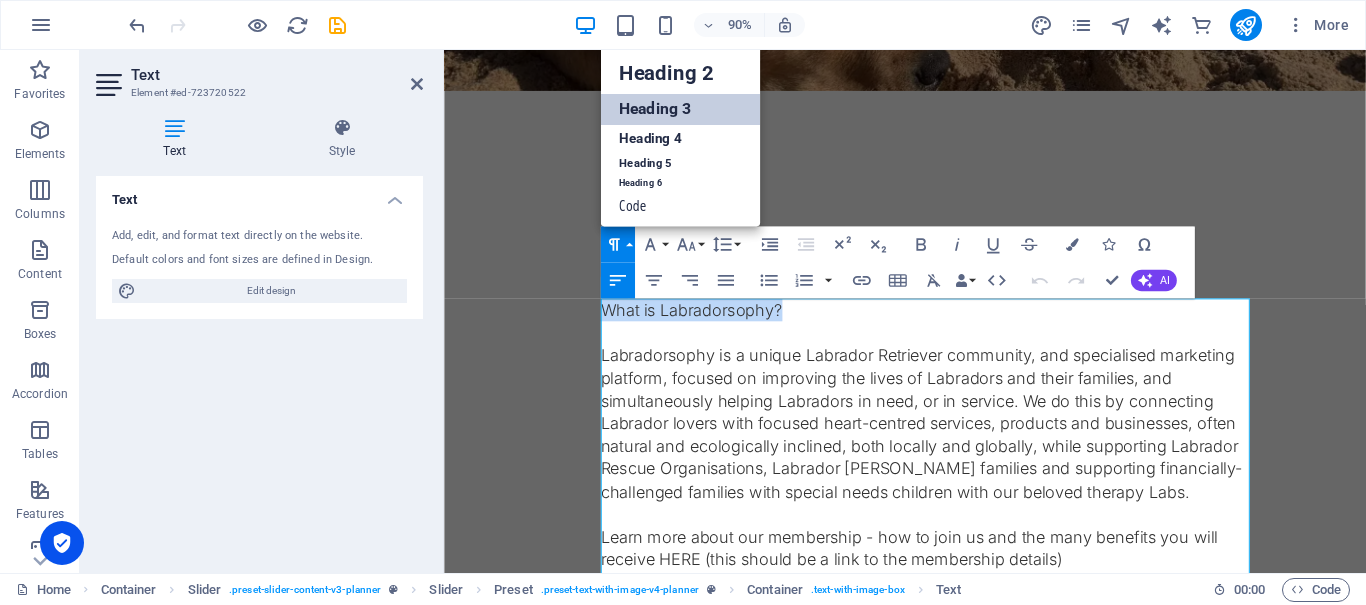 click on "Heading 3" at bounding box center (681, 109) 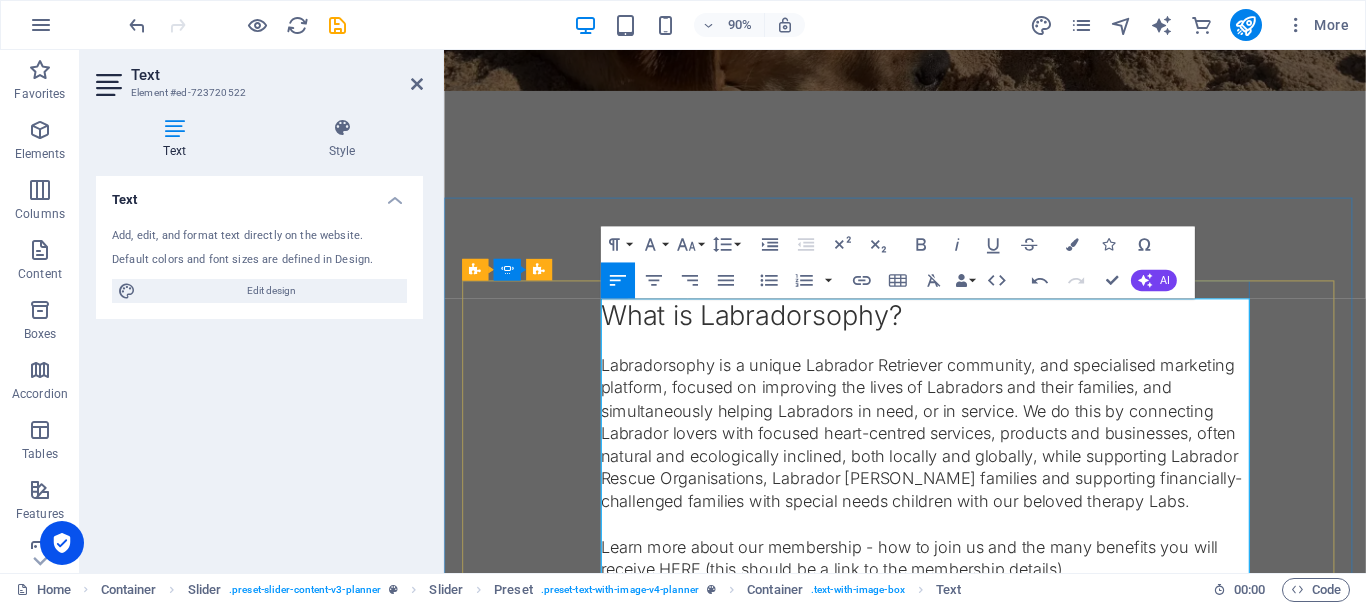click on "Labradorsophy is a unique Labrador Retriever community, and specialised marketing platform, focused on improving the lives of Labradors and their families, and simultaneously helping Labradors in need, or in service. We do this by connecting Labrador lovers with focused heart-centred services, products and businesses, often natural and ecologically inclined, both locally and globally, while supporting Labrador Rescue Organisations, Labrador [PERSON_NAME] families and supporting financially-challenged families with special needs children with our beloved therapy Labs." at bounding box center (978, 475) 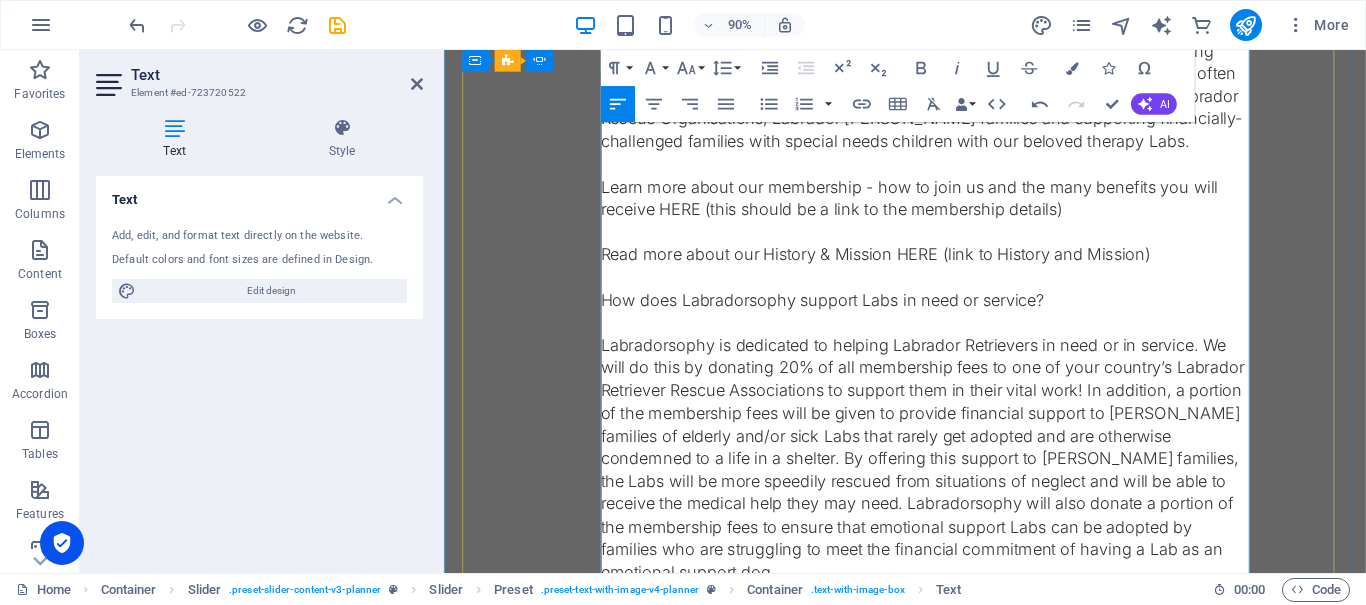 scroll, scrollTop: 1036, scrollLeft: 0, axis: vertical 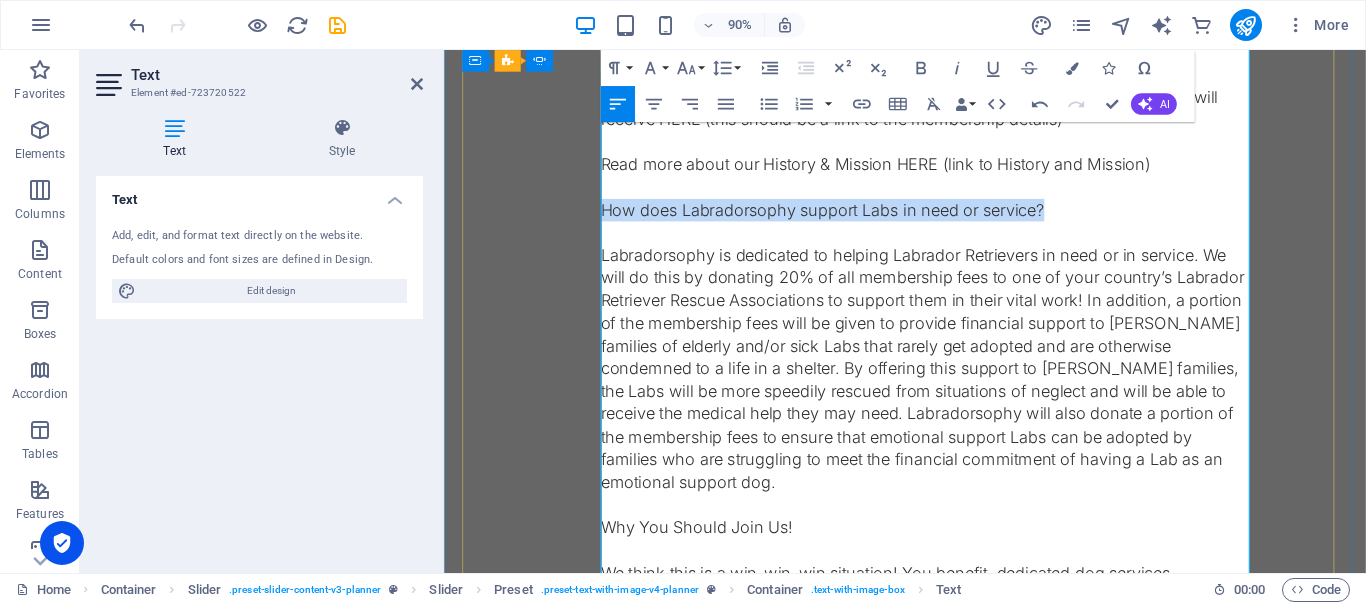 drag, startPoint x: 1122, startPoint y: 231, endPoint x: 620, endPoint y: 228, distance: 502.00897 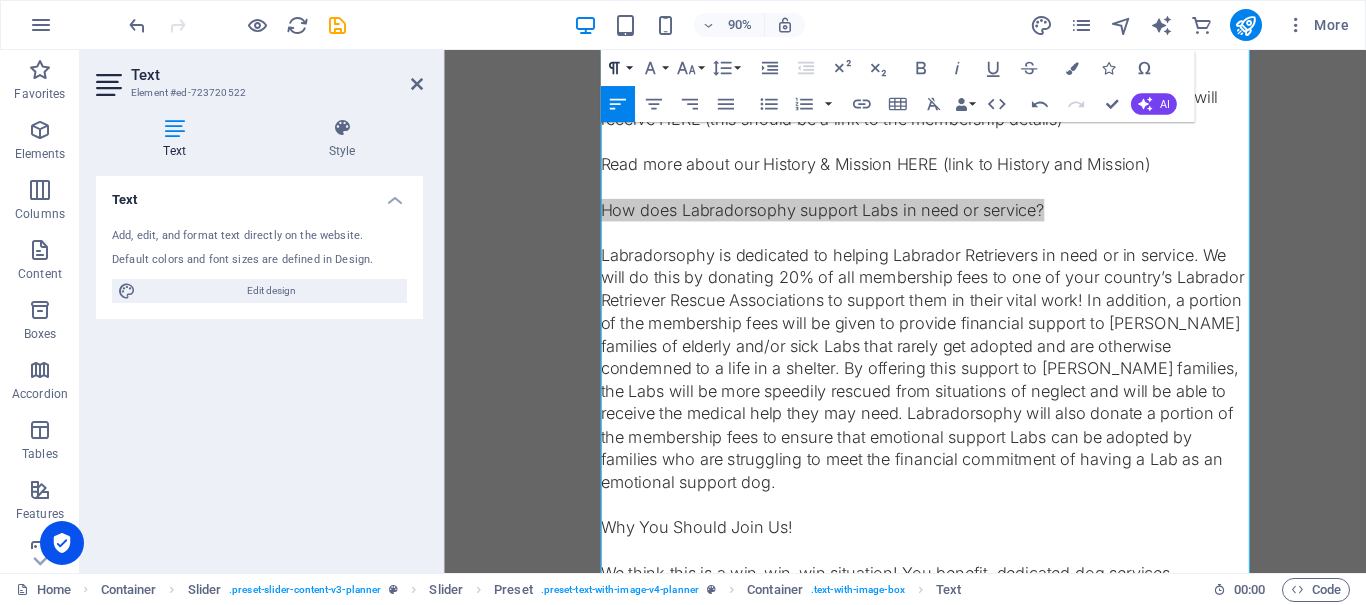 click on "Paragraph Format" at bounding box center [618, 68] 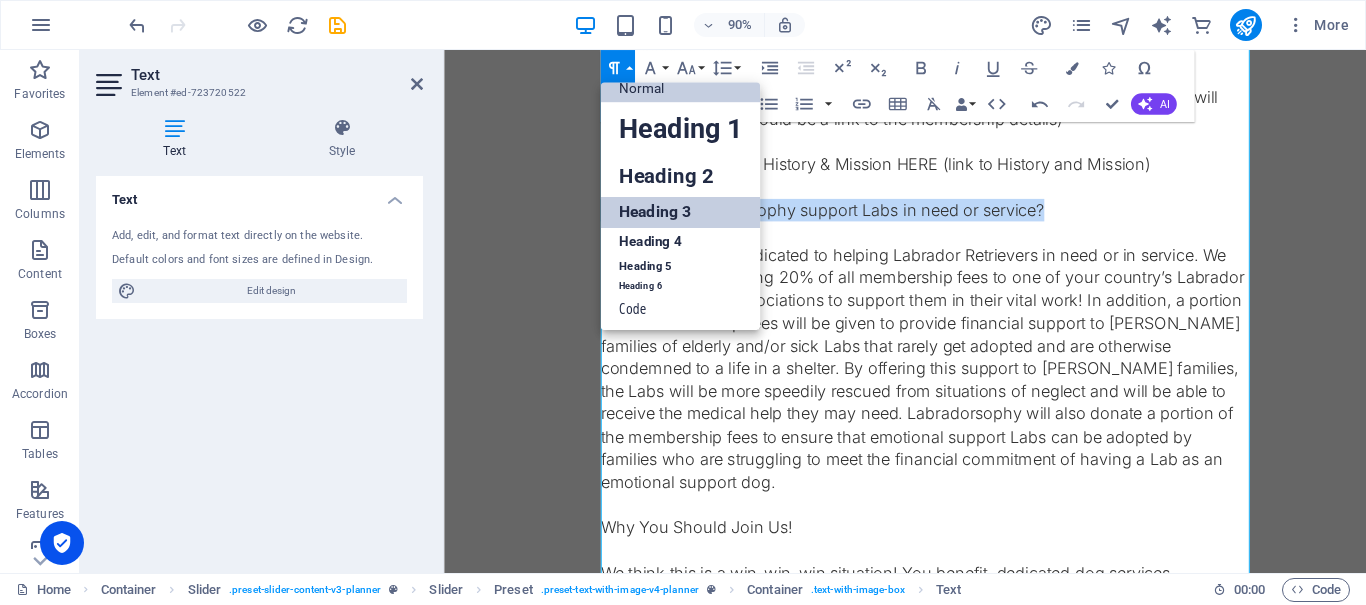 click on "Heading 3" at bounding box center [681, 213] 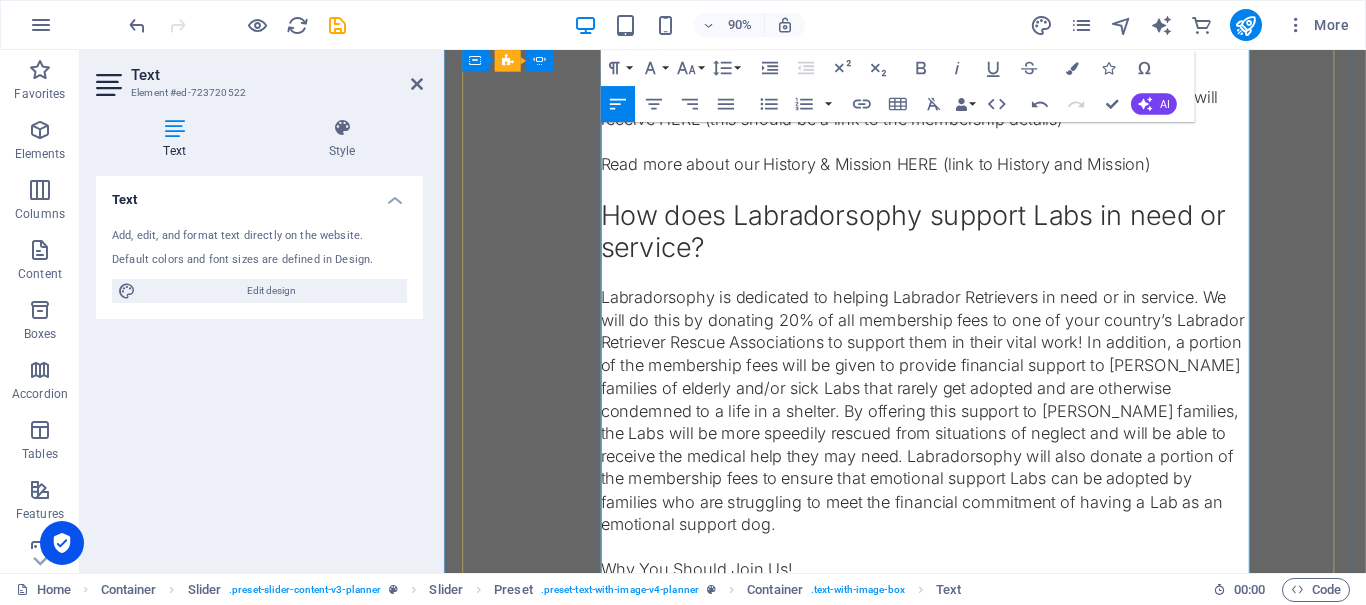 click on "Labradorsophy is dedicated to helping Labrador Retrievers in need or in service. We will do this by donating 20% of all membership fees to one of your country’s Labrador Retriever Rescue Associations to support them in their vital work! In addition, a portion of the membership fees will be given to provide financial support to [PERSON_NAME] families of elderly and/or sick Labs that rarely get adopted and are otherwise condemned to a life in a shelter. By offering this support to [PERSON_NAME] families, the Labs will be more speedily rescued from situations of neglect and will be able to receive the medical help they may need. Labradorsophy will also donate a portion of the membership fees to ensure that emotional support Labs can be adopted by families who are struggling to meet the financial commitment of having a Lab as an emotional support dog." at bounding box center (978, 450) 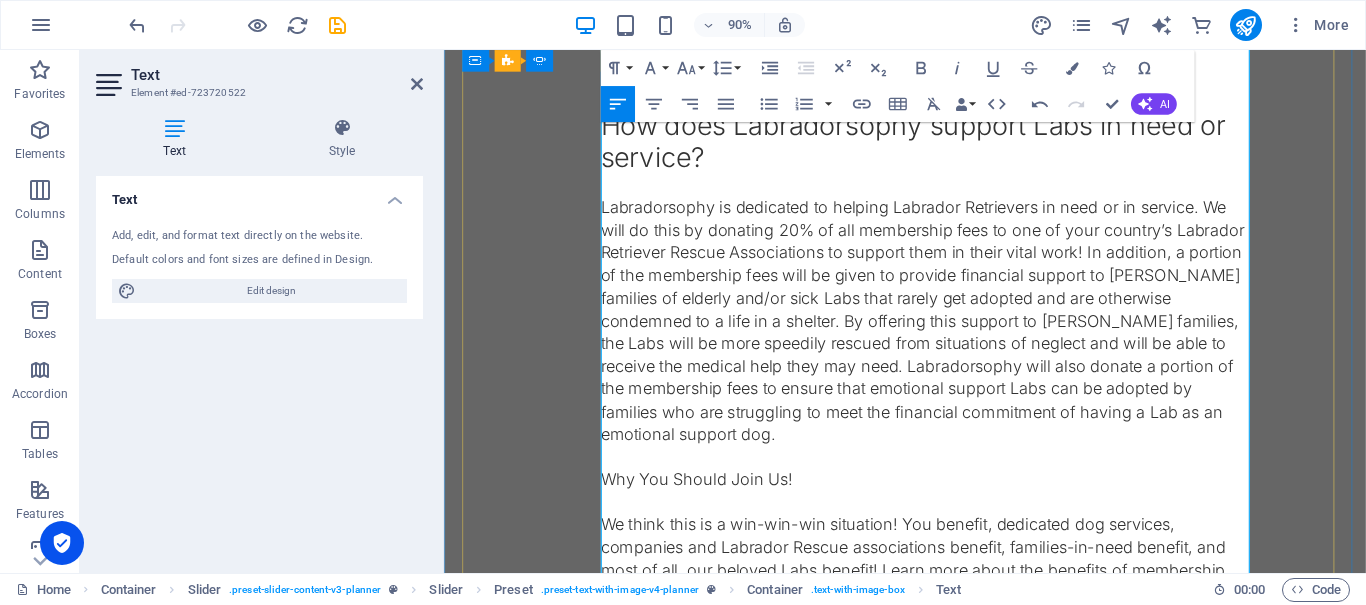 scroll, scrollTop: 1236, scrollLeft: 0, axis: vertical 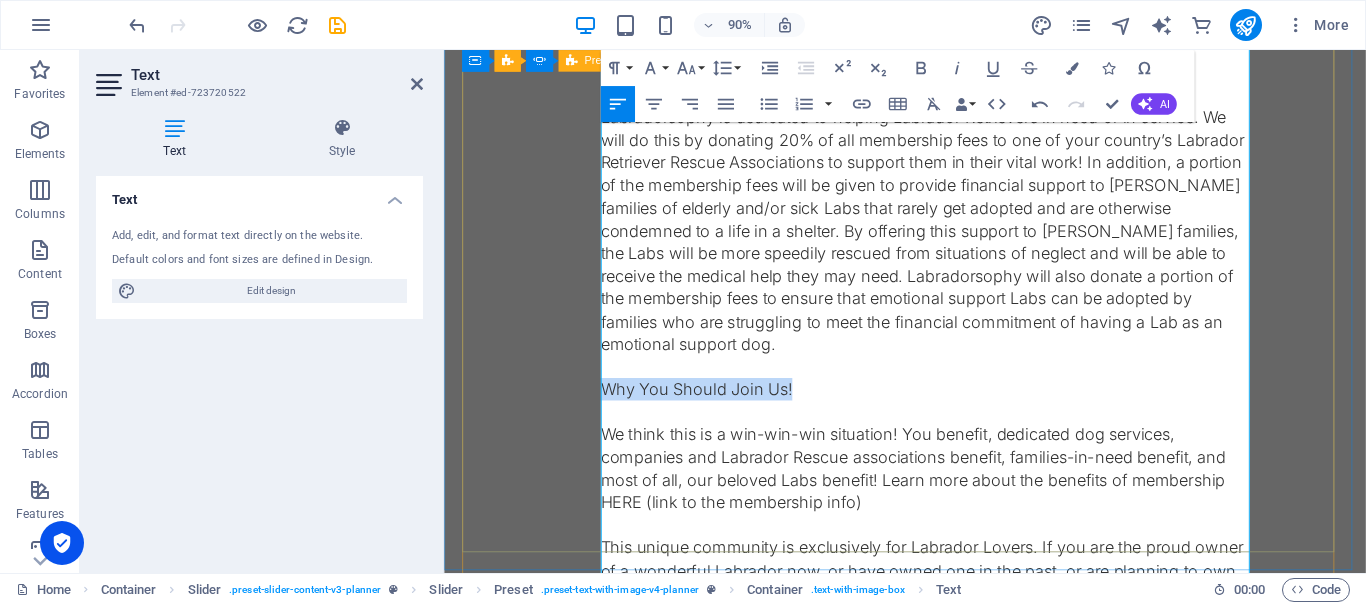 drag, startPoint x: 857, startPoint y: 397, endPoint x: 615, endPoint y: 397, distance: 242 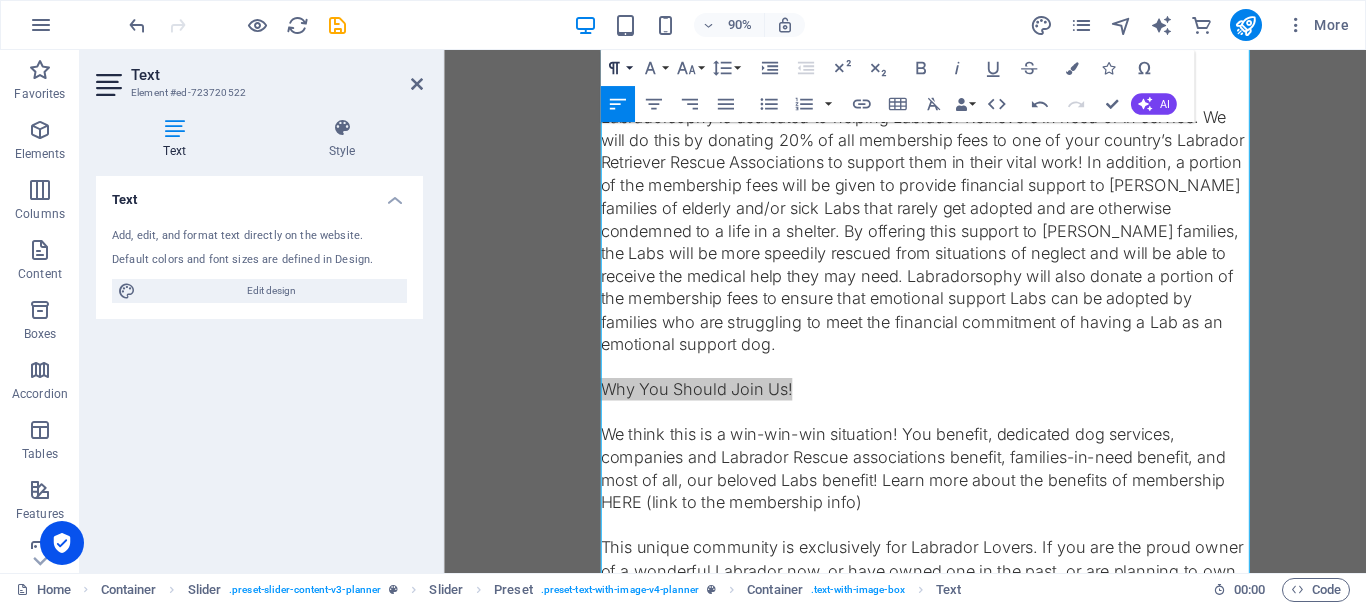 click on "Paragraph Format" at bounding box center [618, 68] 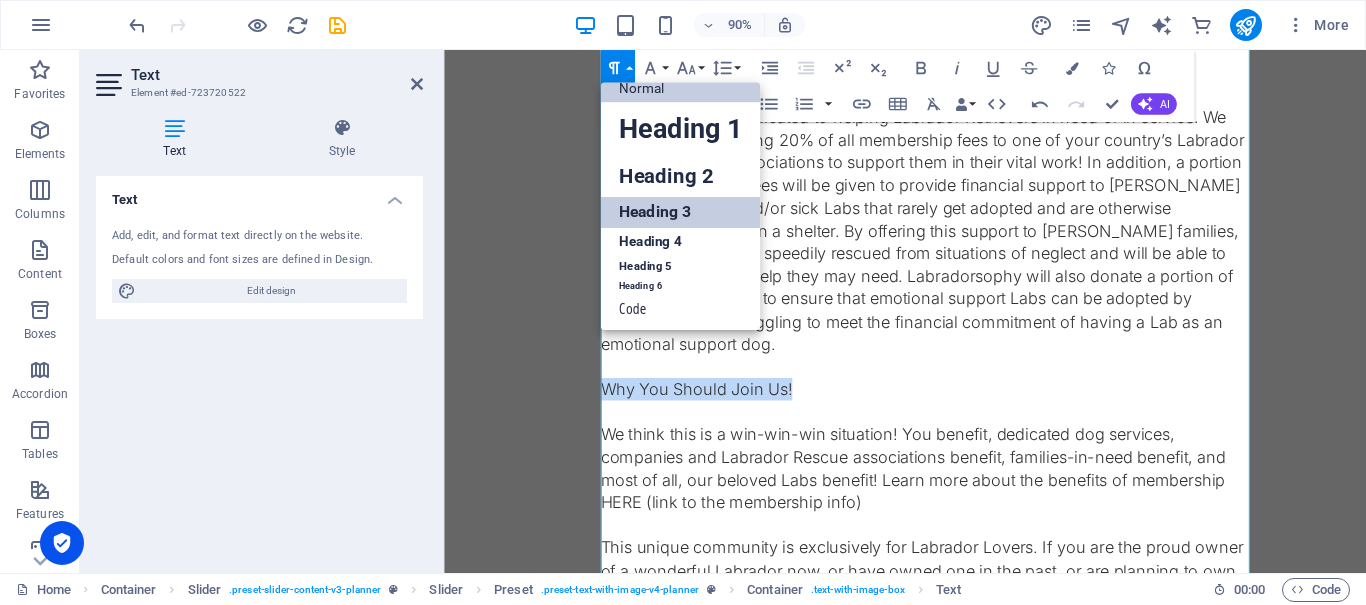 click on "Heading 3" at bounding box center [681, 213] 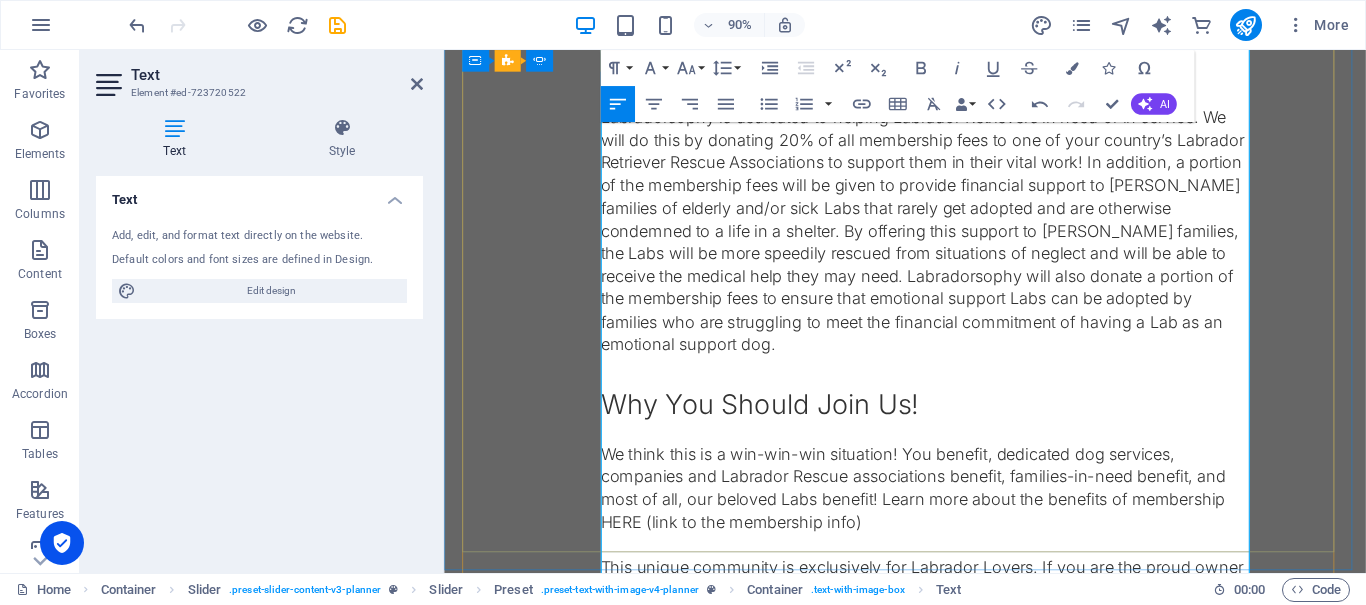 click on "We think this is a win-win-win situation! You benefit, dedicated dog services, companies and Labrador Rescue associations benefit, families-in-need benefit, and most of all, our beloved Labs benefit! Learn more about the benefits of membership HERE (link to the membership info)" at bounding box center [978, 524] 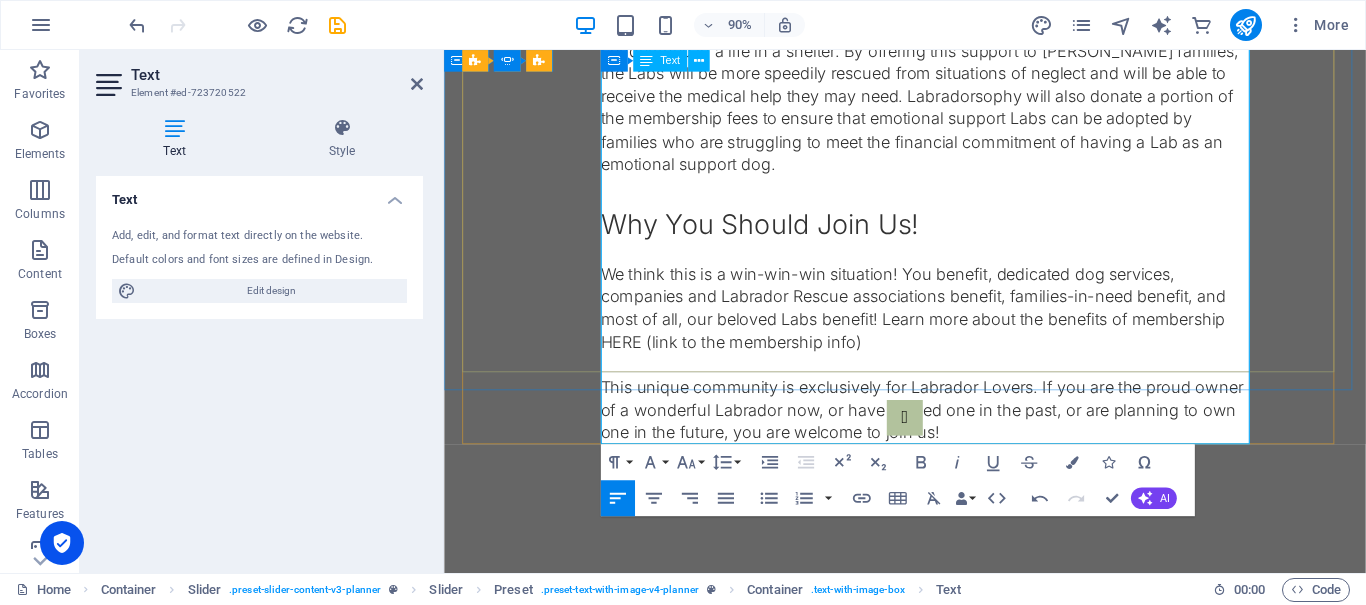 scroll, scrollTop: 1536, scrollLeft: 0, axis: vertical 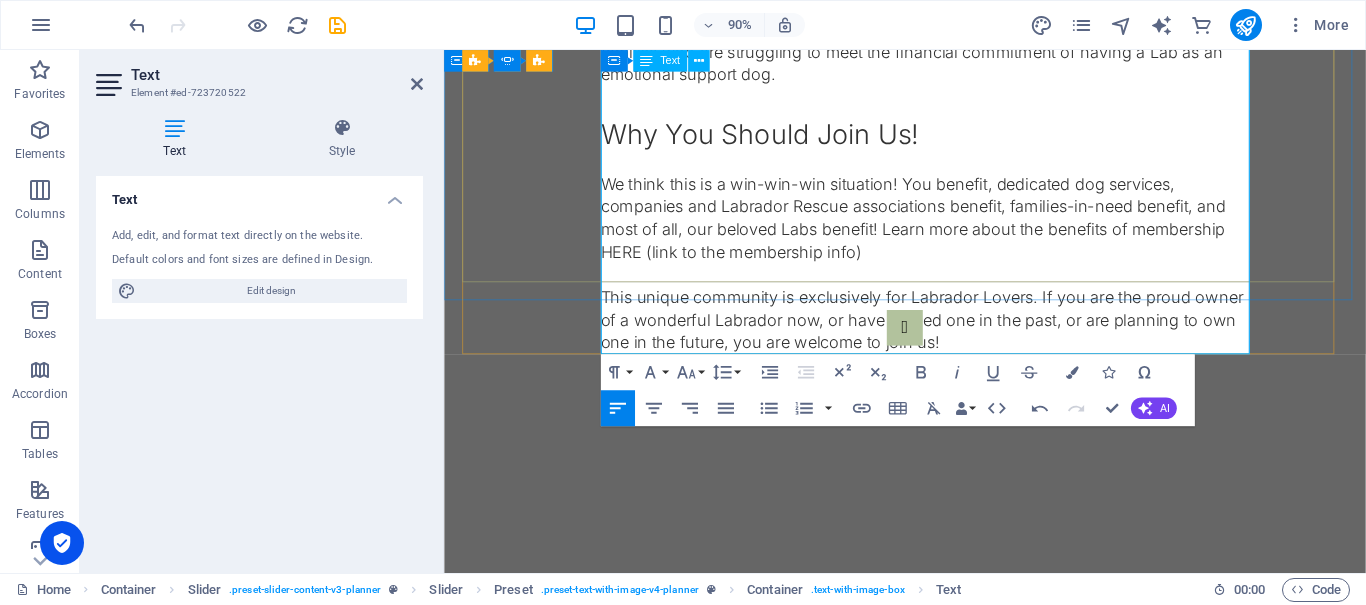 click at bounding box center (978, 299) 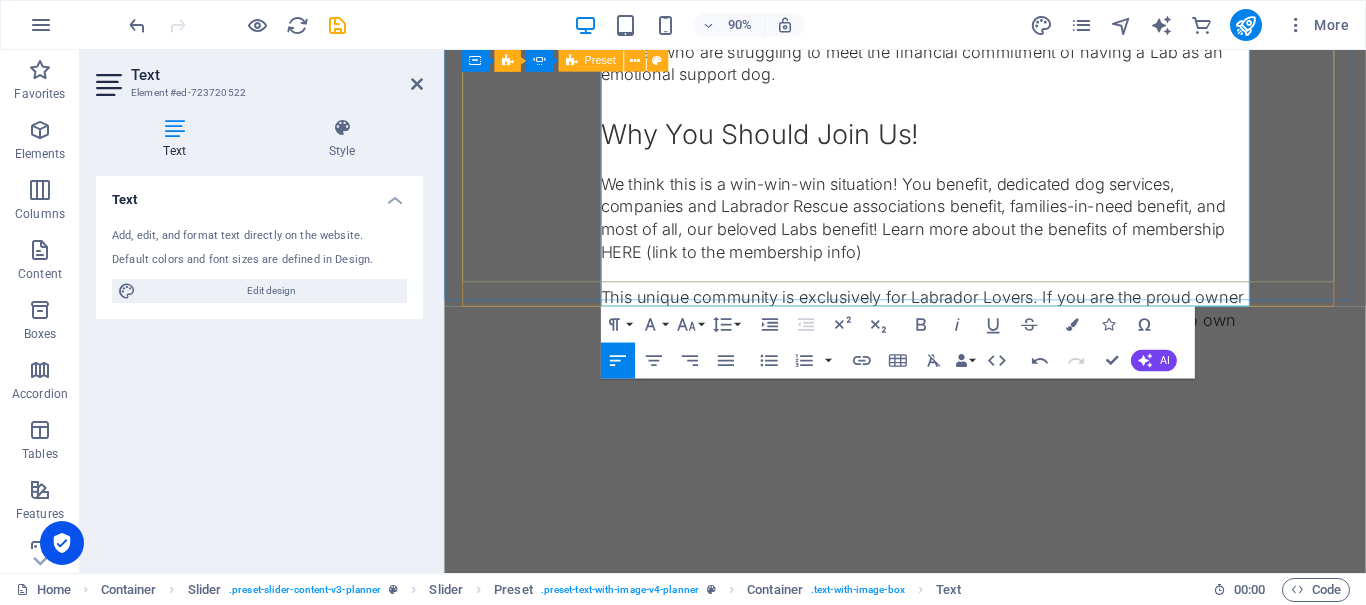 scroll, scrollTop: 78, scrollLeft: 0, axis: vertical 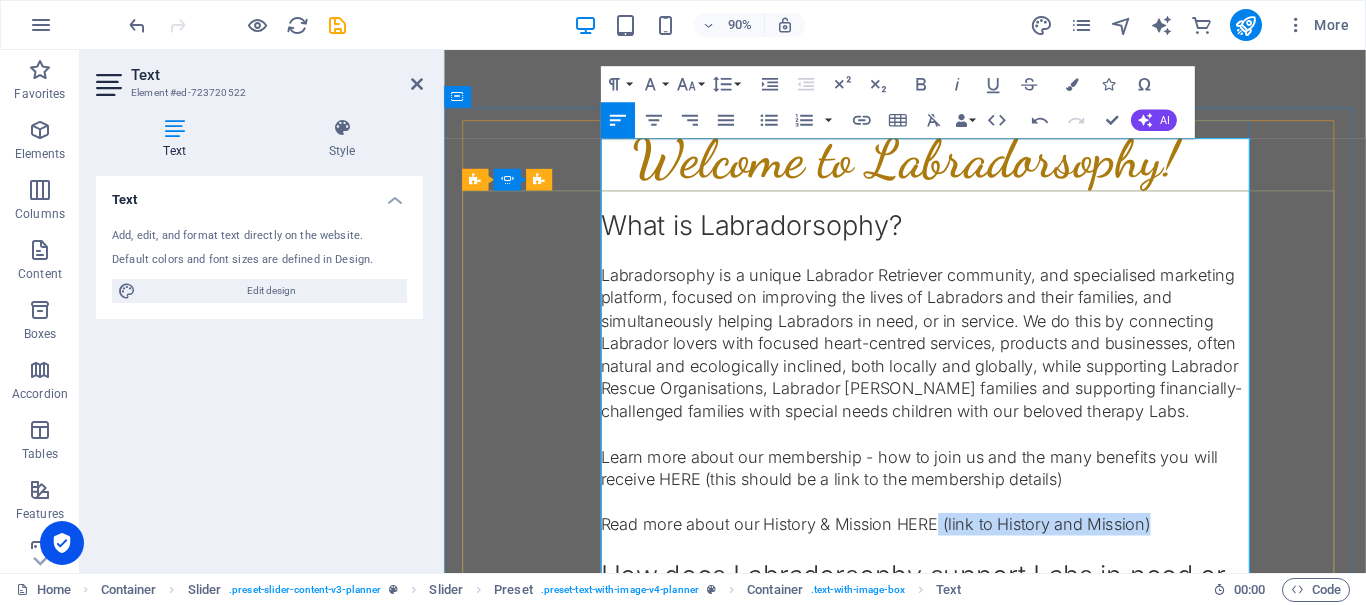 drag, startPoint x: 995, startPoint y: 495, endPoint x: 1246, endPoint y: 506, distance: 251.24092 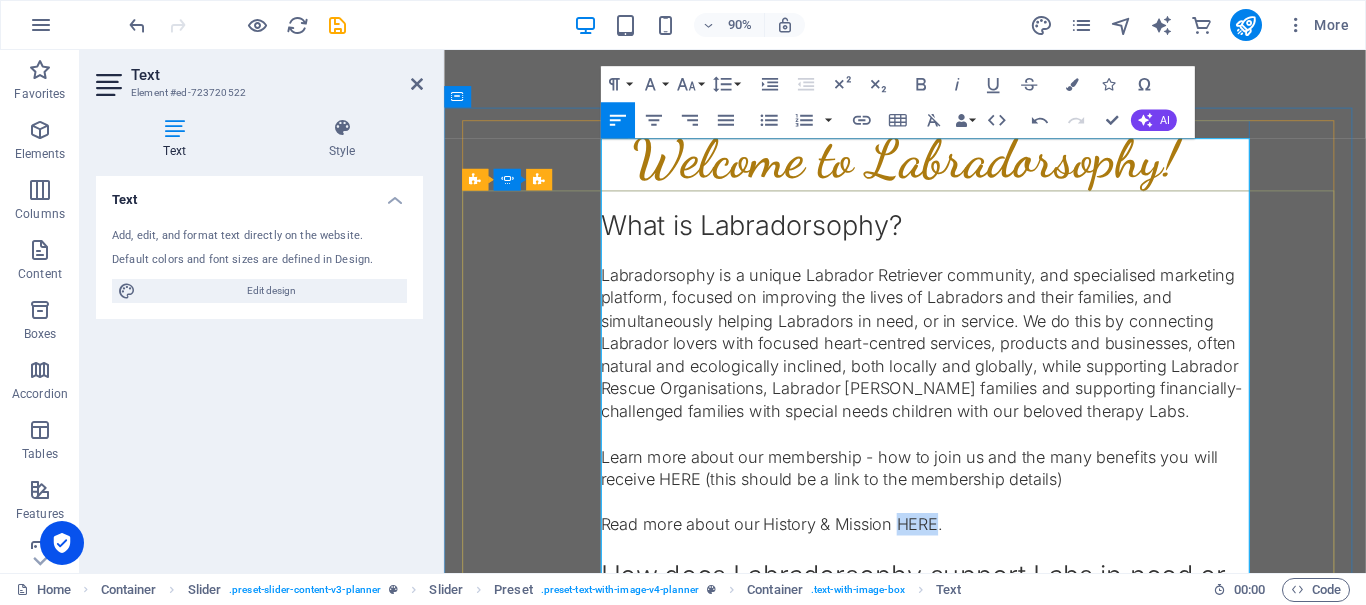 drag, startPoint x: 949, startPoint y: 496, endPoint x: 991, endPoint y: 495, distance: 42.0119 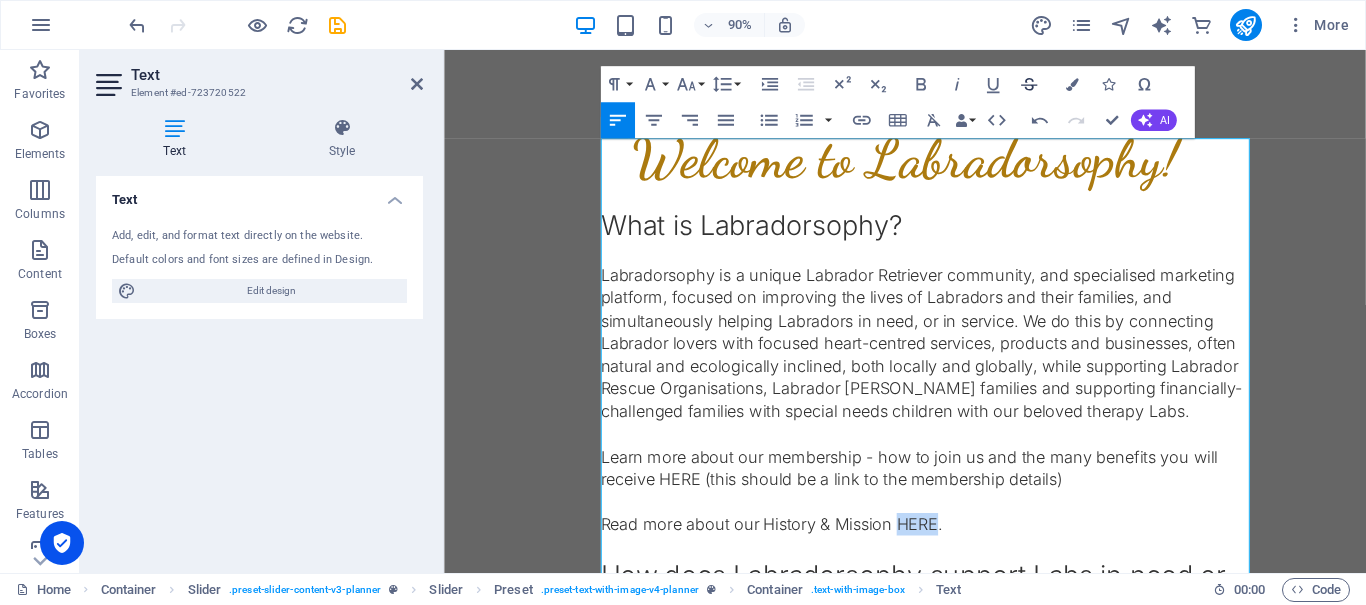 click 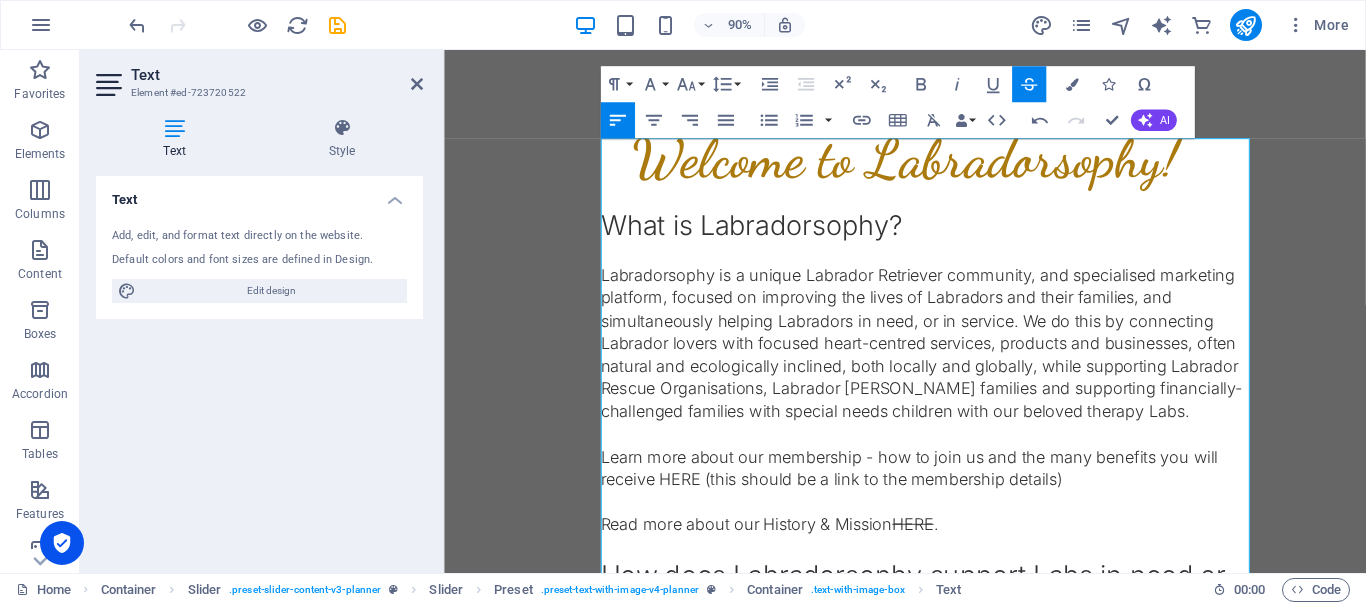 click 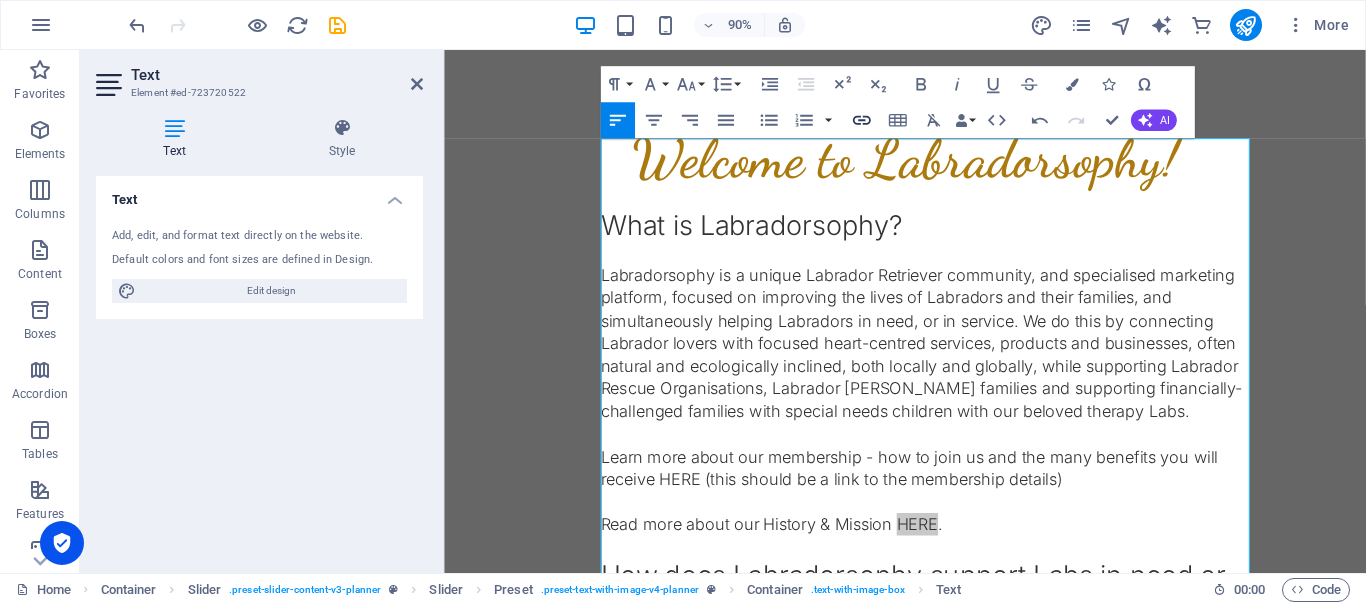 click 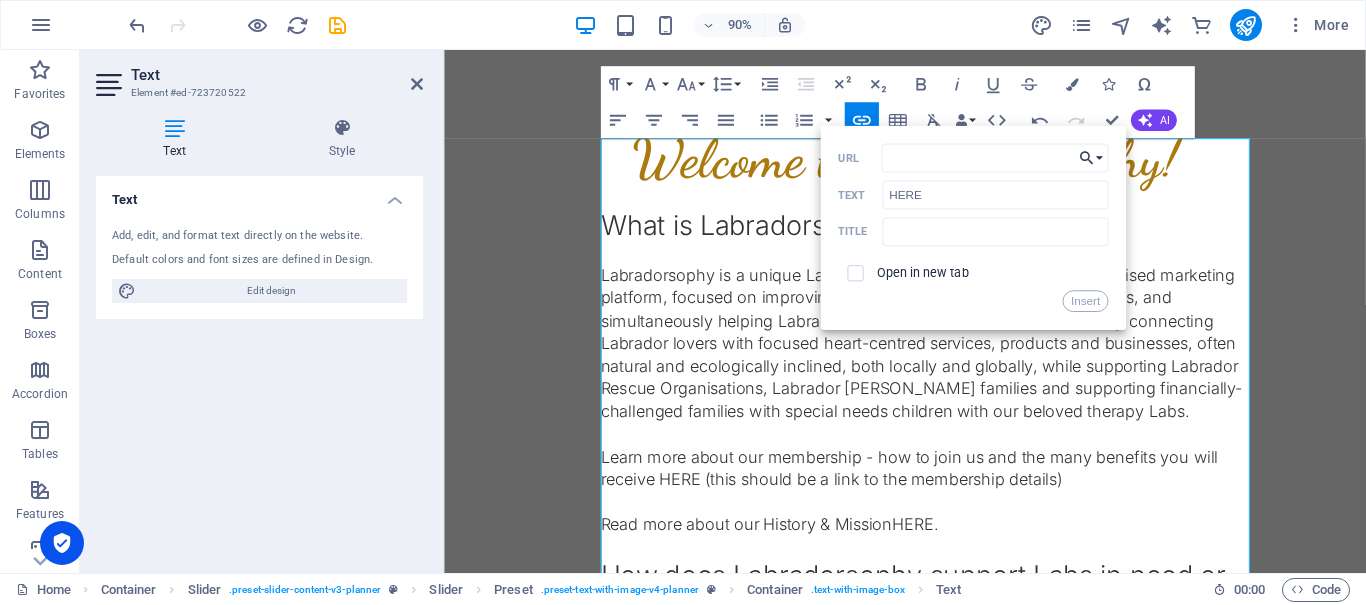 click 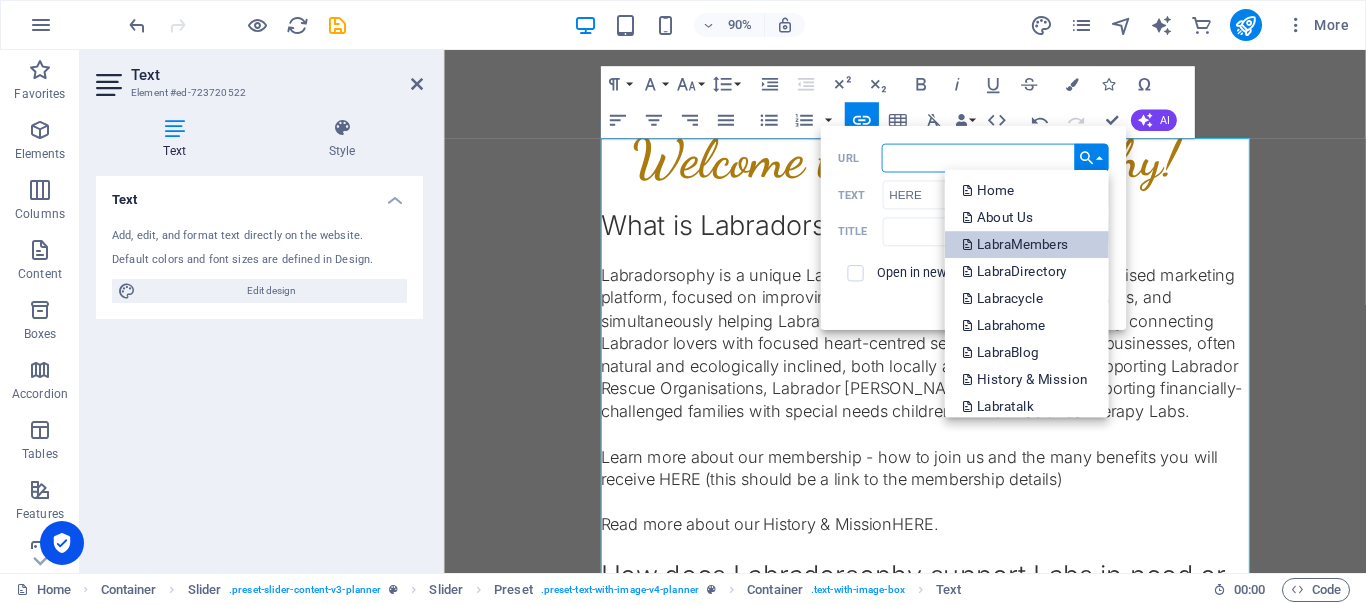 click on "LabraMembers" at bounding box center (1017, 244) 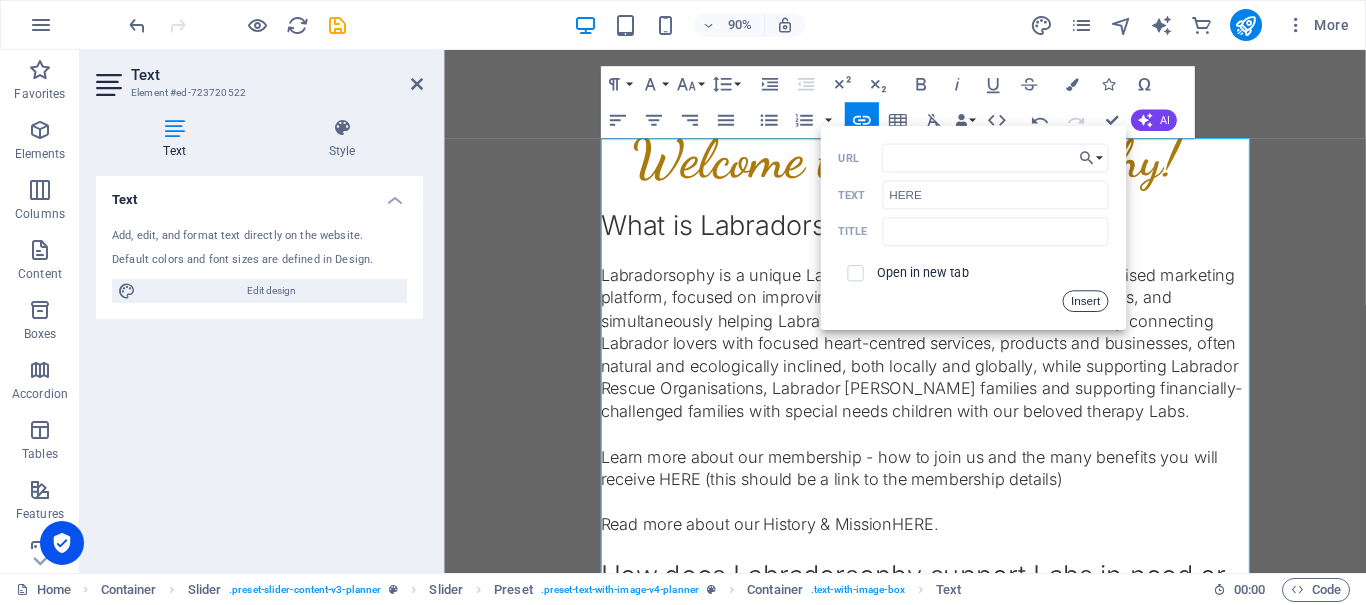 click on "Insert" at bounding box center (1085, 301) 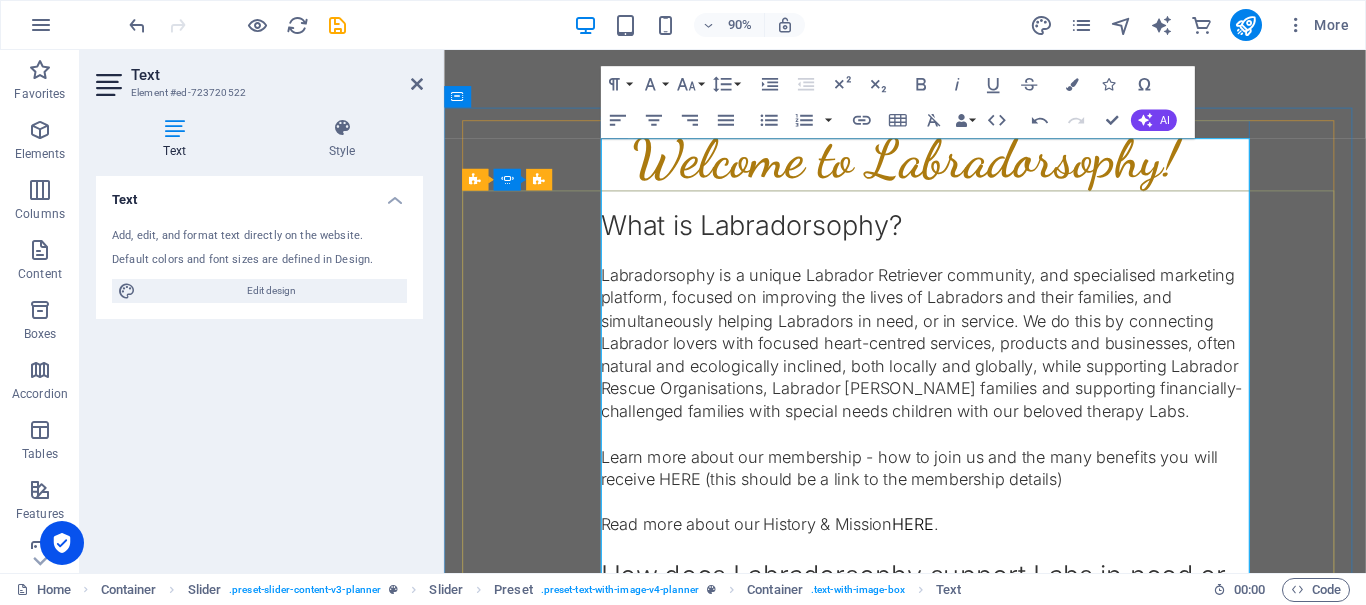 click on "Read more about our History & Mission  HERE ." at bounding box center [978, 576] 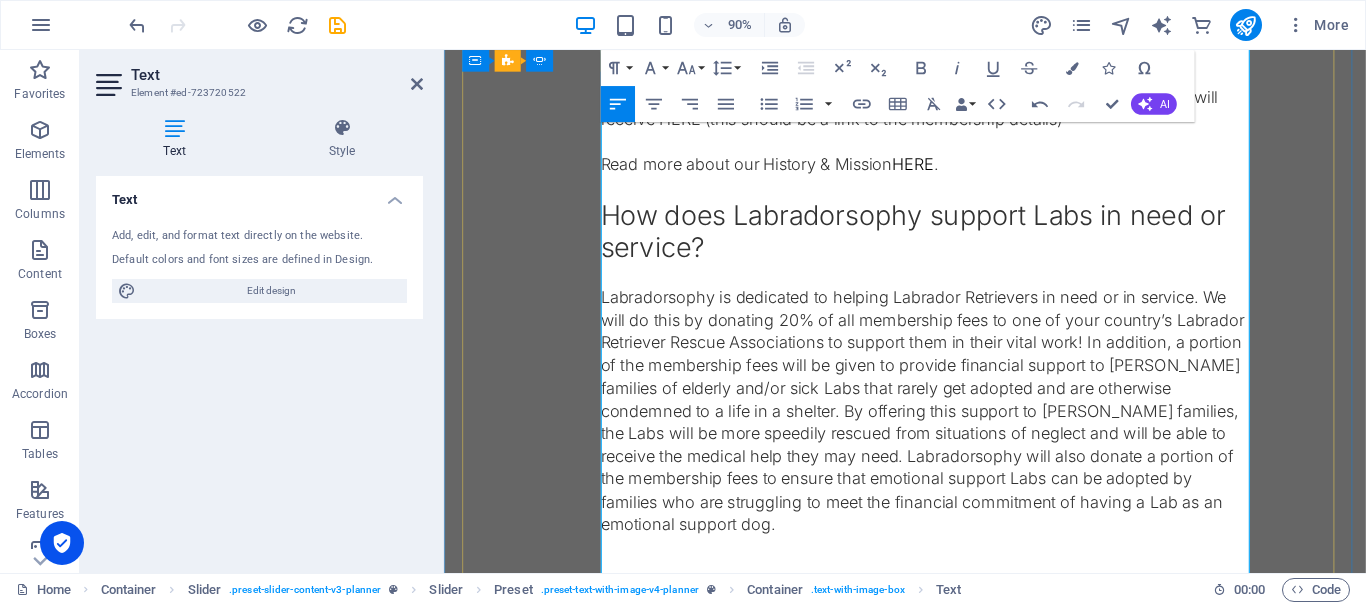 scroll, scrollTop: 1336, scrollLeft: 0, axis: vertical 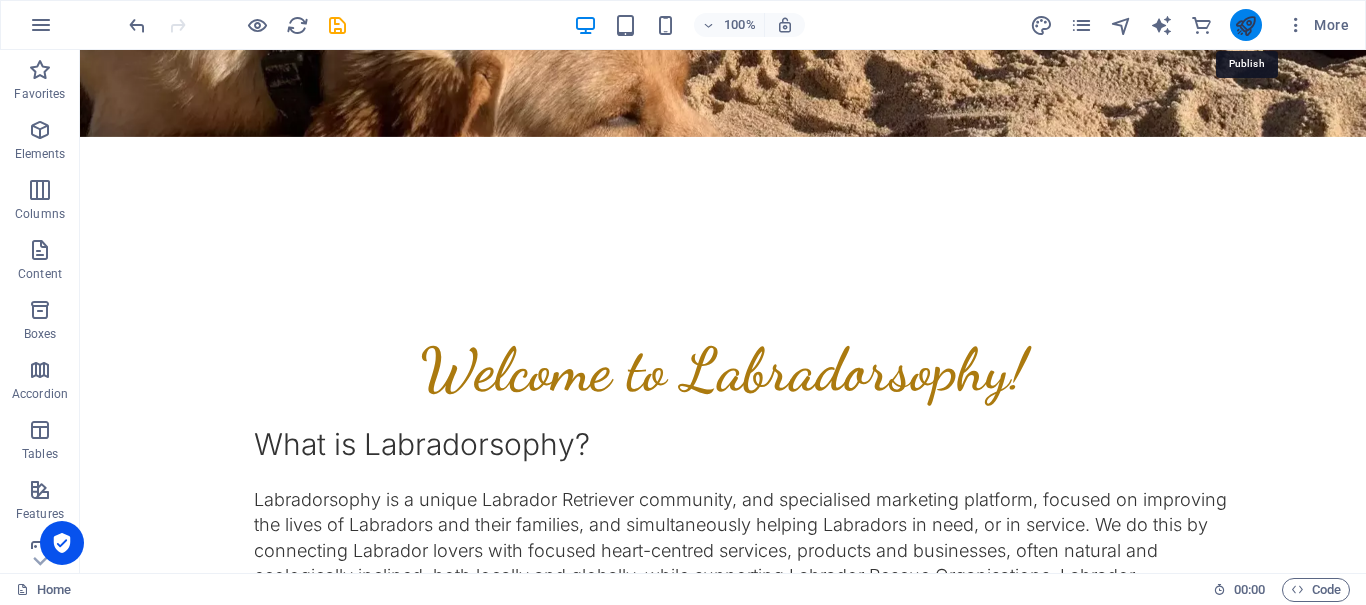 click at bounding box center (1245, 25) 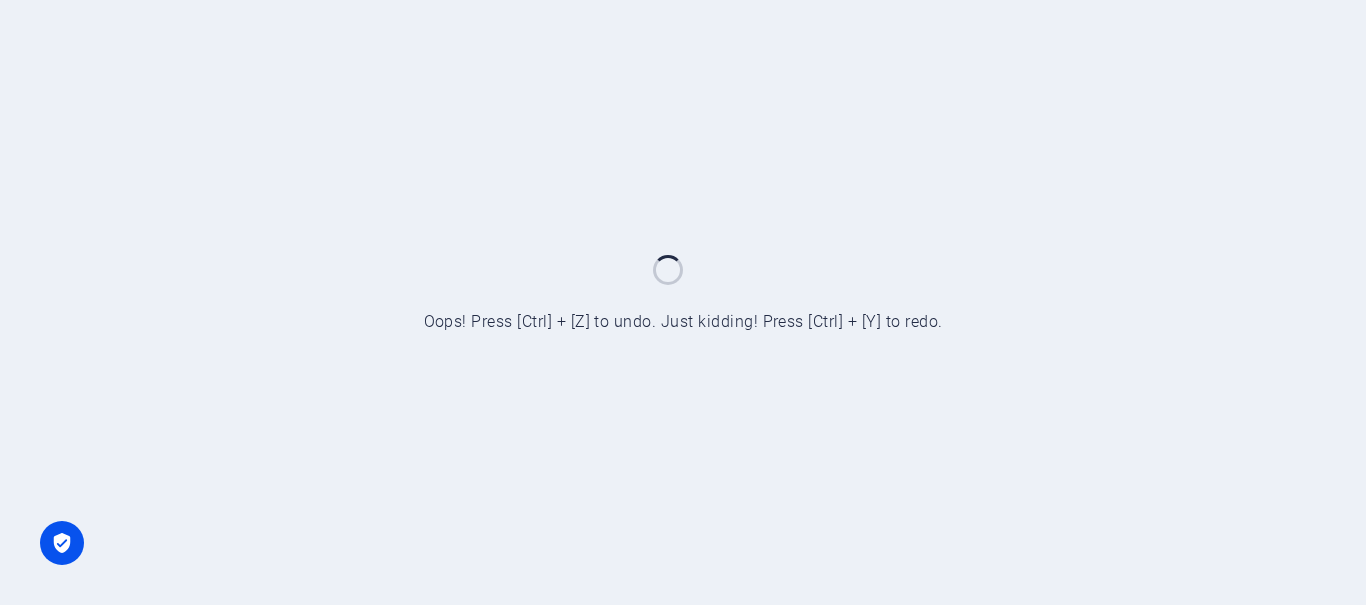 scroll, scrollTop: 0, scrollLeft: 0, axis: both 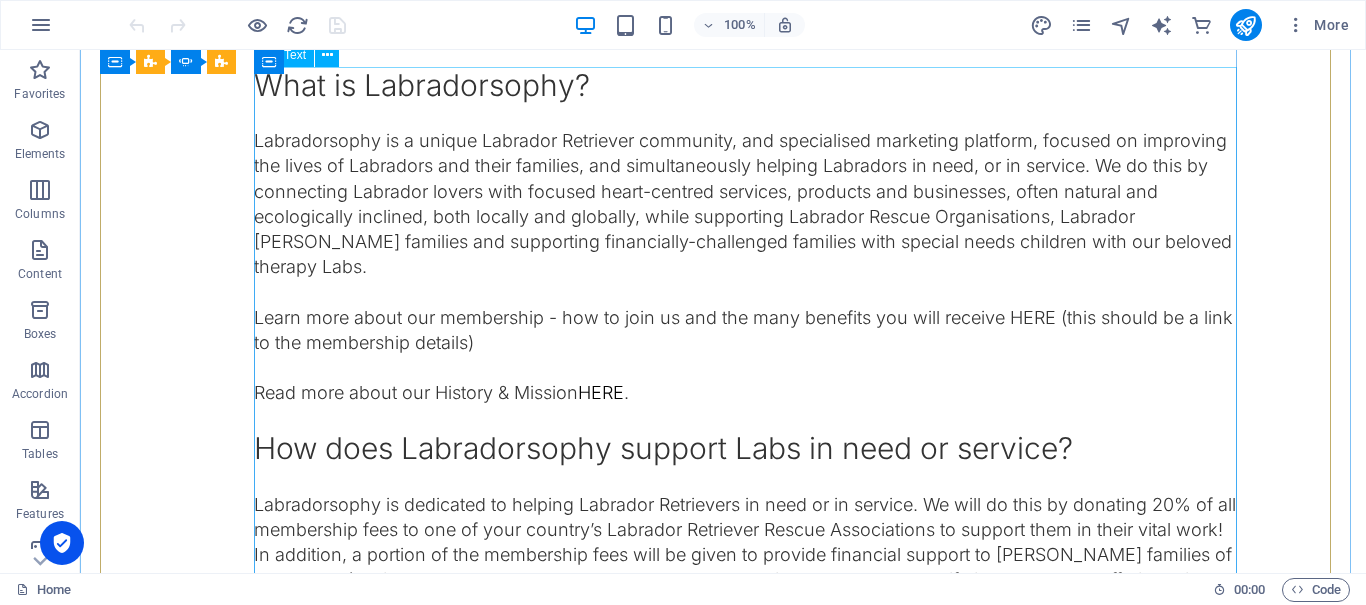 click on "What is Labradorsophy? Labradorsophy is a unique Labrador Retriever community, and specialised marketing platform, focused on improving the lives of Labradors and their families, and simultaneously helping Labradors in need, or in service. We do this by connecting Labrador lovers with focused heart-centred services, products and businesses, often natural and ecologically inclined, both locally and globally, while supporting Labrador Rescue Organisations, Labrador foster families and supporting financially-challenged families with special needs children with our beloved therapy Labs.  Learn more about our membership - how to join us and the many benefits you will receive HERE (this should be a link to the membership details) Read more about our History & Mission  HERE . How does Labradorsophy support Labs in need or service? Why You Should Join Us!" at bounding box center [745, 517] 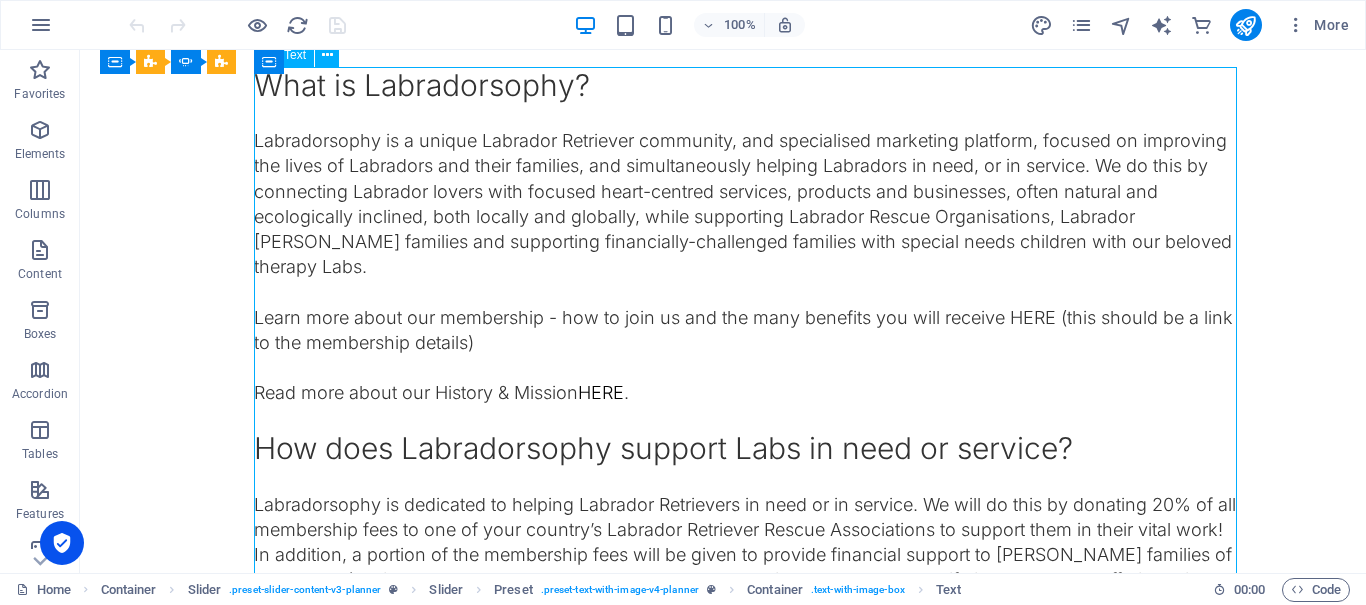 click on "What is Labradorsophy? Labradorsophy is a unique Labrador Retriever community, and specialised marketing platform, focused on improving the lives of Labradors and their families, and simultaneously helping Labradors in need, or in service. We do this by connecting Labrador lovers with focused heart-centred services, products and businesses, often natural and ecologically inclined, both locally and globally, while supporting Labrador Rescue Organisations, Labrador foster families and supporting financially-challenged families with special needs children with our beloved therapy Labs.  Learn more about our membership - how to join us and the many benefits you will receive HERE (this should be a link to the membership details) Read more about our History & Mission  HERE . How does Labradorsophy support Labs in need or service? Why You Should Join Us!" at bounding box center (745, 517) 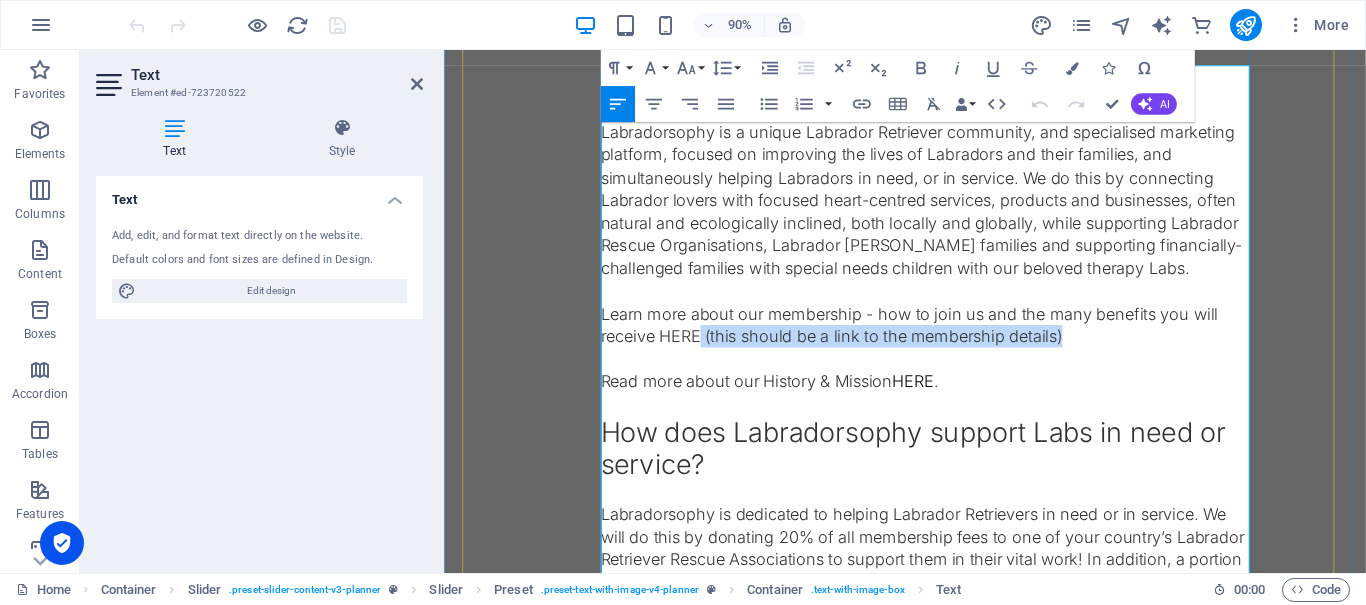 drag, startPoint x: 731, startPoint y: 369, endPoint x: 1132, endPoint y: 358, distance: 401.15085 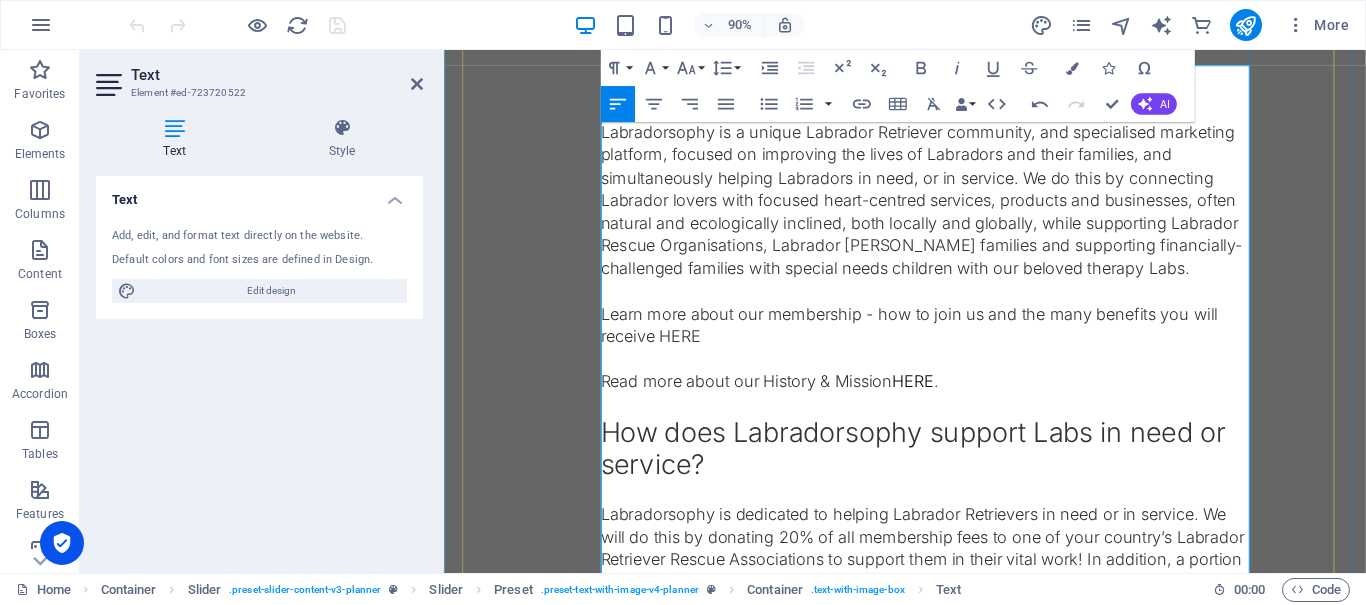 type 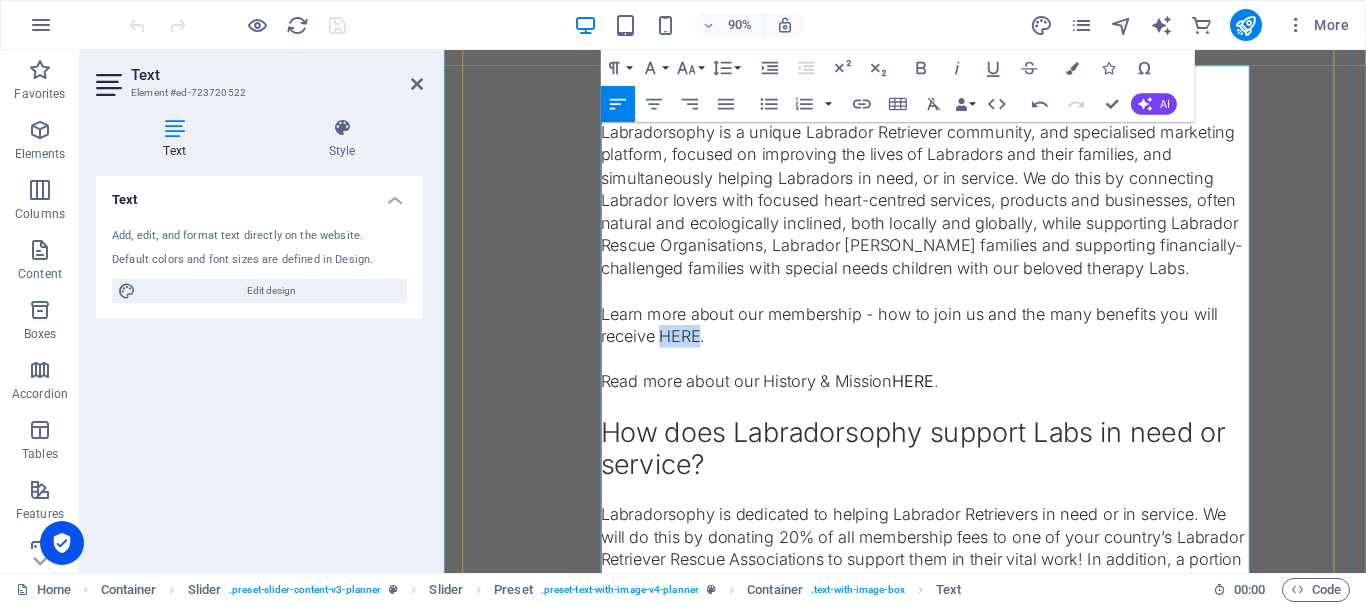 drag, startPoint x: 686, startPoint y: 368, endPoint x: 727, endPoint y: 368, distance: 41 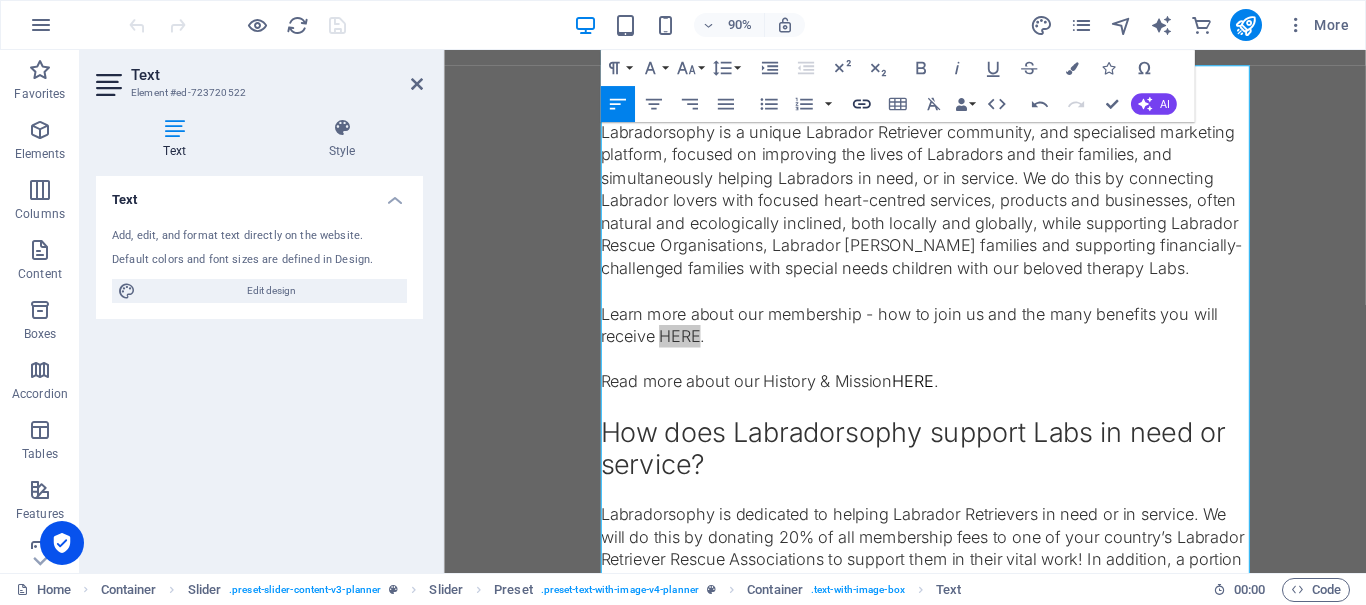 click 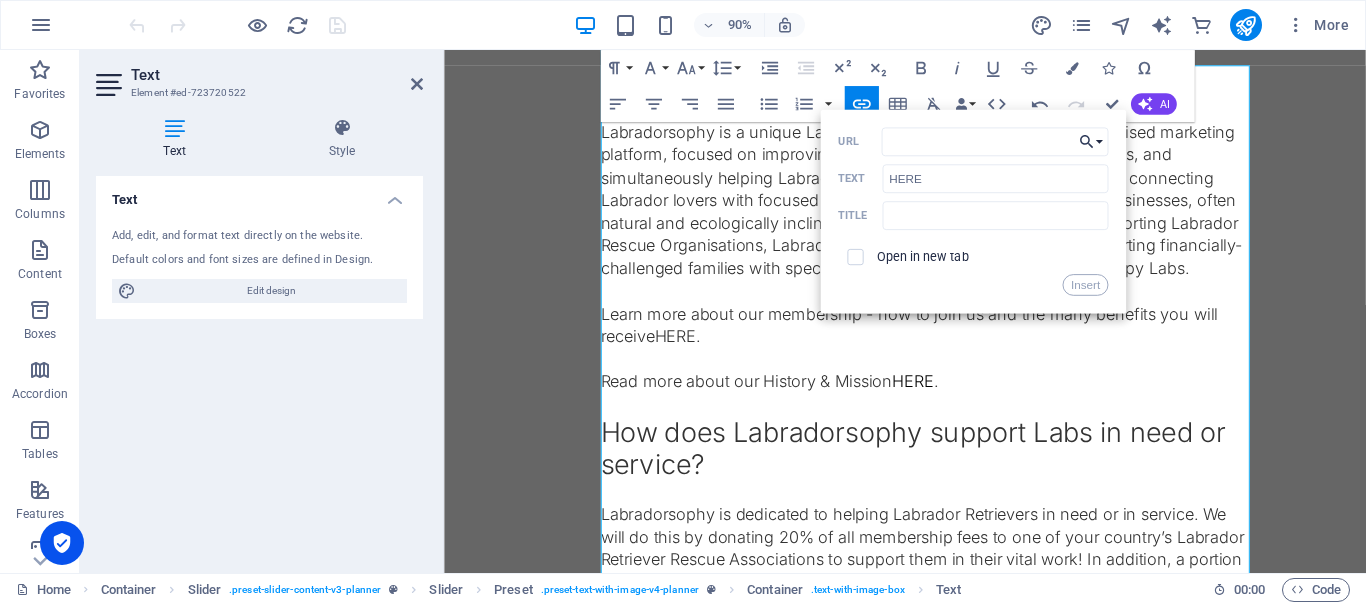 click 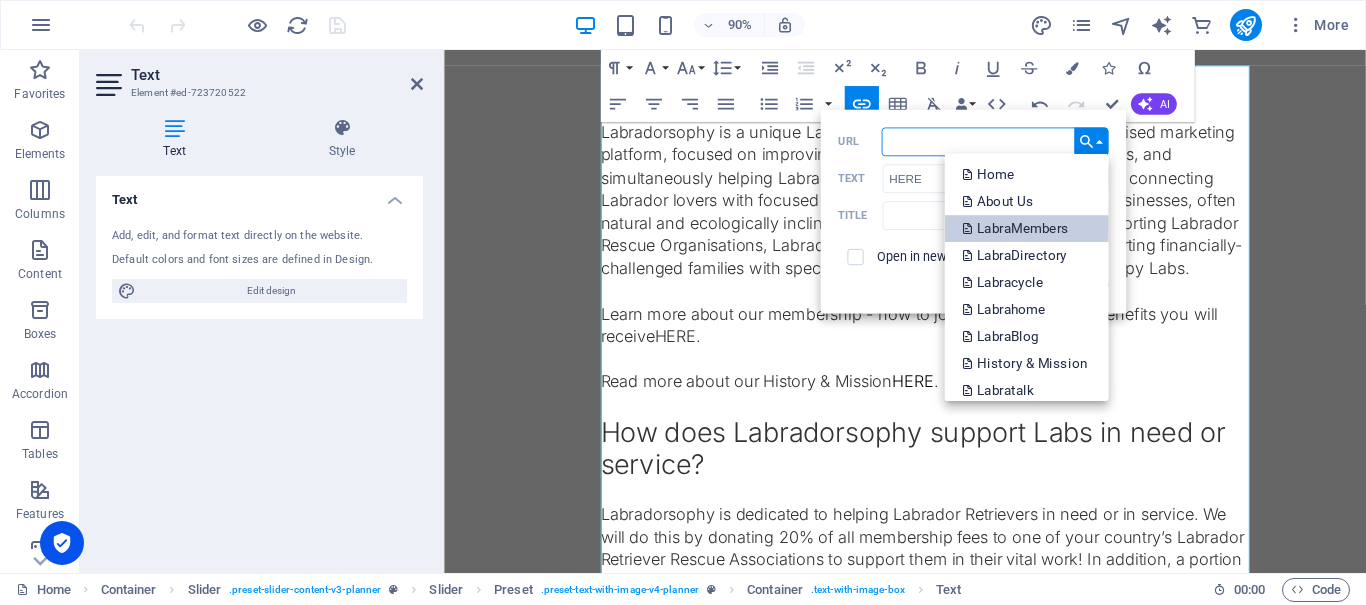 click on "LabraMembers" at bounding box center (1017, 228) 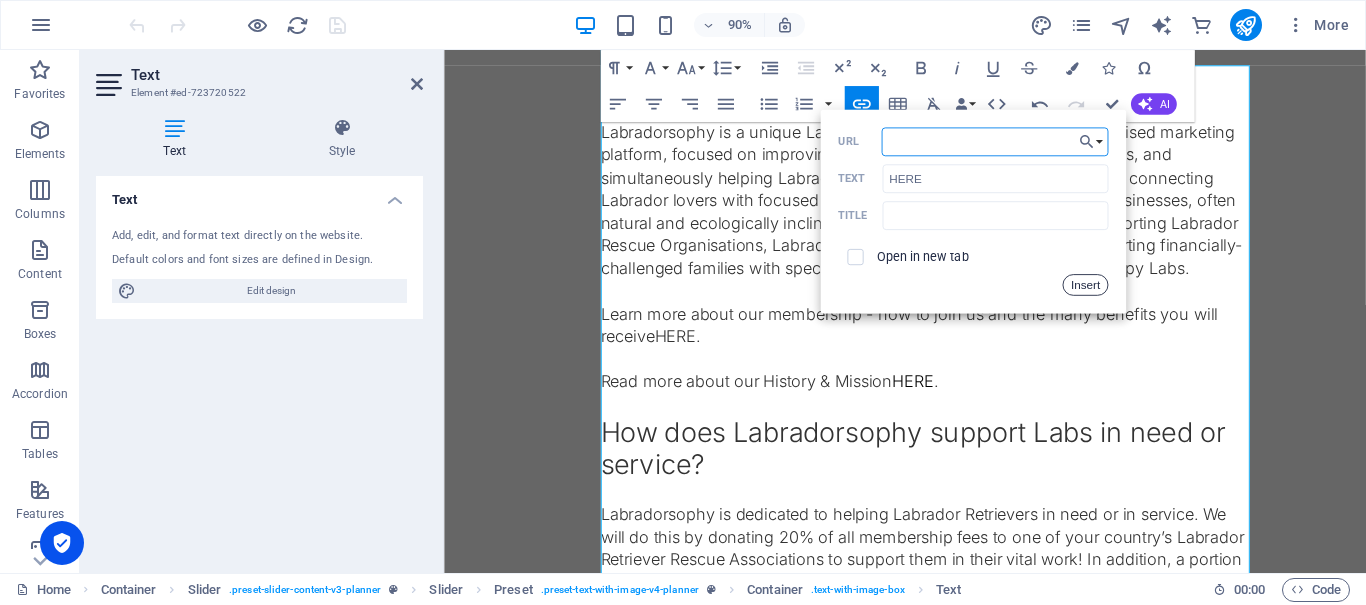 drag, startPoint x: 1085, startPoint y: 282, endPoint x: 685, endPoint y: 271, distance: 400.1512 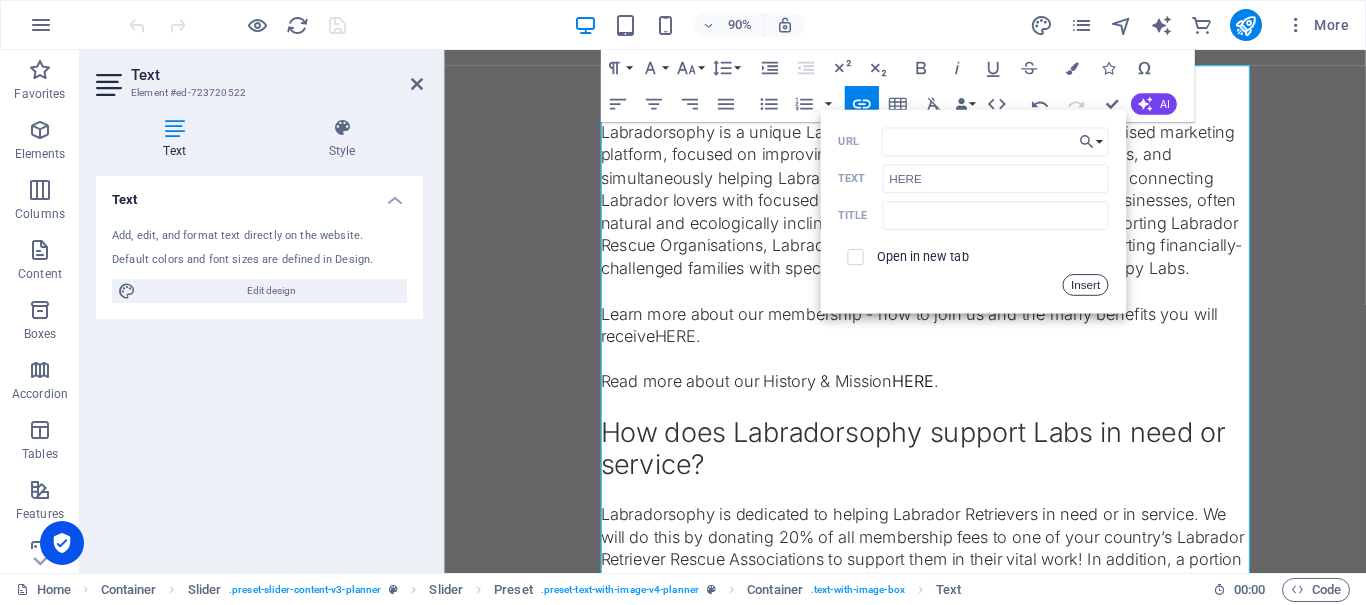 click on "Insert" at bounding box center [1085, 285] 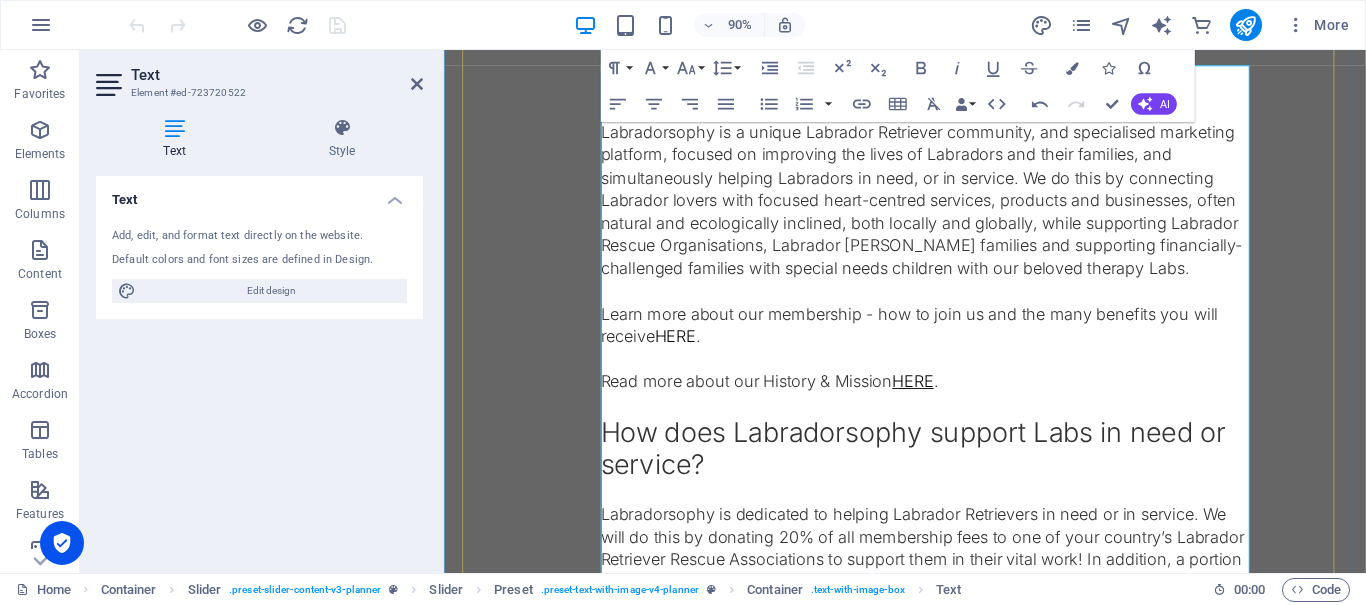 click on "HERE" at bounding box center [965, 417] 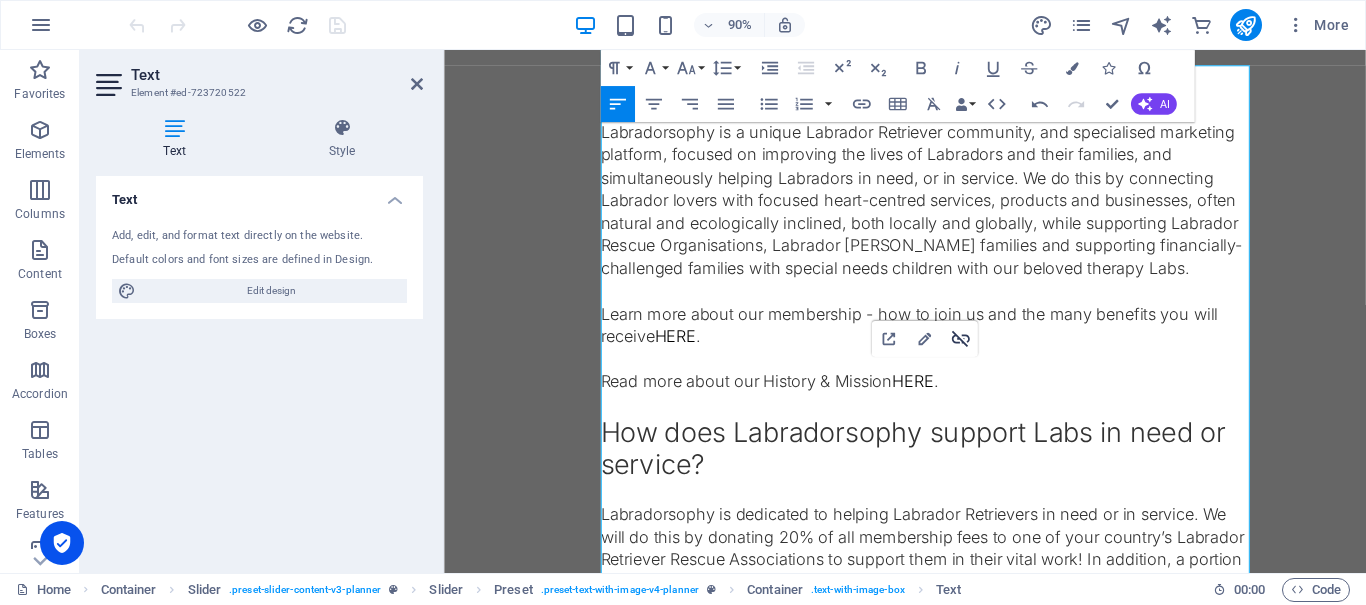 click 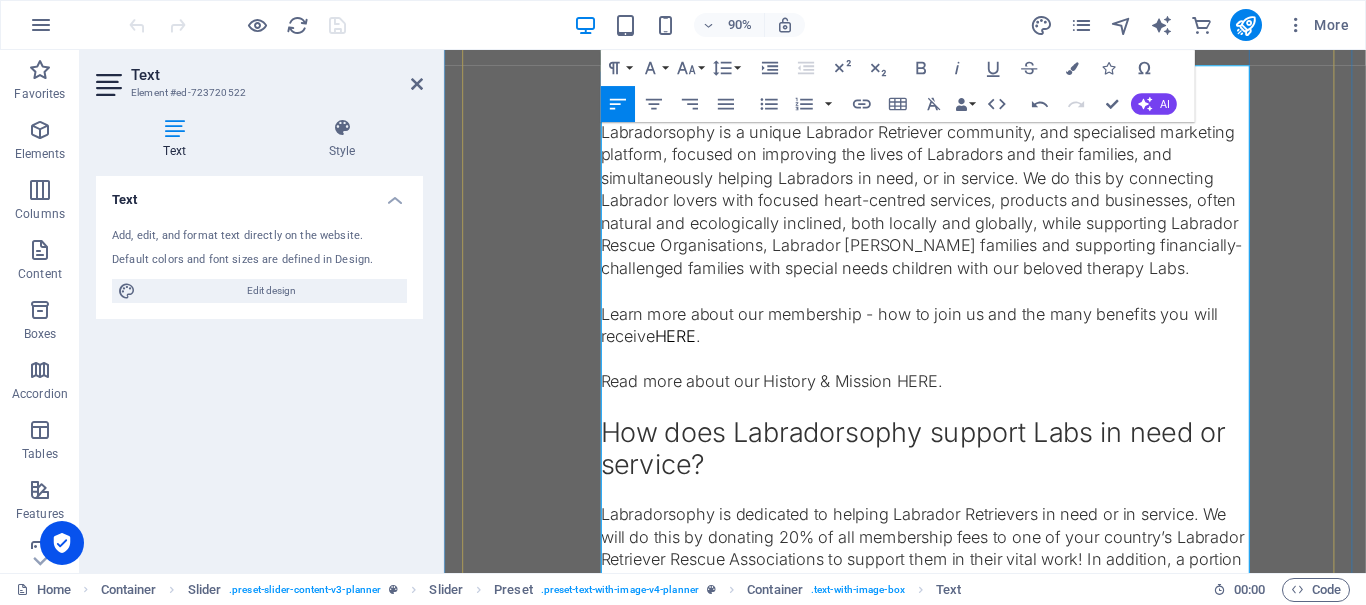 click on "Read more about our History & Mission HERE." at bounding box center (978, 417) 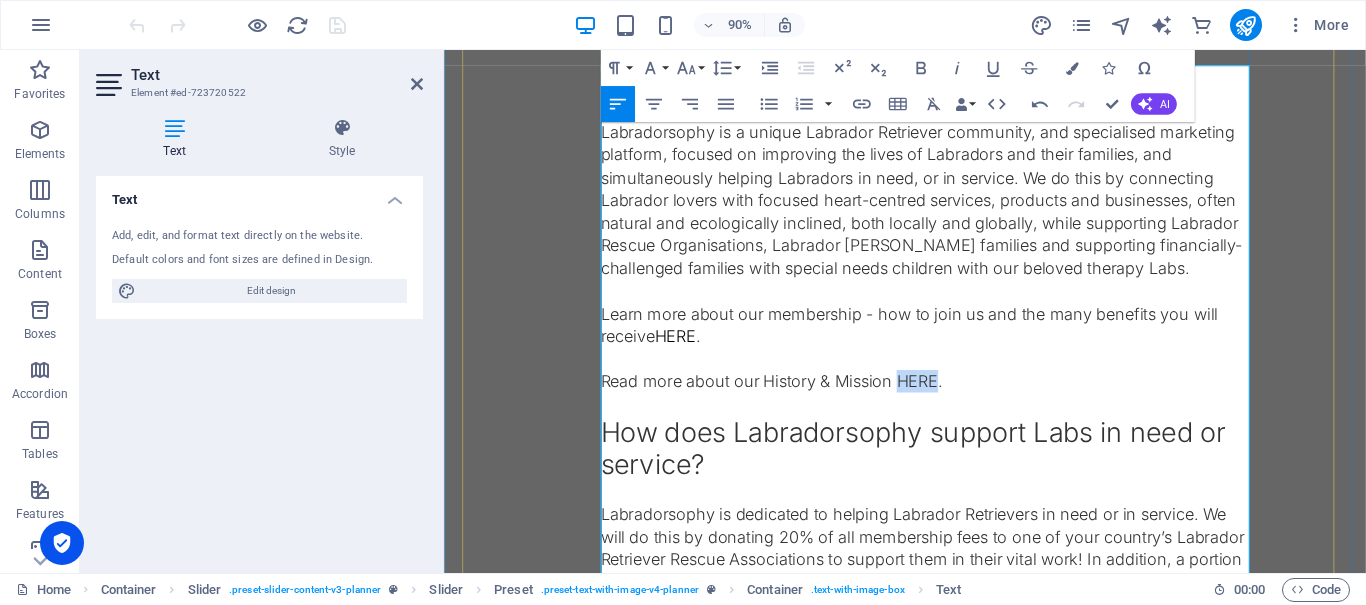click on "Read more about our History & Mission HERE." at bounding box center [978, 417] 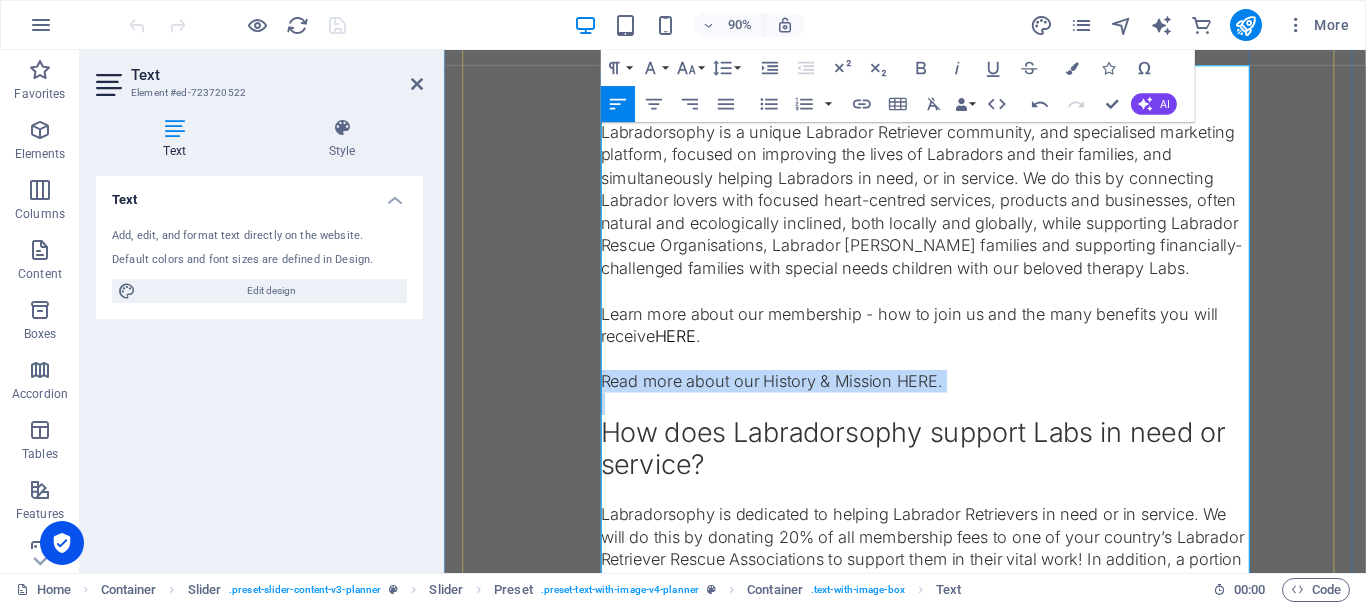 click on "Read more about our History & Mission HERE." at bounding box center (978, 417) 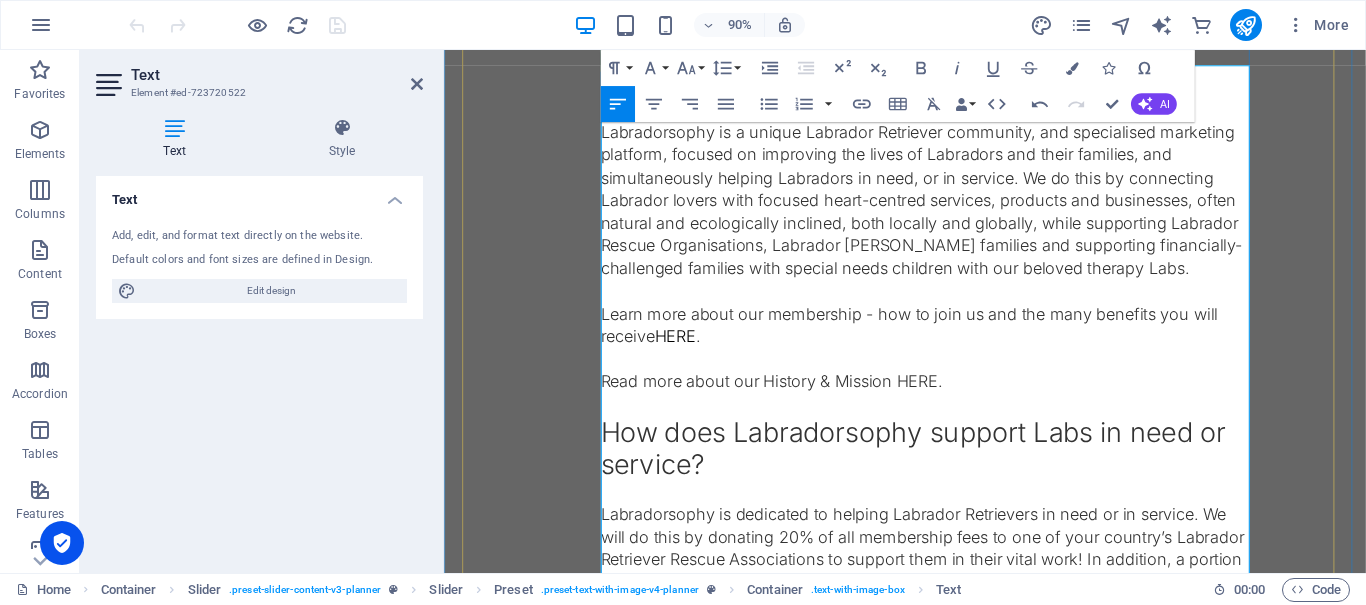 click on "Learn more about our membership - how to join us and the many benefits you will receive  HERE ." at bounding box center [978, 355] 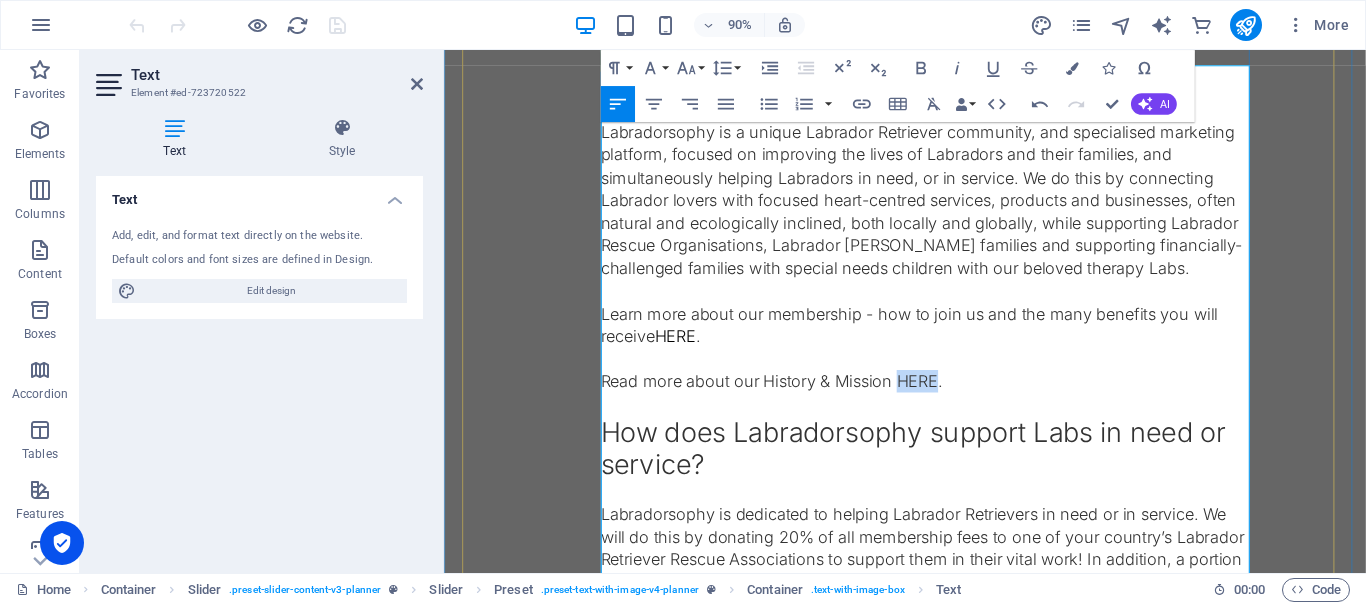 drag, startPoint x: 951, startPoint y: 417, endPoint x: 991, endPoint y: 418, distance: 40.012497 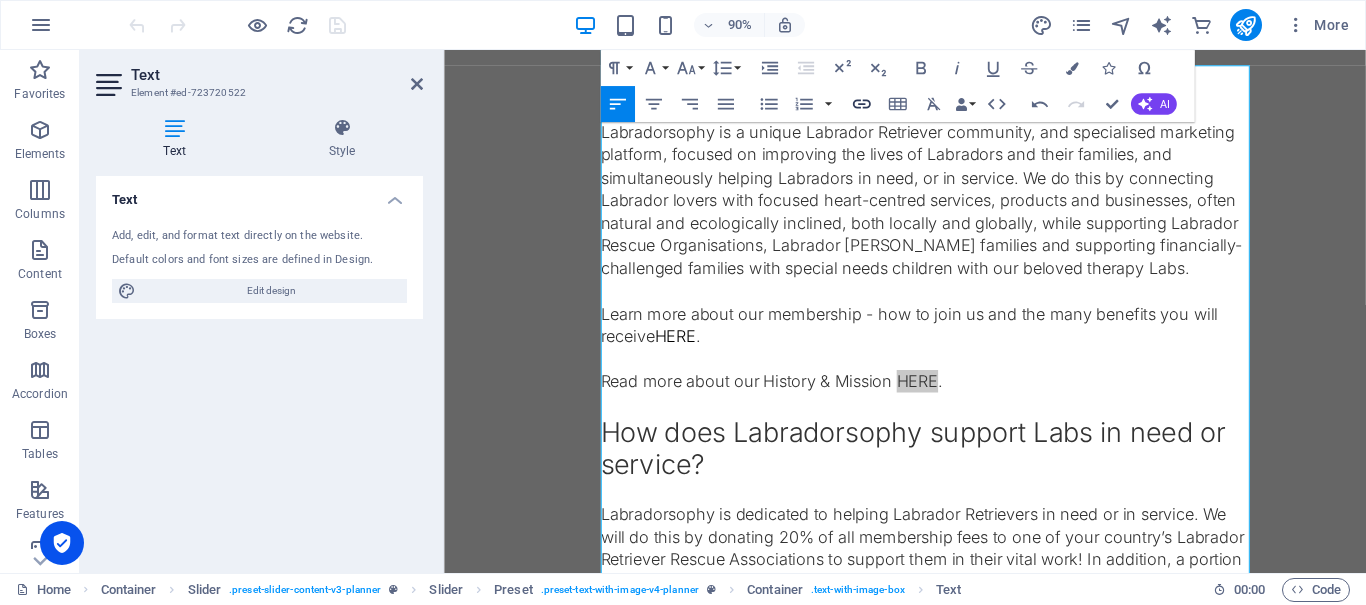 click 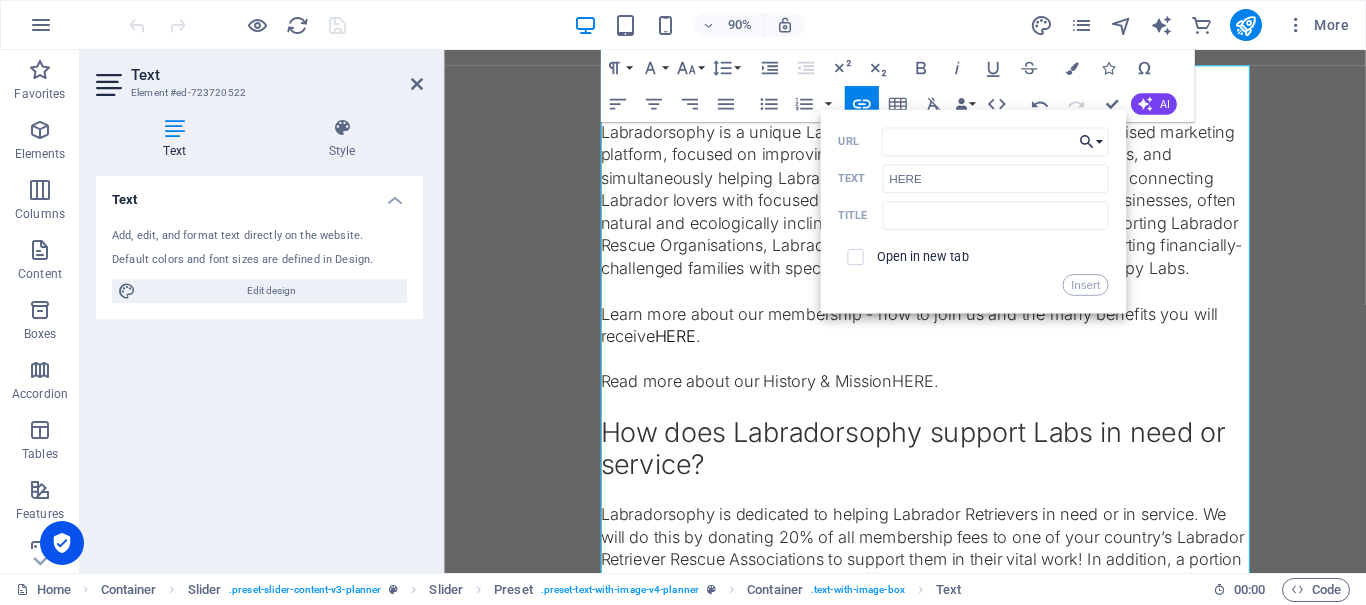 click 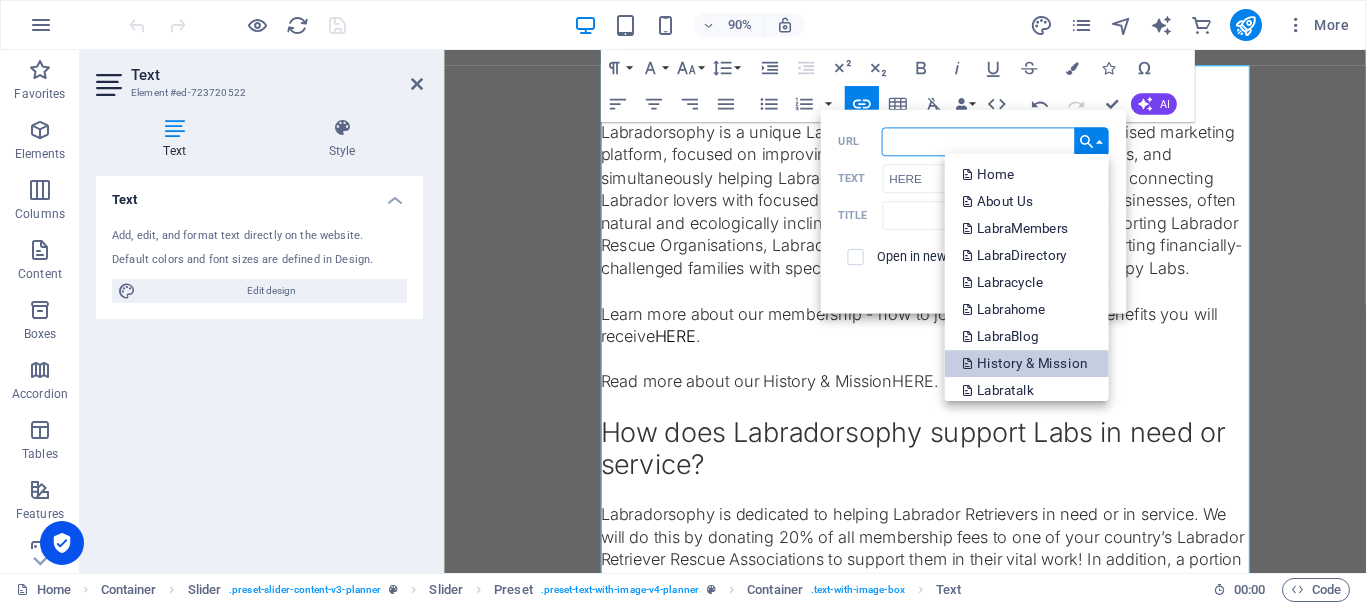click on "History & Mission" at bounding box center (1026, 363) 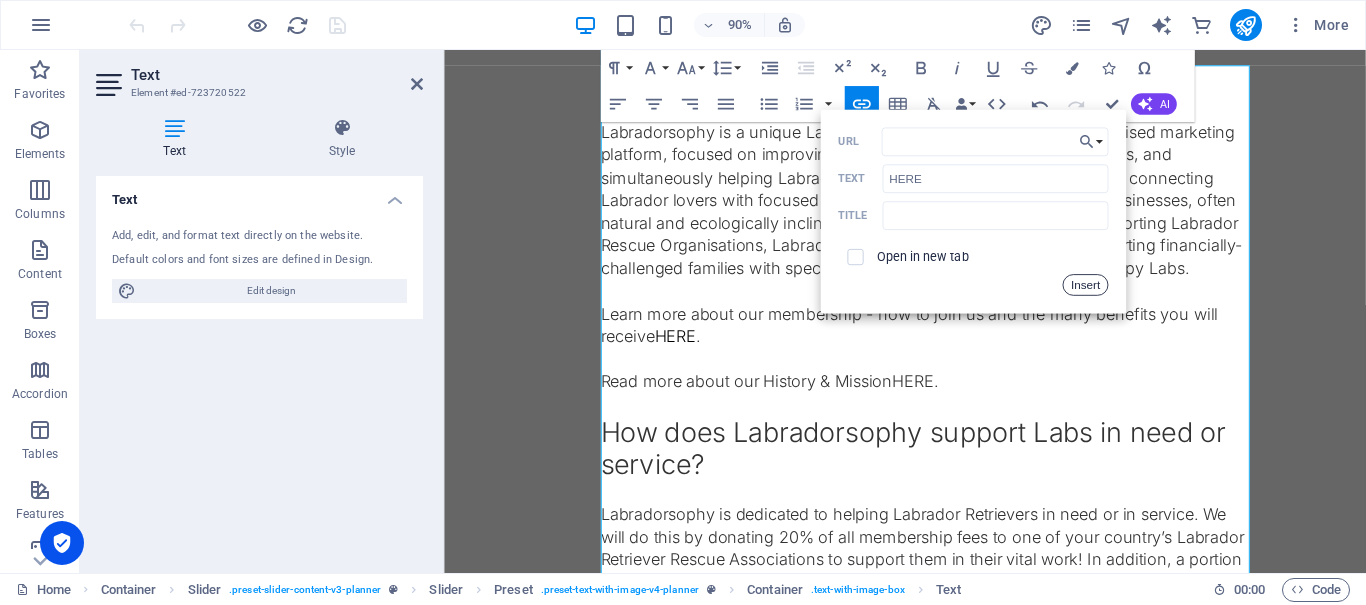 click on "Insert" at bounding box center [1085, 285] 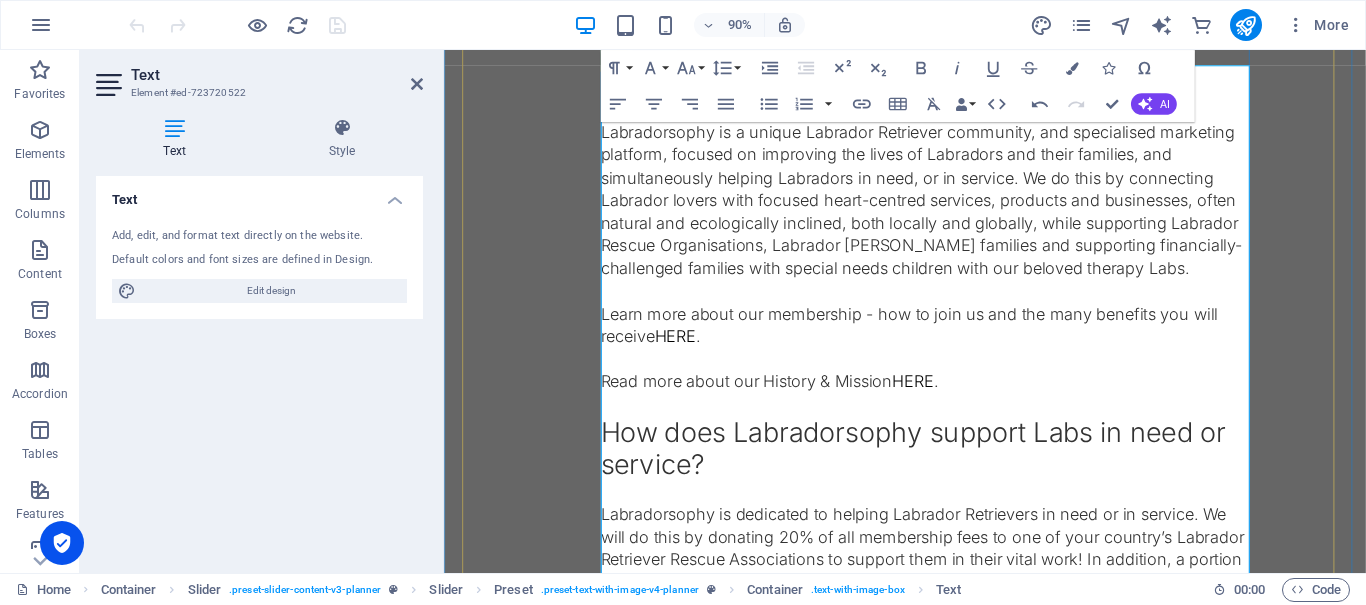 click at bounding box center [978, 392] 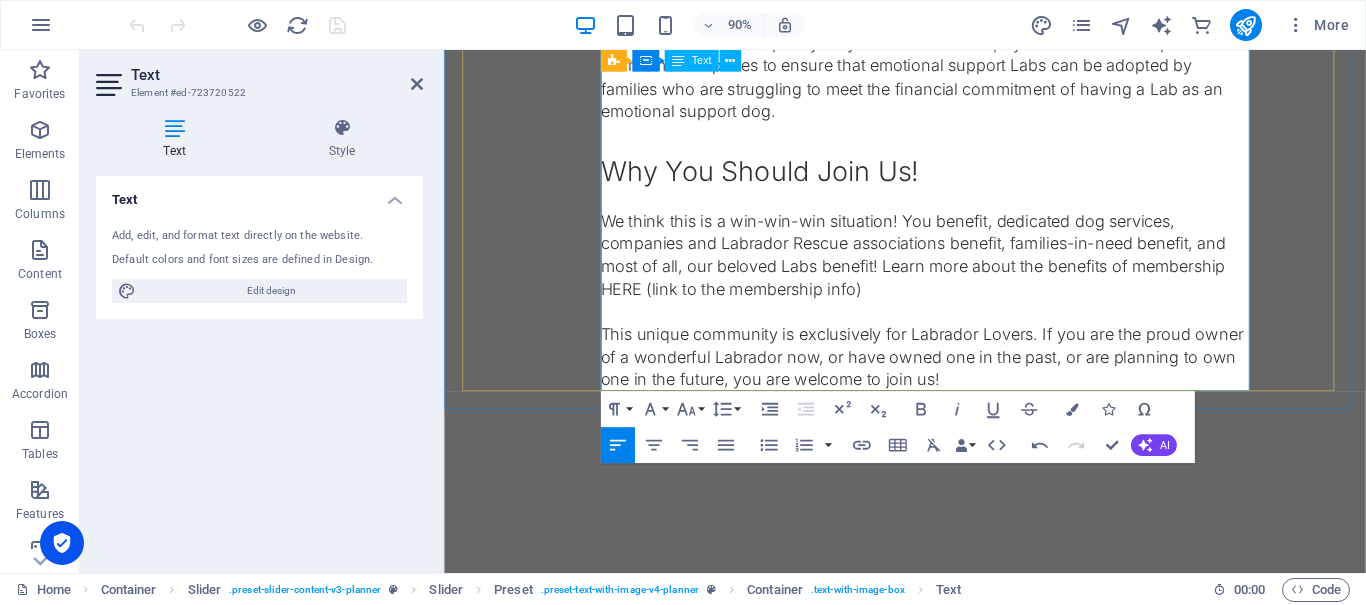 scroll, scrollTop: 1195, scrollLeft: 0, axis: vertical 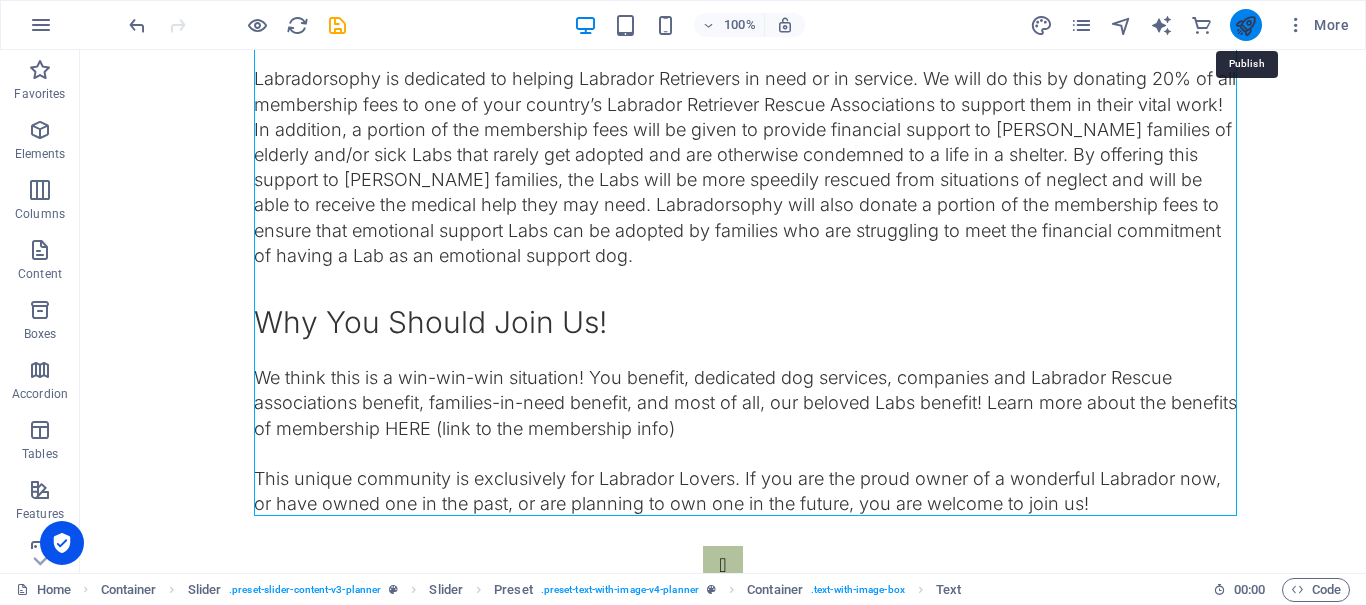 click at bounding box center [1245, 25] 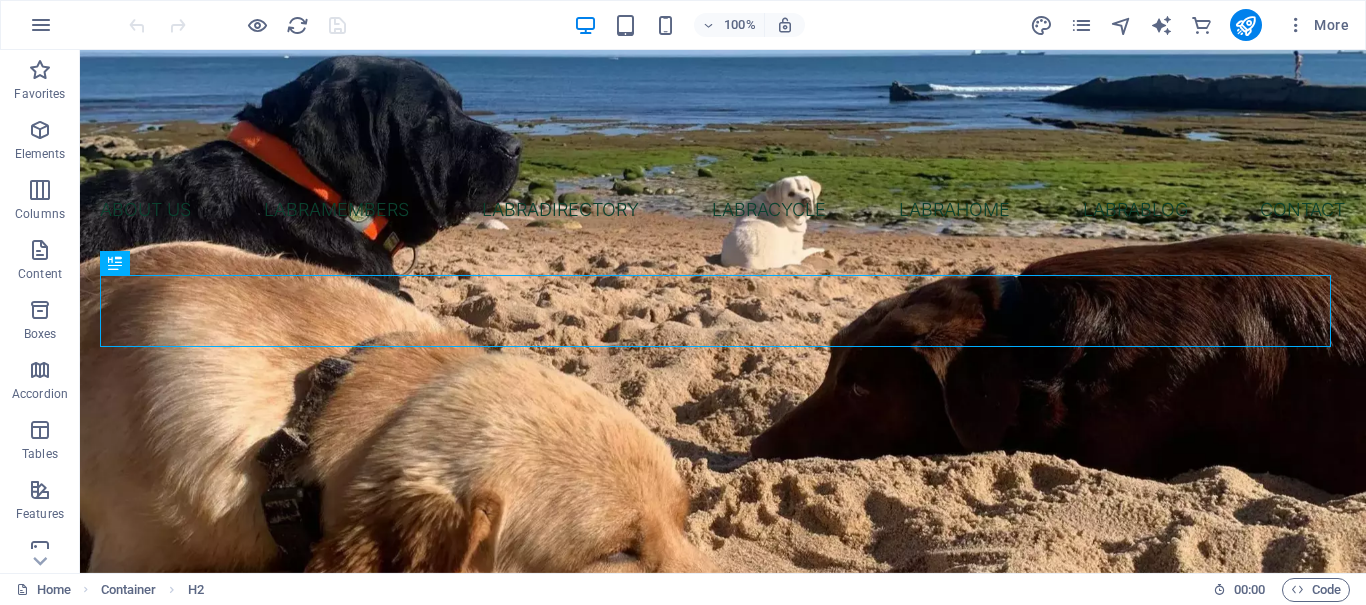 scroll, scrollTop: 495, scrollLeft: 0, axis: vertical 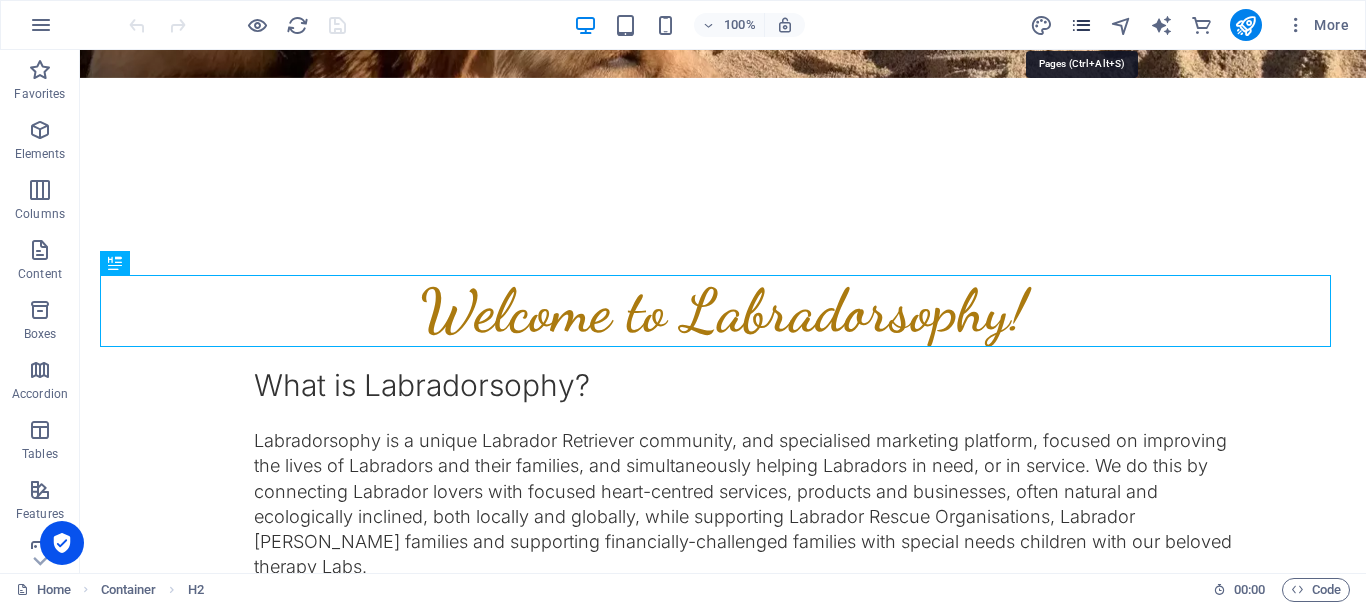 click at bounding box center [1081, 25] 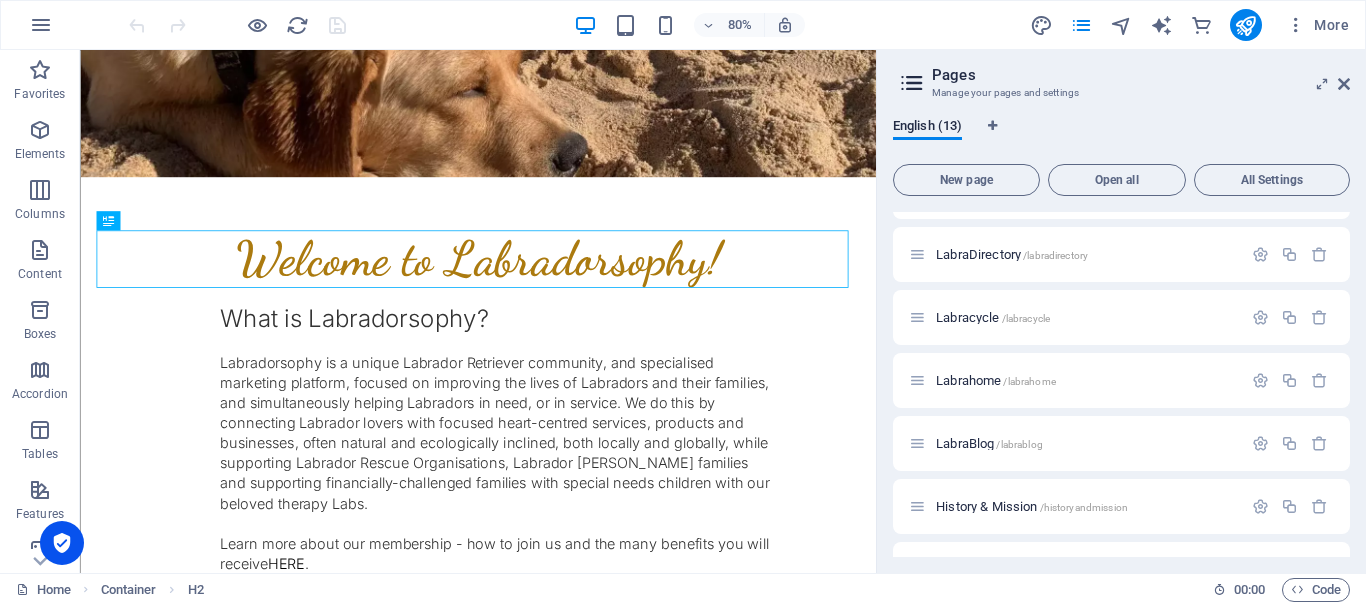 scroll, scrollTop: 74, scrollLeft: 0, axis: vertical 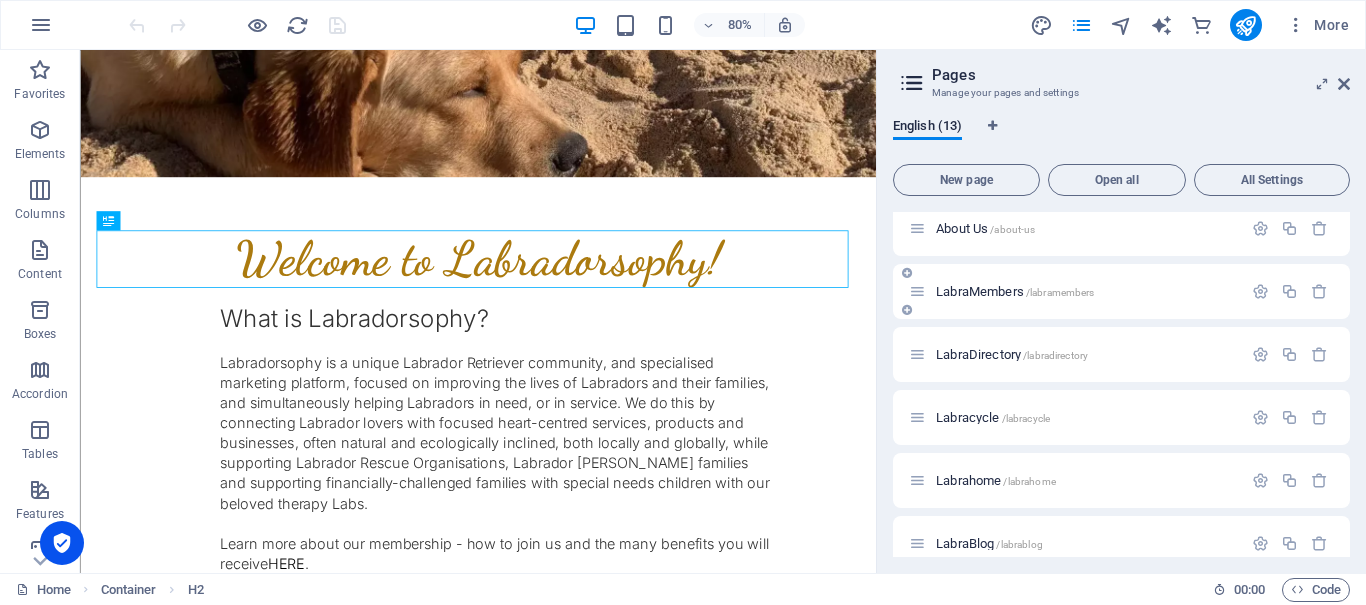 click on "LabraMembers /labramembers" at bounding box center (1015, 291) 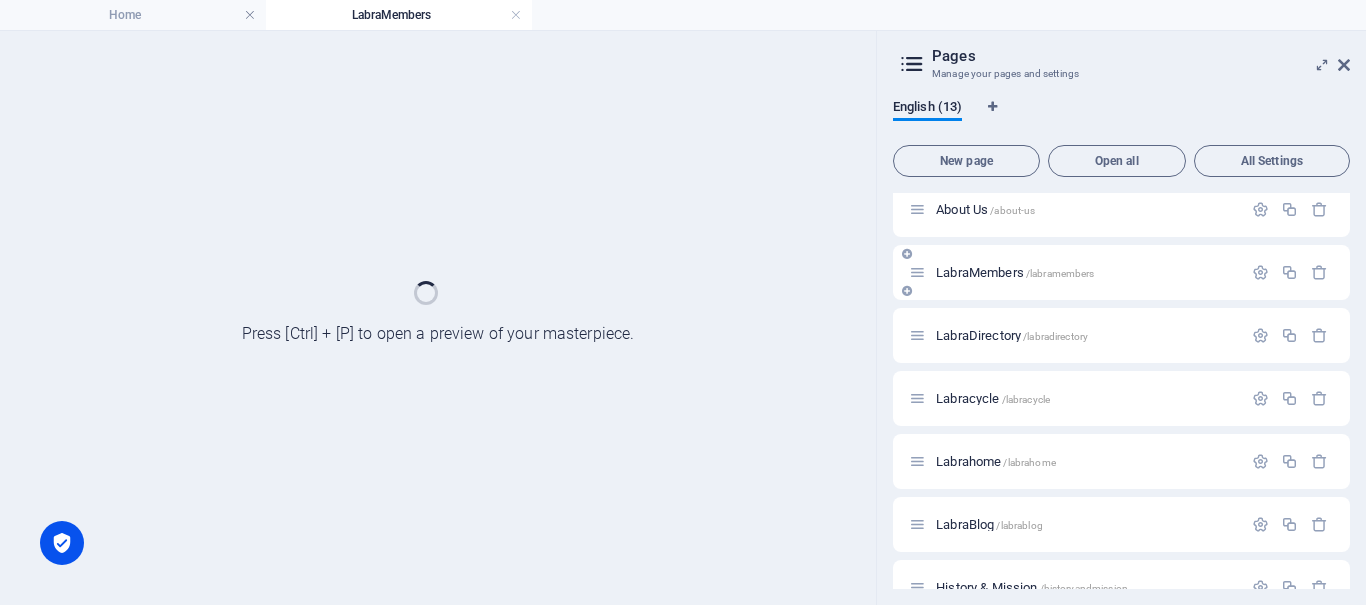 scroll, scrollTop: 0, scrollLeft: 0, axis: both 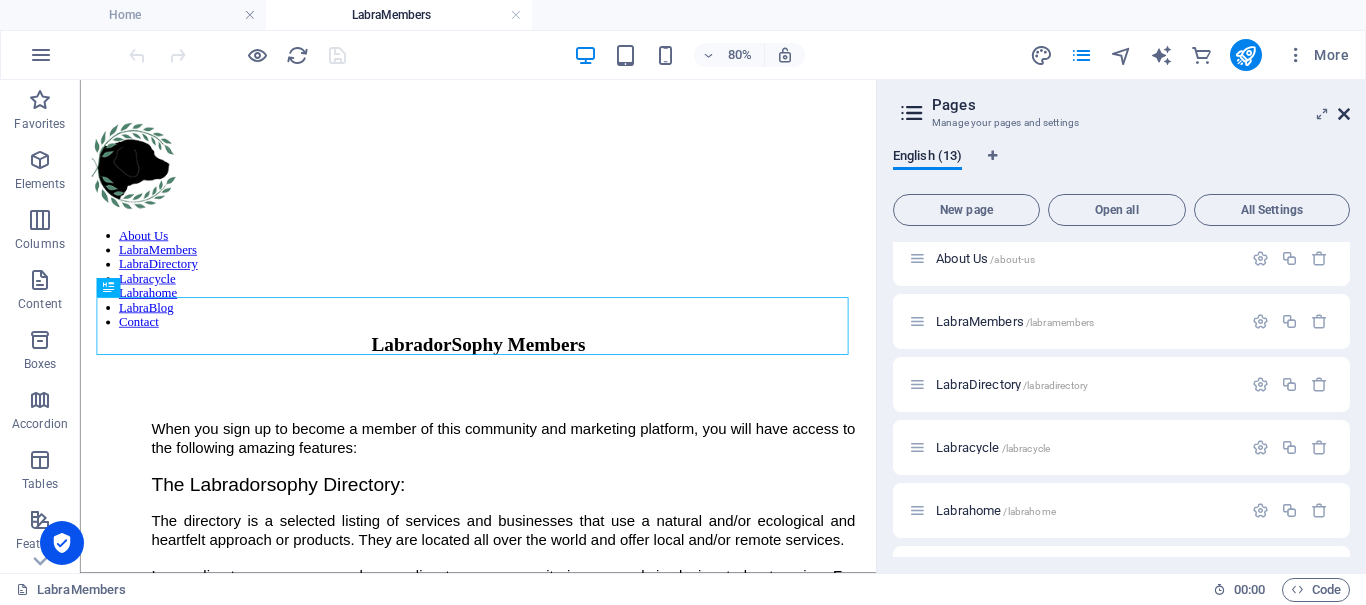 click at bounding box center [1344, 114] 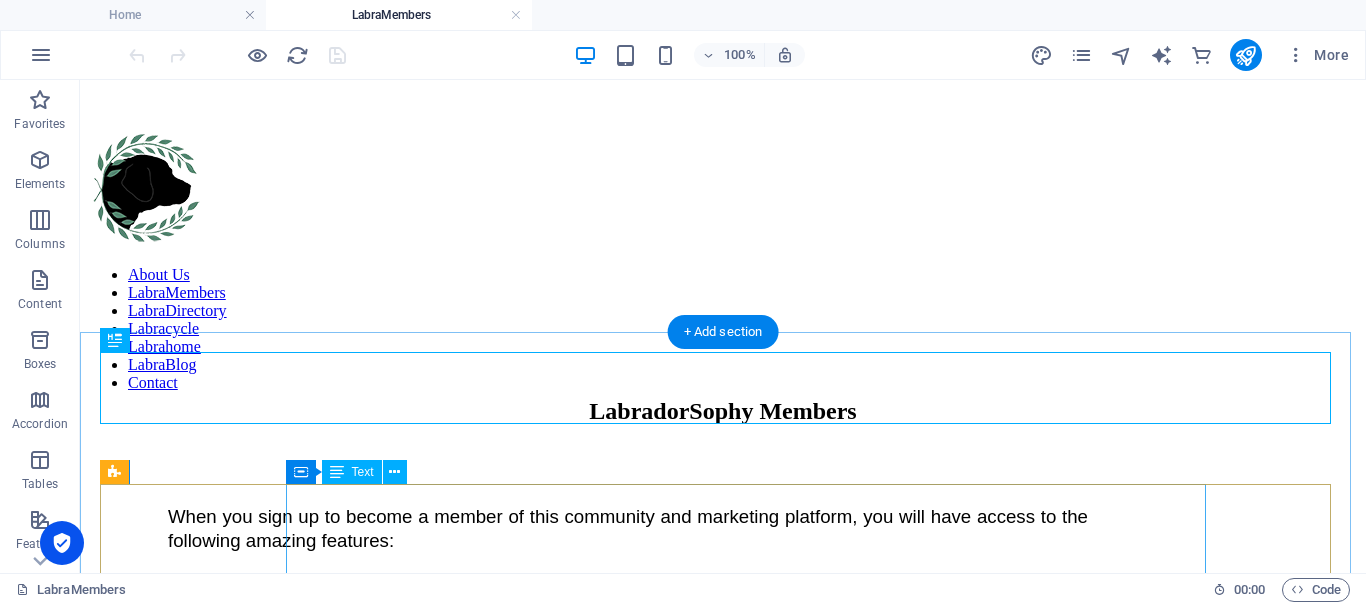 scroll, scrollTop: 848, scrollLeft: 0, axis: vertical 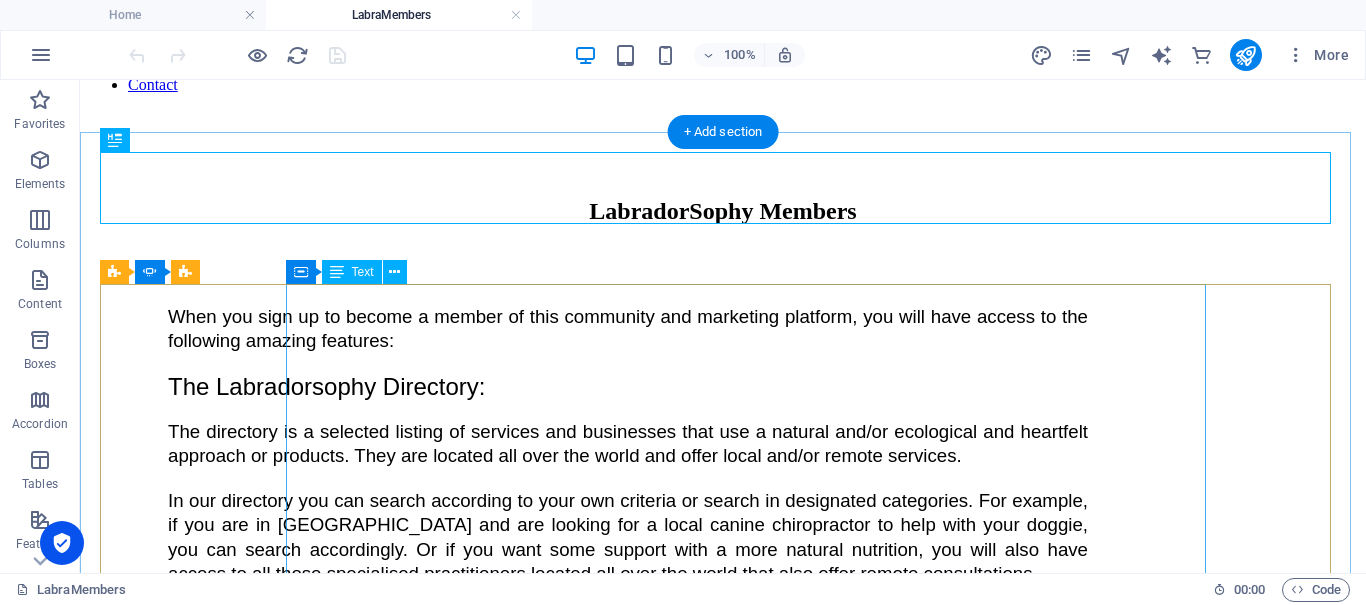 click on "When you sign up to become a member of this community and marketing platform, you will have access to the following amazing features: The Labradorsophy Directory:  The directory is a selected listing of services and businesses that use a natural and/or ecological and heartfelt approach or products. They are located all over the world and offer local and/or remote services.  In our directory you can search according to your own criteria or search in designated categories. For example, if you are in Portugal and are looking for a local canine chiropractor to help with your doggie, you can search accordingly. Or if you want some support with a more natural nutrition, you will also have access to all those specialised practitioners located all over the world that also offer remote consultations. The Labracycle: In this area you can post your own good quality second hand items for sale or buy them from other members. Posting is free for private members. Labrahome Wanted: Labratalk: Remember" at bounding box center [628, 747] 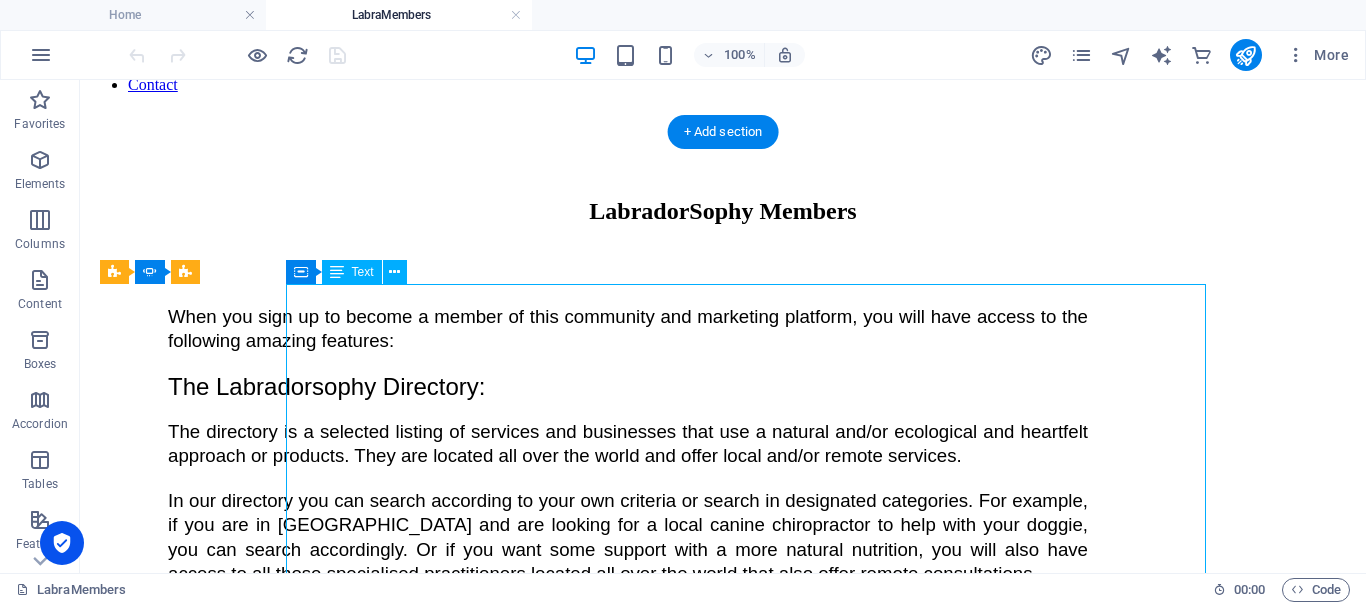 click on "When you sign up to become a member of this community and marketing platform, you will have access to the following amazing features: The Labradorsophy Directory:  The directory is a selected listing of services and businesses that use a natural and/or ecological and heartfelt approach or products. They are located all over the world and offer local and/or remote services.  In our directory you can search according to your own criteria or search in designated categories. For example, if you are in Portugal and are looking for a local canine chiropractor to help with your doggie, you can search accordingly. Or if you want some support with a more natural nutrition, you will also have access to all those specialised practitioners located all over the world that also offer remote consultations. The Labracycle: In this area you can post your own good quality second hand items for sale or buy them from other members. Posting is free for private members. Labrahome Wanted: Labratalk: Remember" at bounding box center (628, 747) 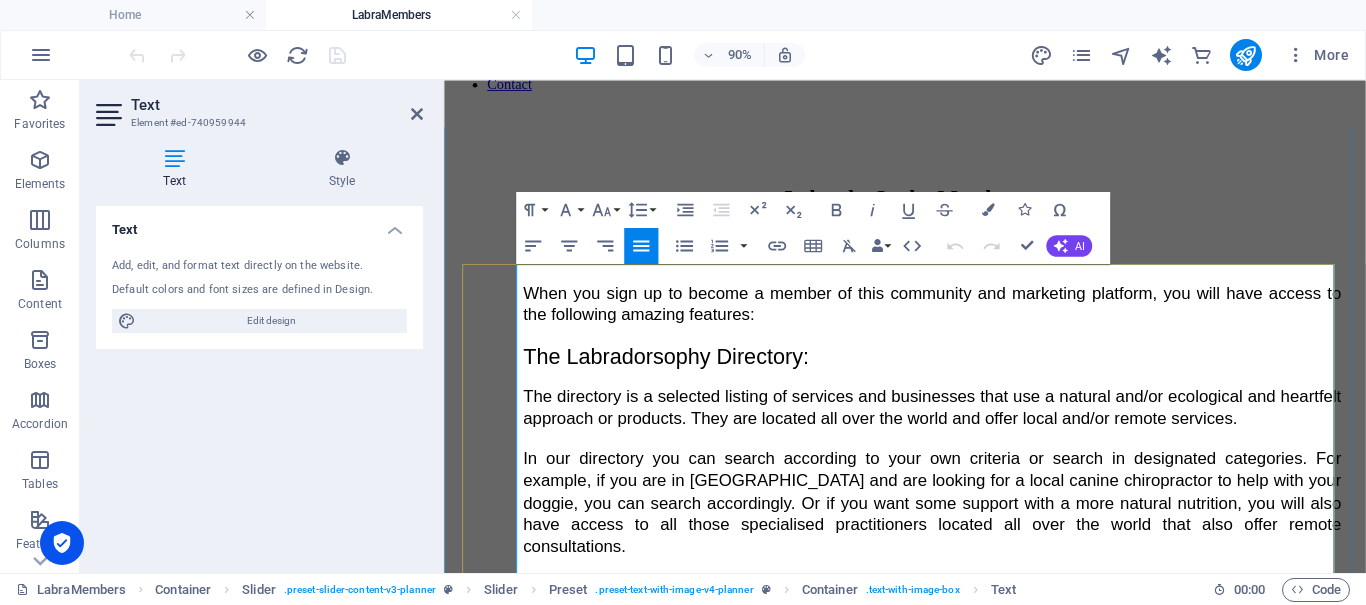 click on "When you sign up to become a member of this community and marketing platform, you will have access to the following amazing features: The Labradorsophy Directory:  The directory is a selected listing of services and businesses that use a natural and/or ecological and heartfelt approach or products. They are located all over the world and offer local and/or remote services.  In our directory you can search according to your own criteria or search in designated categories. For example, if you are in Portugal and are looking for a local canine chiropractor to help with your doggie, you can search accordingly. Or if you want some support with a more natural nutrition, you will also have access to all those specialised practitioners located all over the world that also offer remote consultations. The Labracycle: In this area you can post your own good quality second hand items for sale or buy them from other members. Posting is free for private members. Labrahome Wanted: Labratalk: Remember" at bounding box center [986, 759] 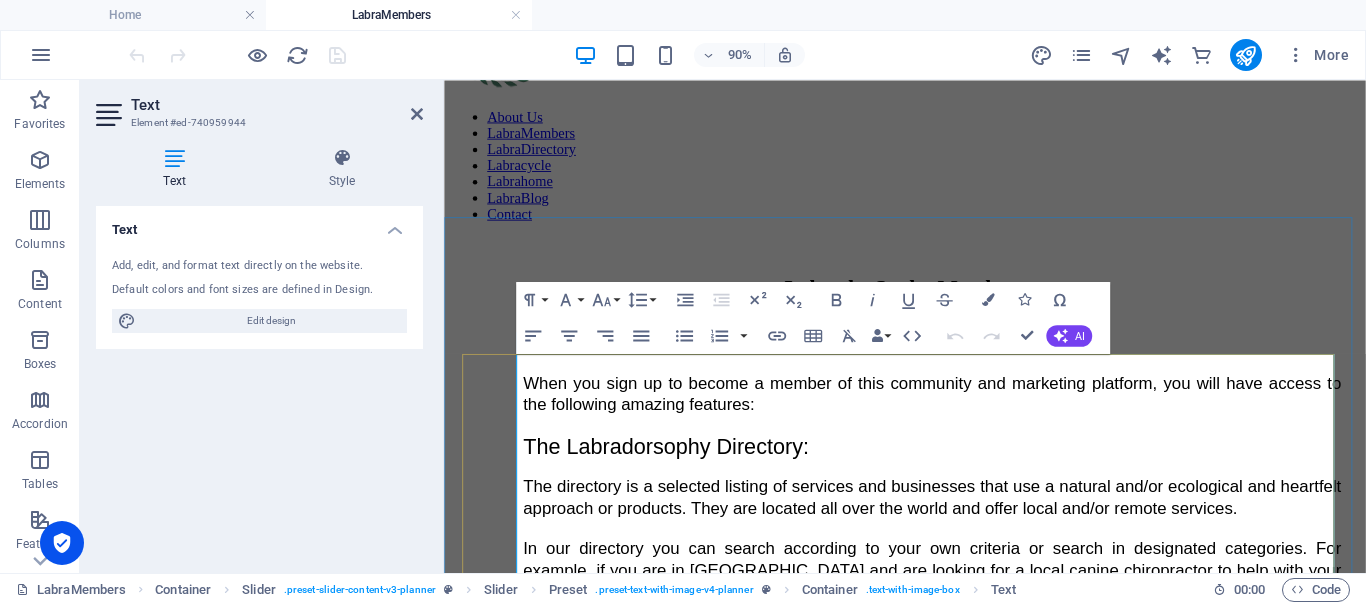 scroll, scrollTop: 948, scrollLeft: 0, axis: vertical 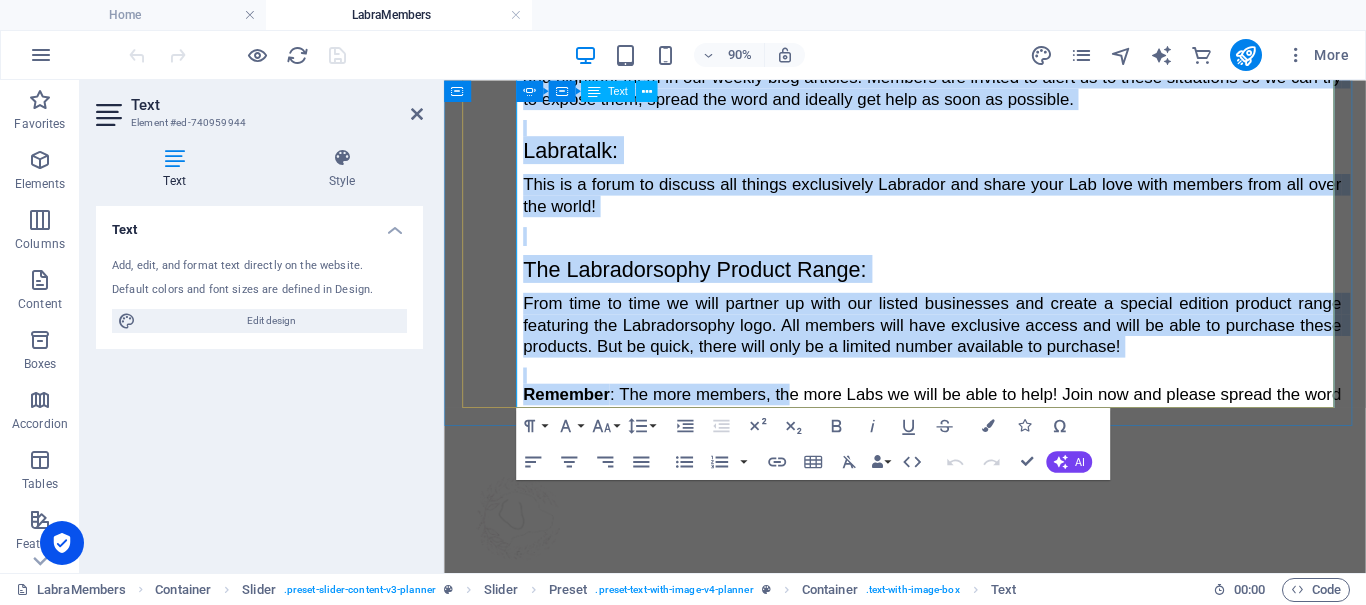 drag, startPoint x: 536, startPoint y: 201, endPoint x: 796, endPoint y: 419, distance: 339.2993 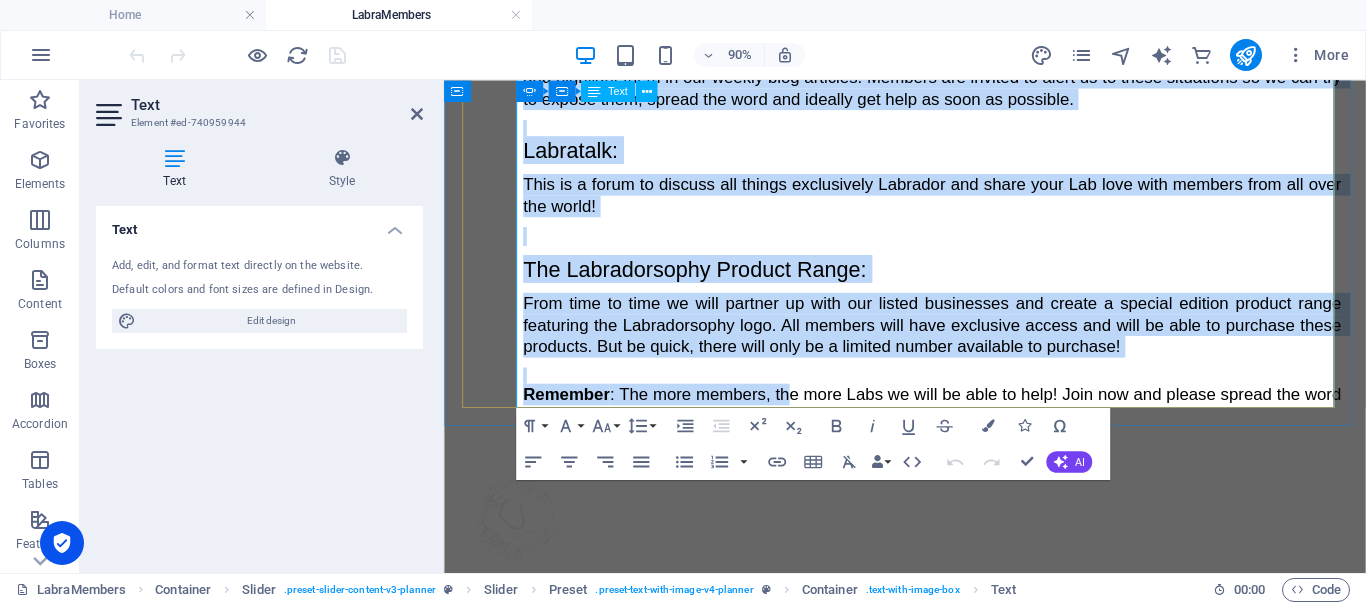 click on "When you sign up to become a member of this community and marketing platform, you will have access to the following amazing features: The Labradorsophy Directory:  The directory is a selected listing of services and businesses that use a natural and/or ecological and heartfelt approach or products. They are located all over the world and offer local and/or remote services.  In our directory you can search according to your own criteria or search in designated categories. For example, if you are in Portugal and are looking for a local canine chiropractor to help with your doggie, you can search accordingly. Or if you want some support with a more natural nutrition, you will also have access to all those specialised practitioners located all over the world that also offer remote consultations. The Labracycle: In this area you can post your own good quality second hand items for sale or buy them from other members. Posting is free for private members. Labrahome Wanted: Labratalk: Remember" at bounding box center [986, 11] 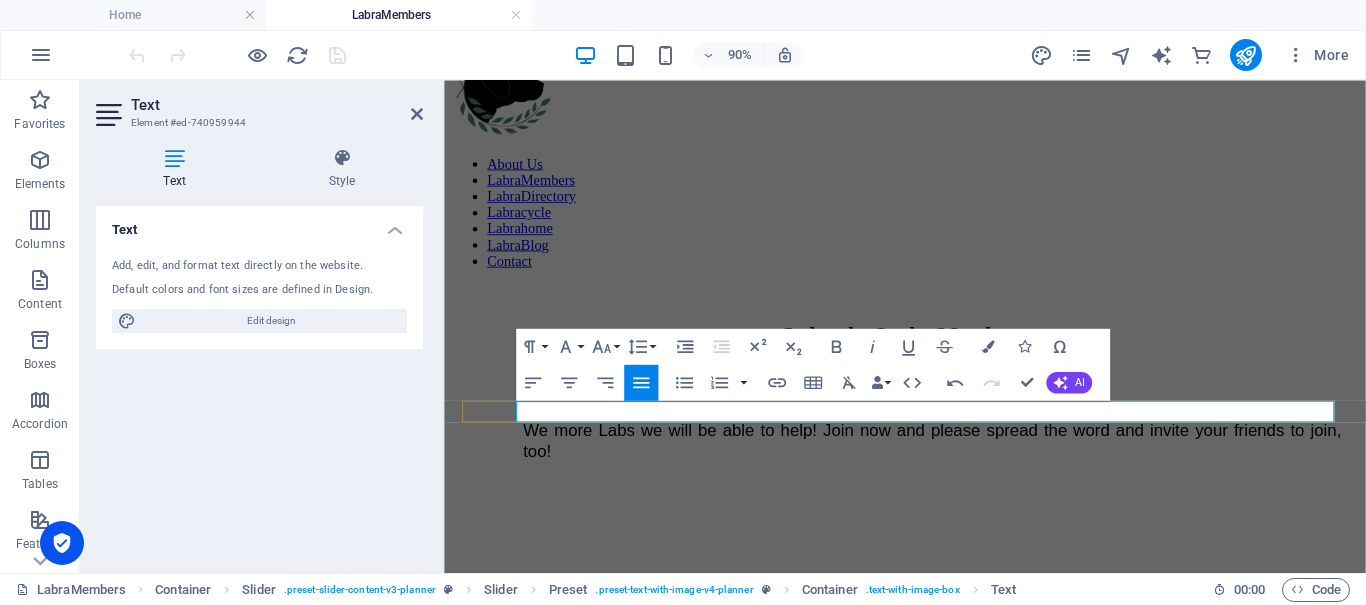 scroll, scrollTop: 796, scrollLeft: 0, axis: vertical 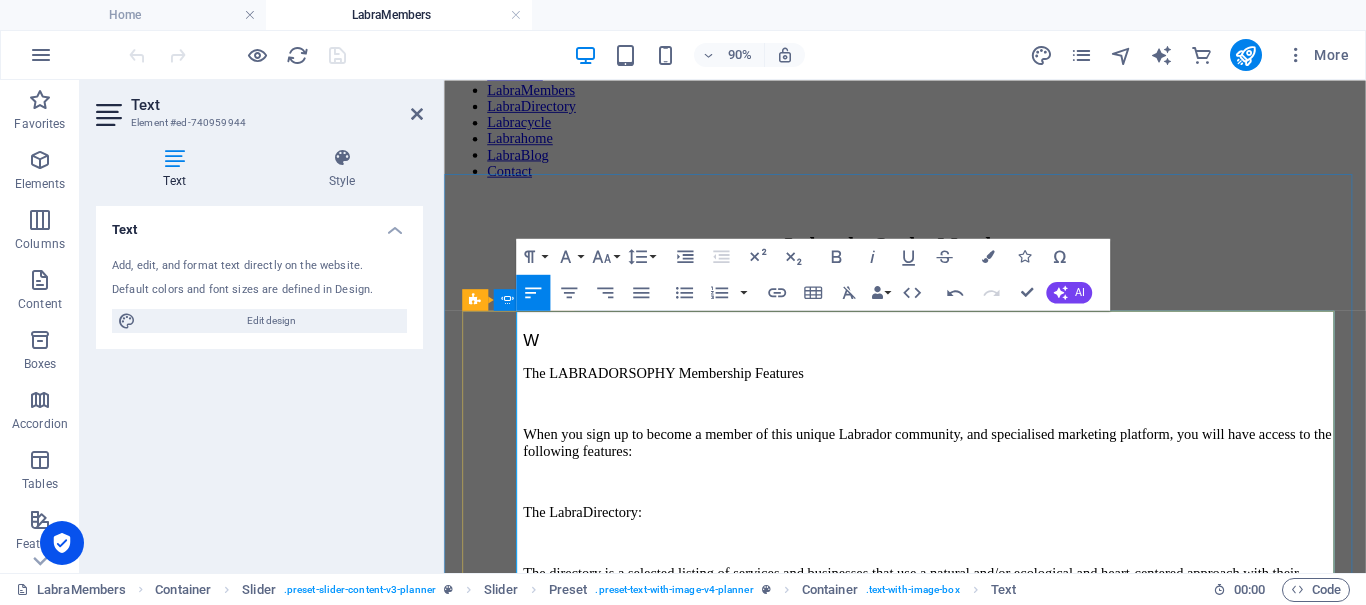 click on "The LABRADORSOPHY Membership Features" at bounding box center (986, 406) 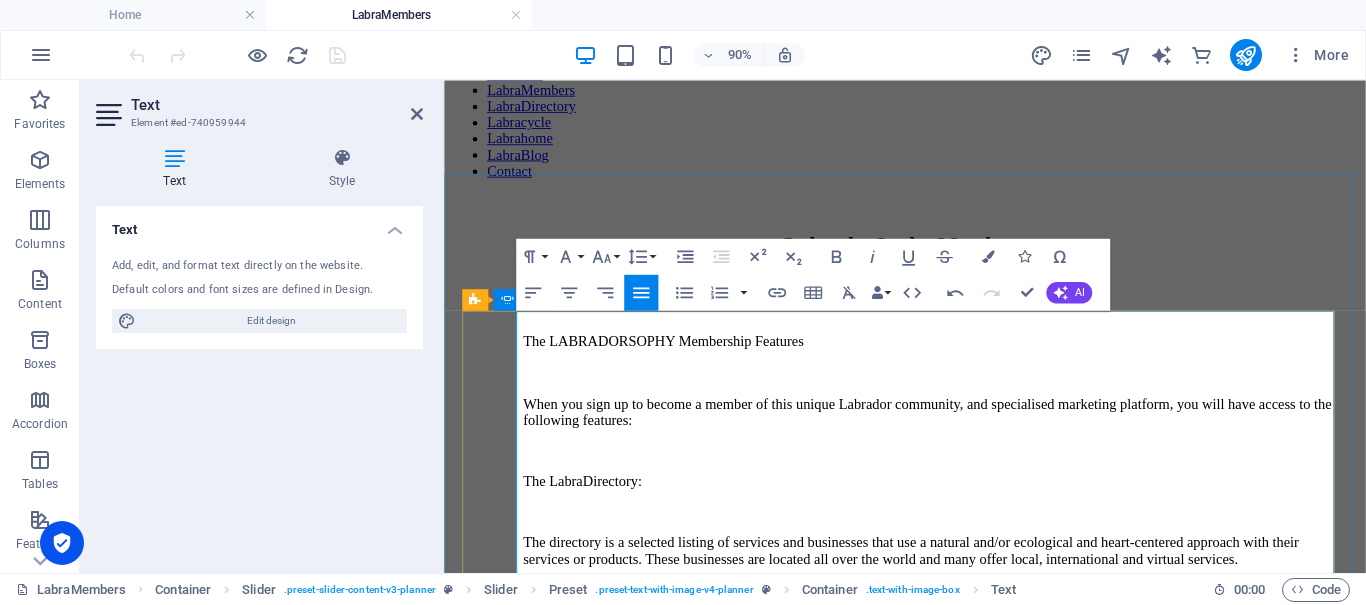 click at bounding box center [986, 560] 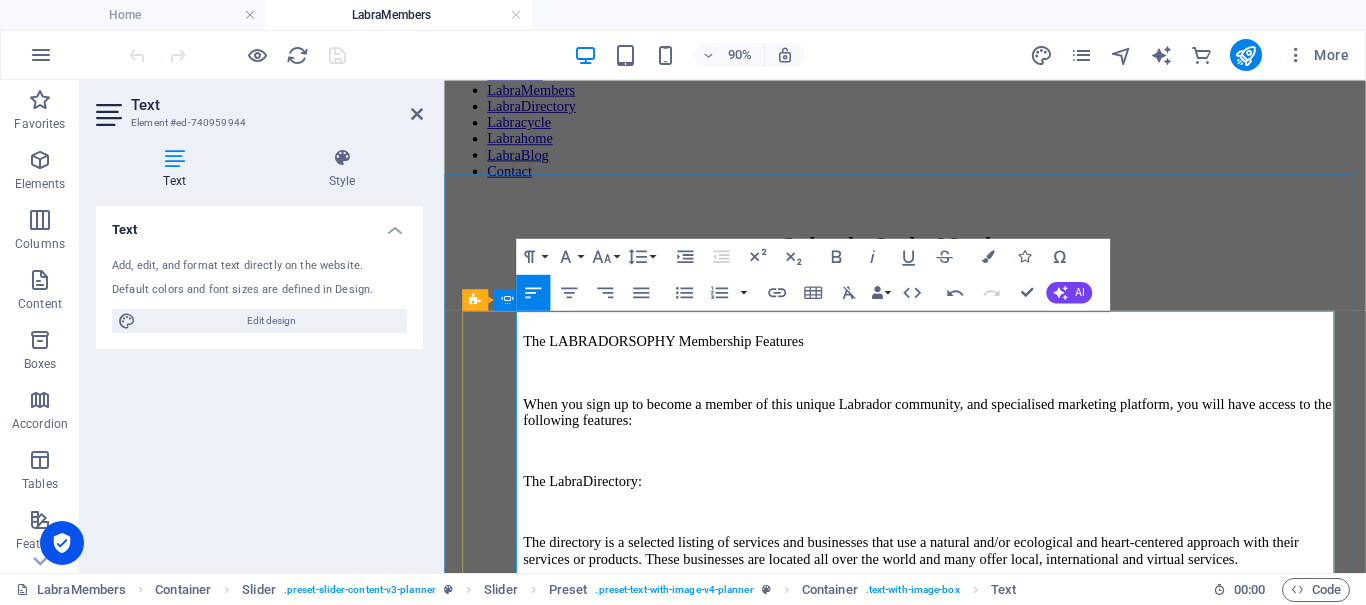 click at bounding box center (986, 560) 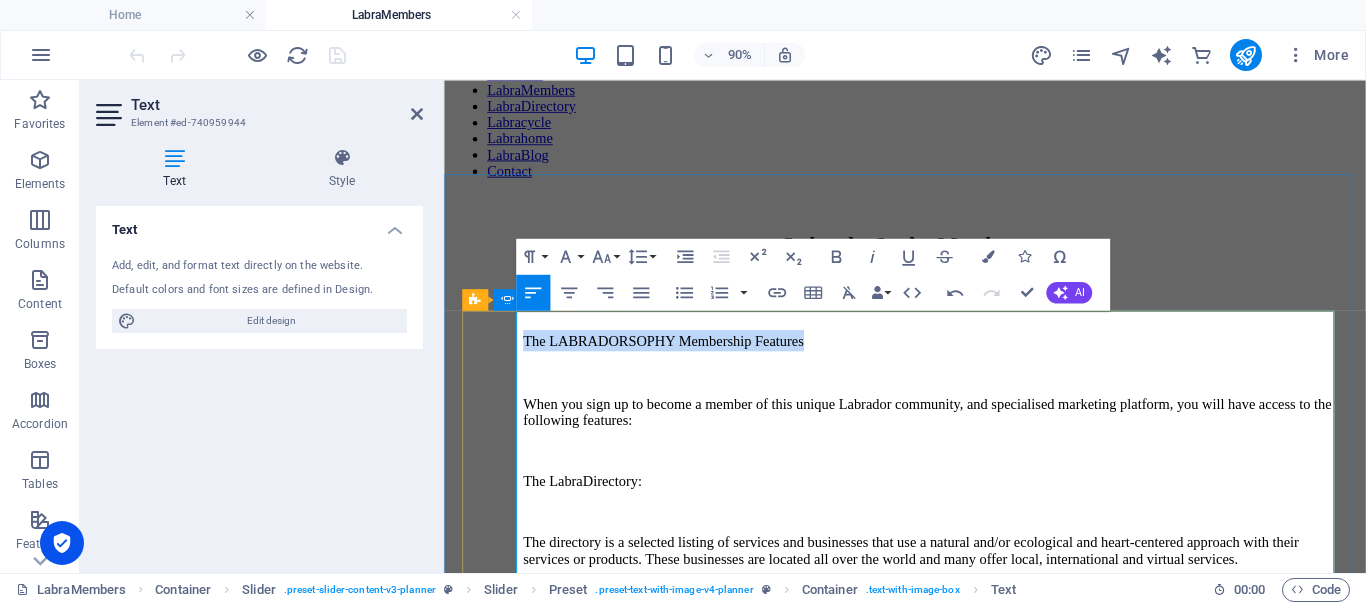 drag, startPoint x: 915, startPoint y: 345, endPoint x: 523, endPoint y: 351, distance: 392.04593 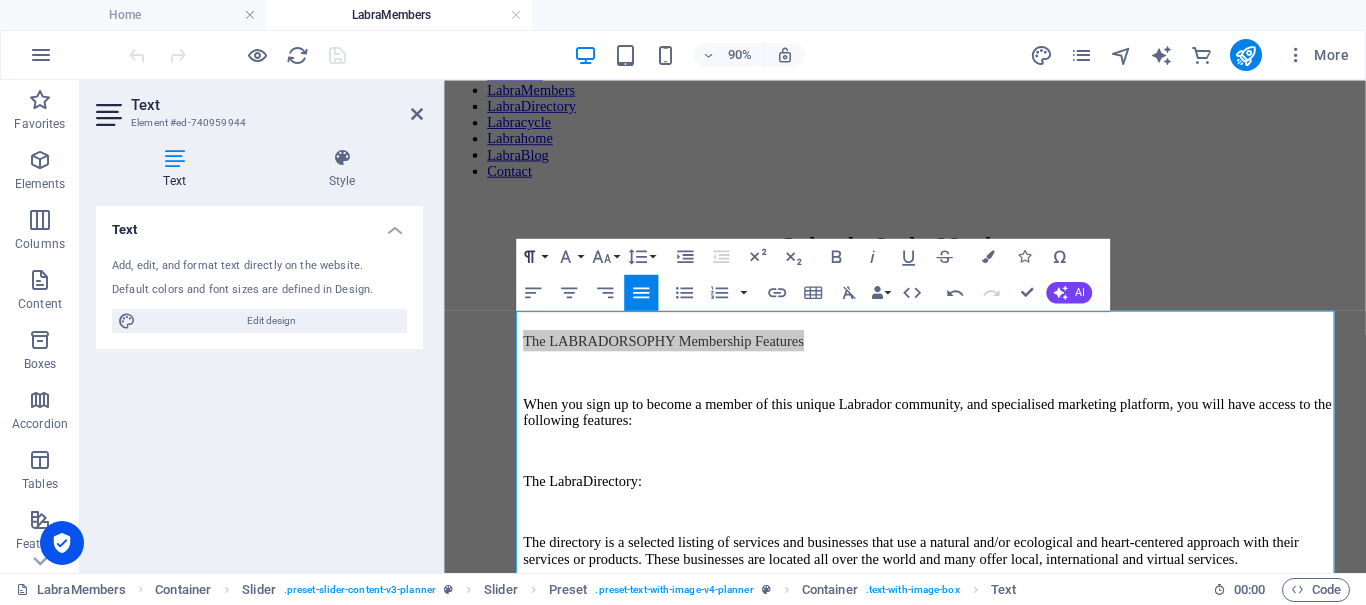 click on "Paragraph Format" at bounding box center (533, 256) 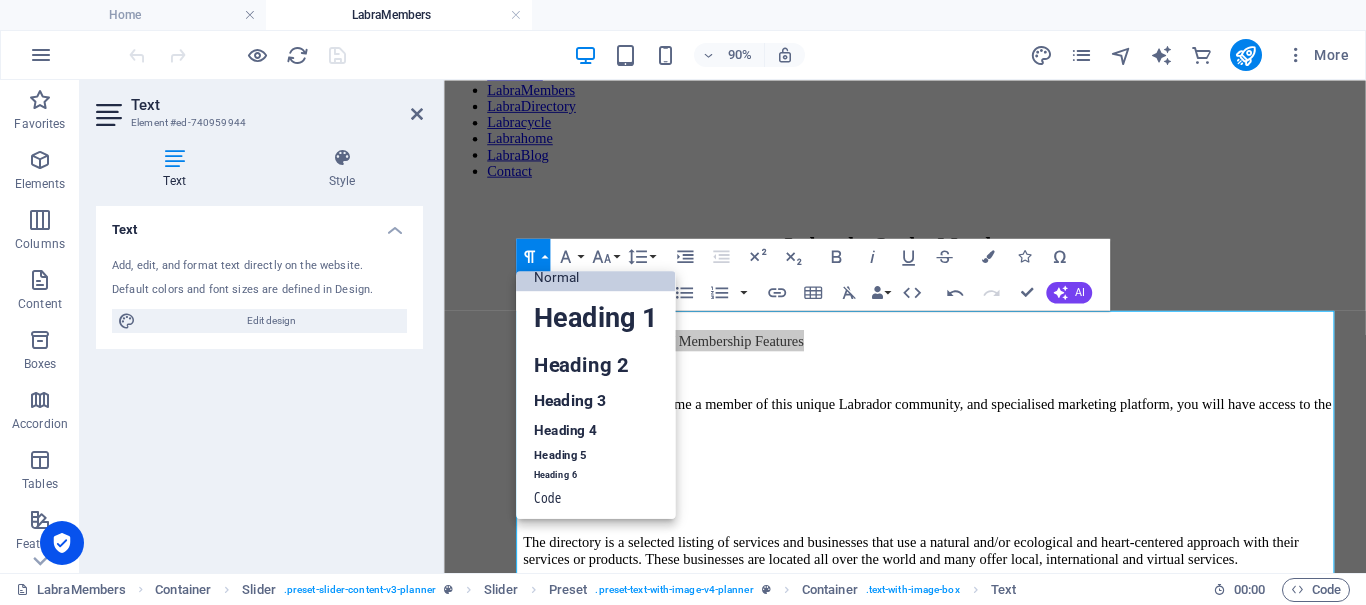 scroll, scrollTop: 16, scrollLeft: 0, axis: vertical 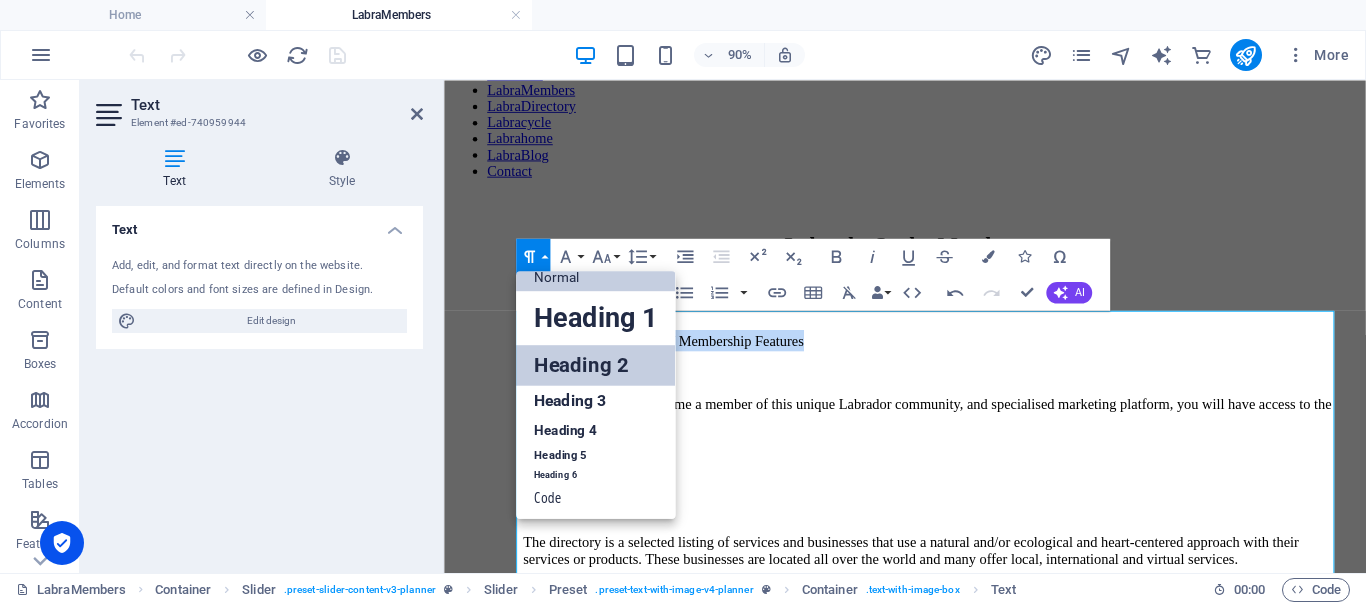 click on "Heading 2" at bounding box center [596, 365] 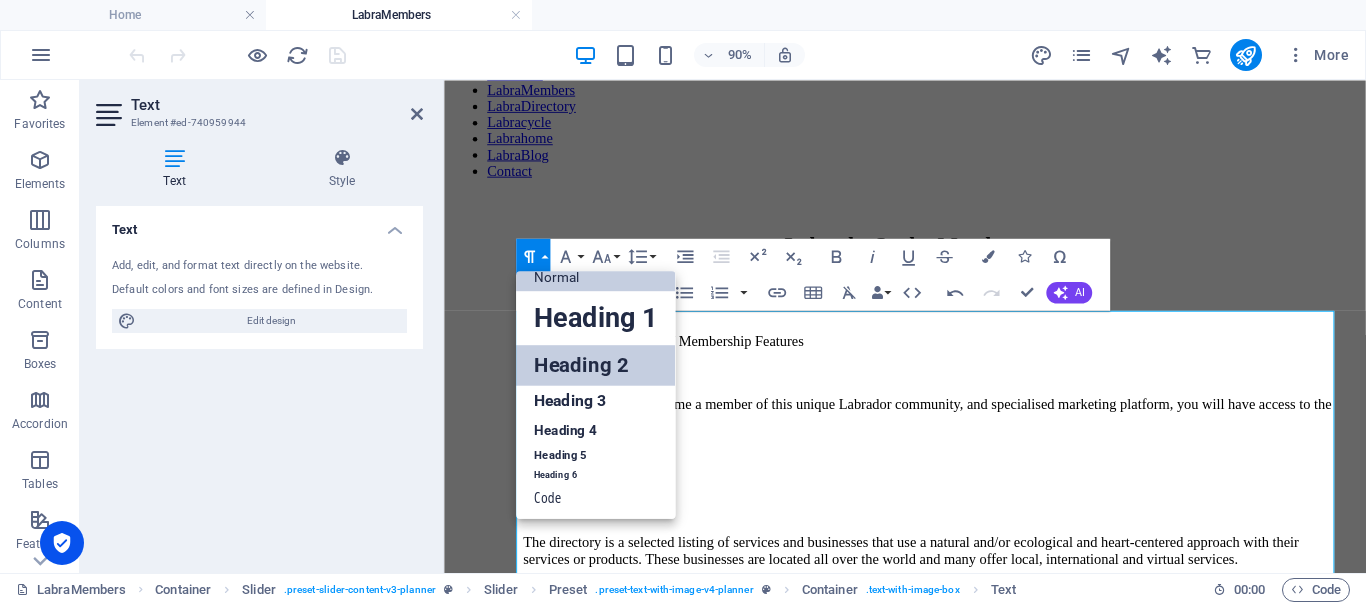 scroll, scrollTop: 67491, scrollLeft: 0, axis: vertical 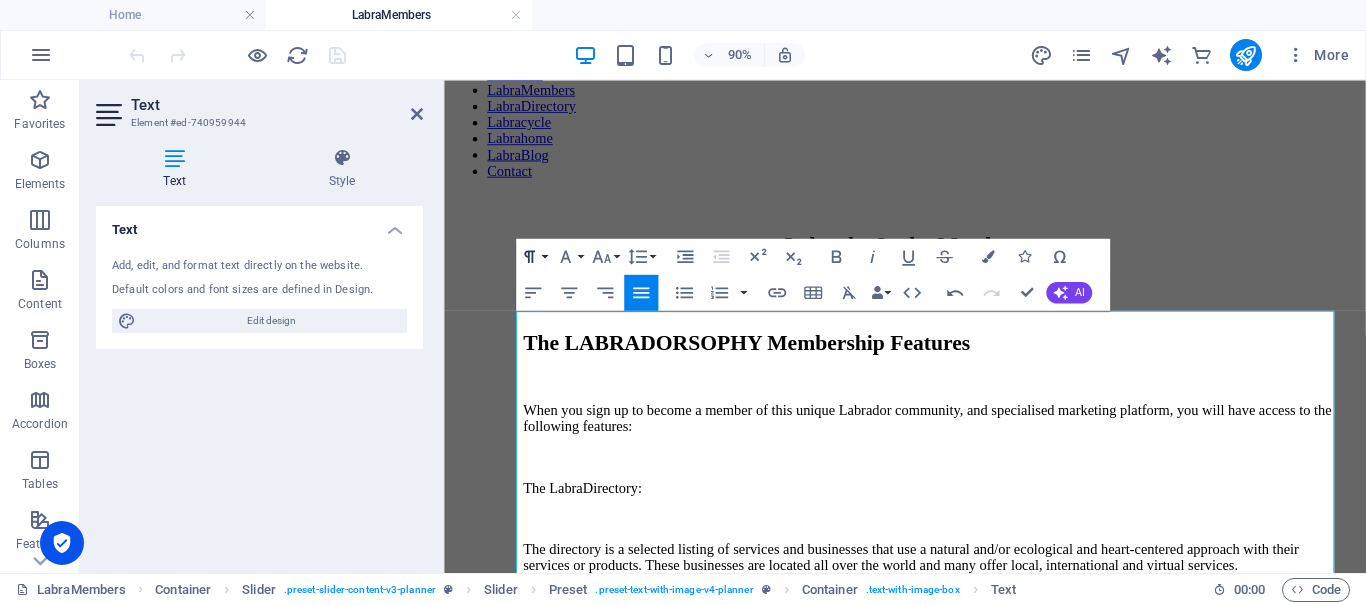 click on "Paragraph Format" at bounding box center (533, 256) 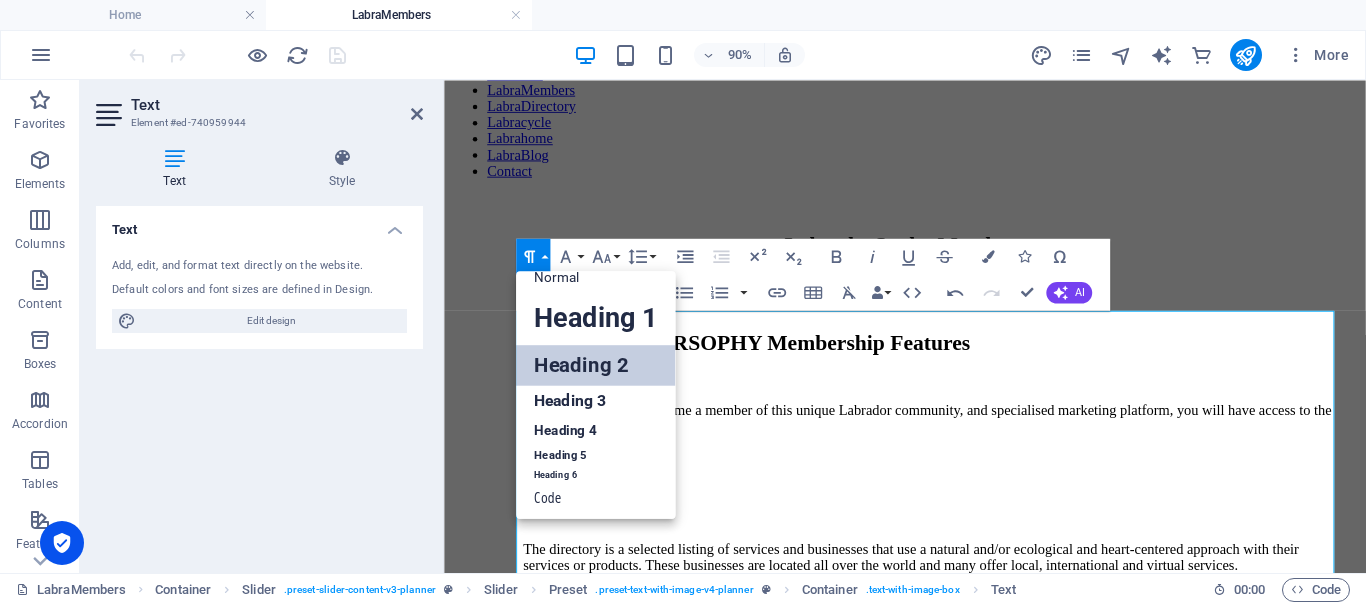 scroll, scrollTop: 16, scrollLeft: 0, axis: vertical 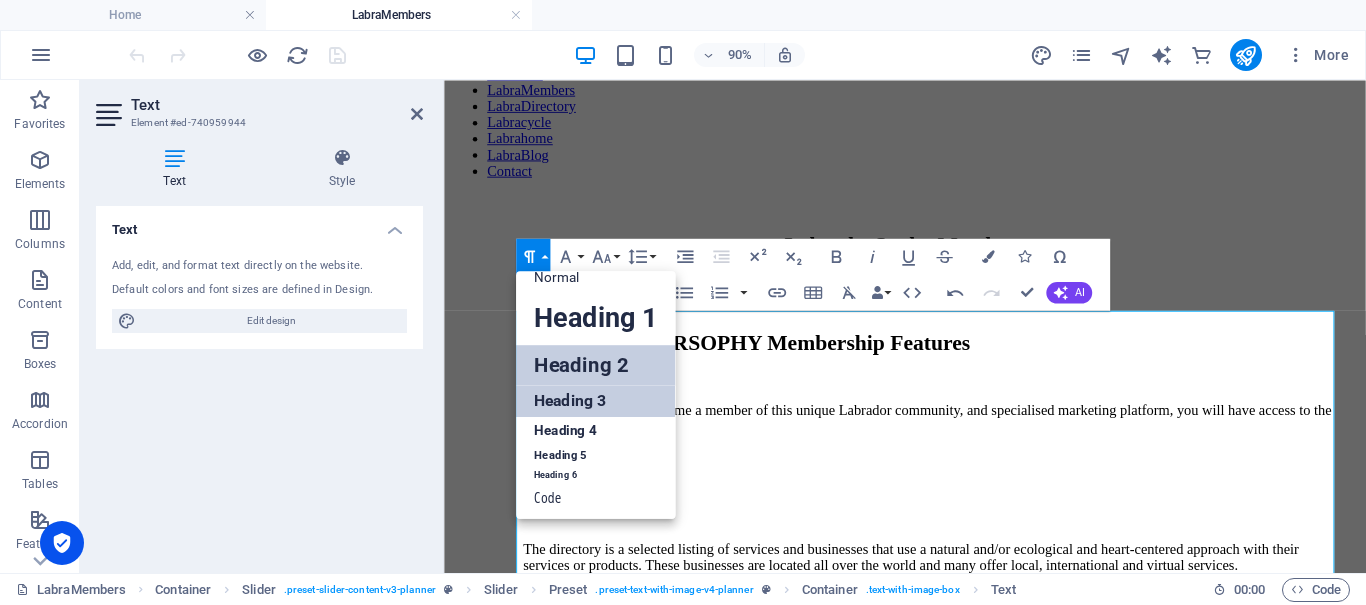 click on "Heading 3" at bounding box center [596, 401] 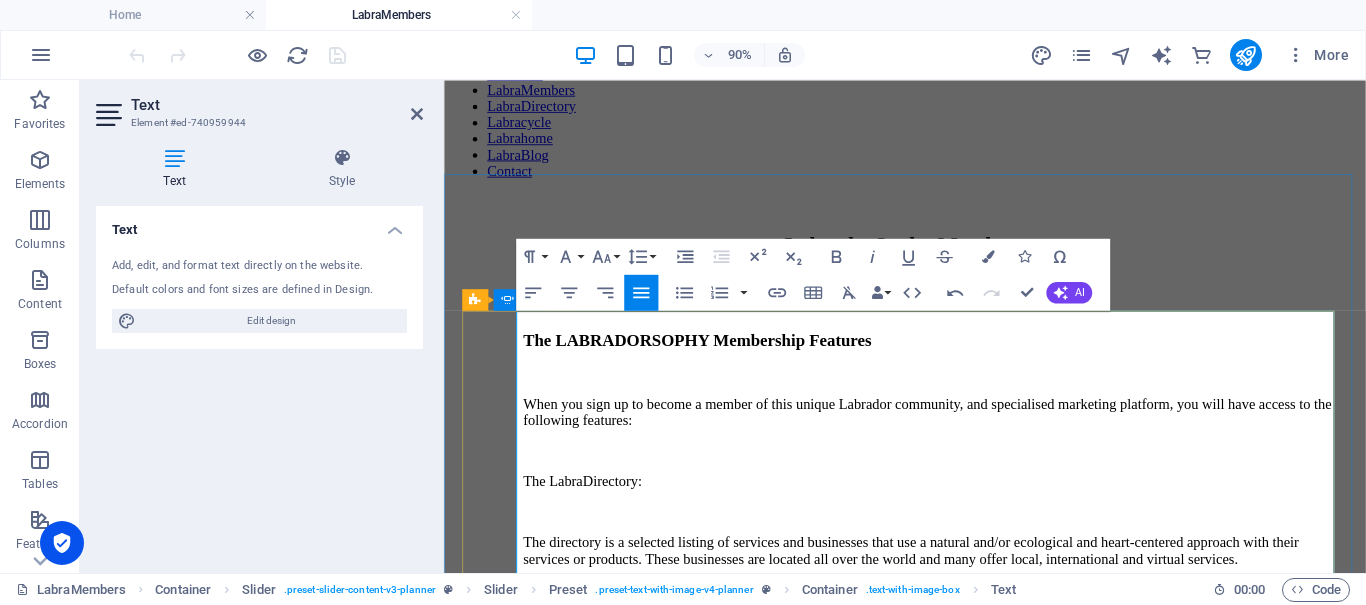 click on "The LabraDirectory:" at bounding box center (986, 526) 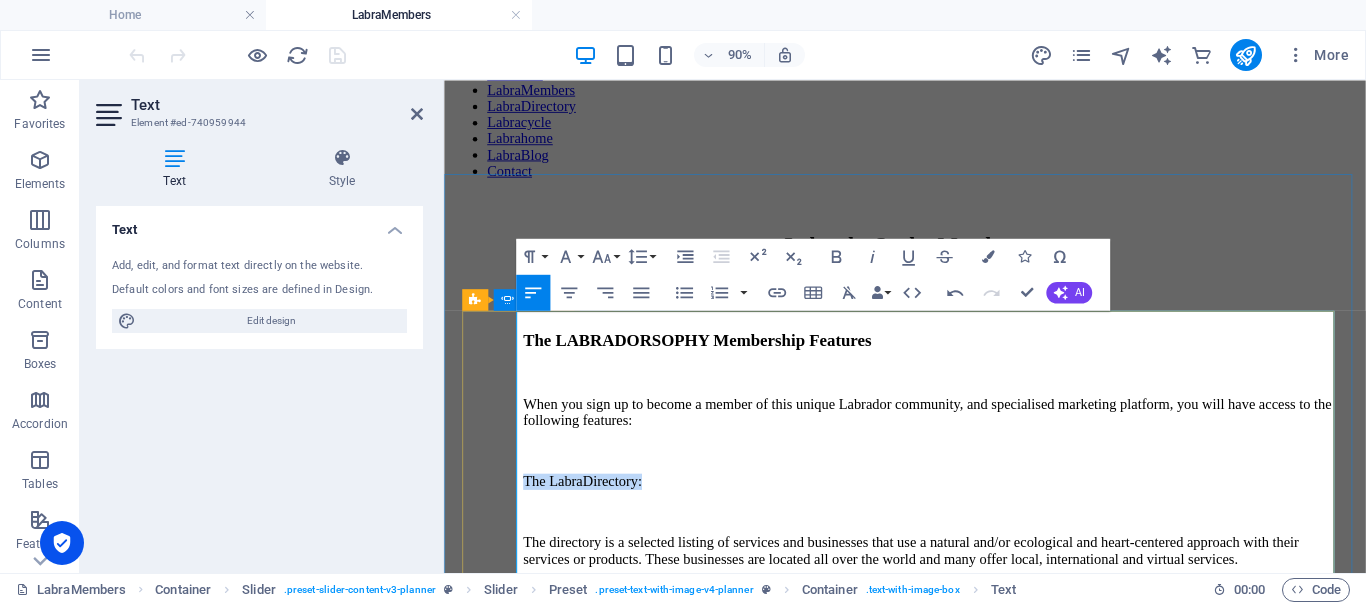 drag, startPoint x: 689, startPoint y: 494, endPoint x: 526, endPoint y: 485, distance: 163.24828 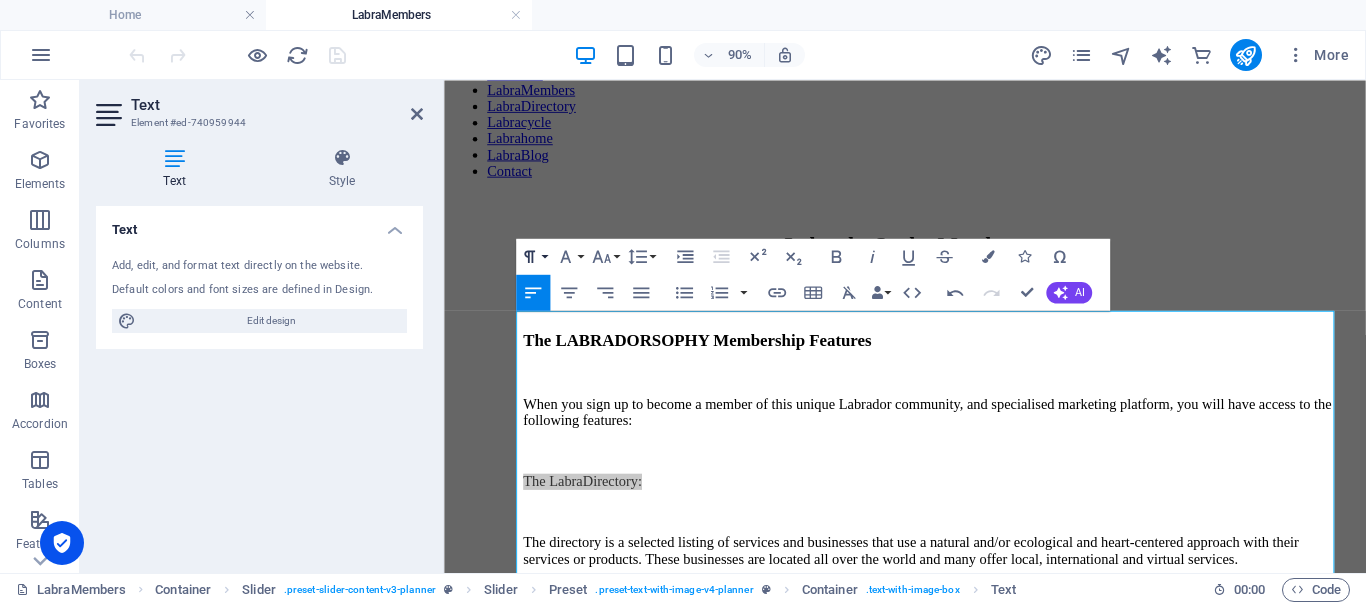 click on "Paragraph Format" at bounding box center (533, 256) 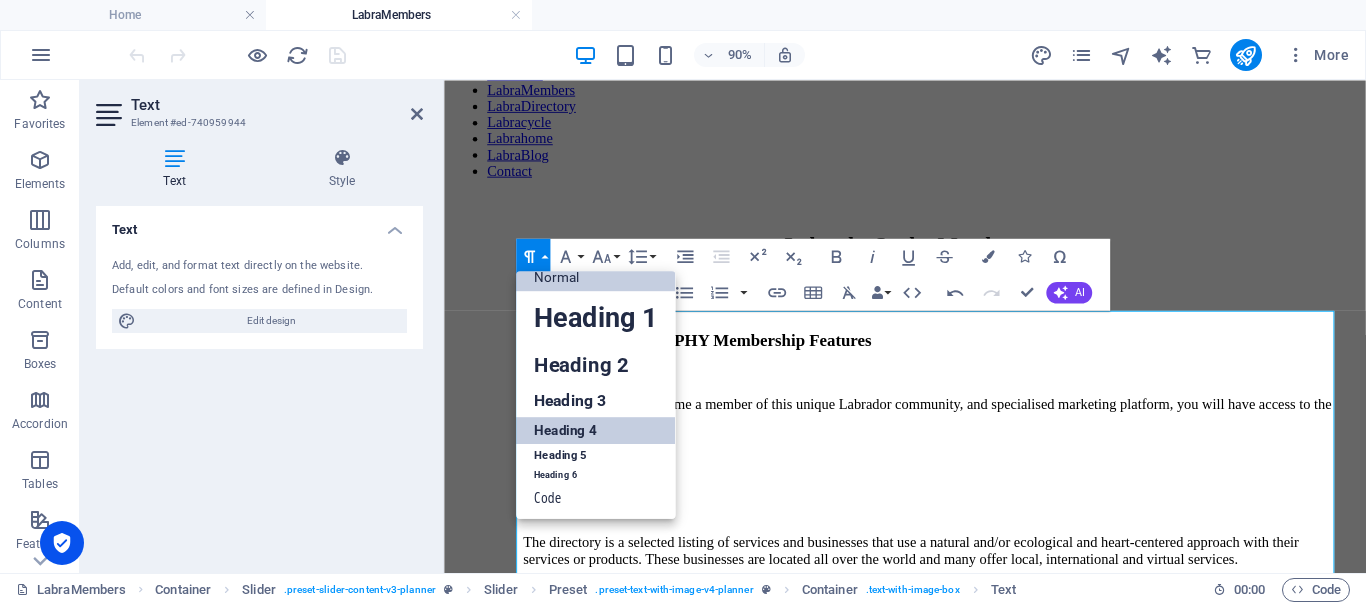 click on "Heading 4" at bounding box center [596, 430] 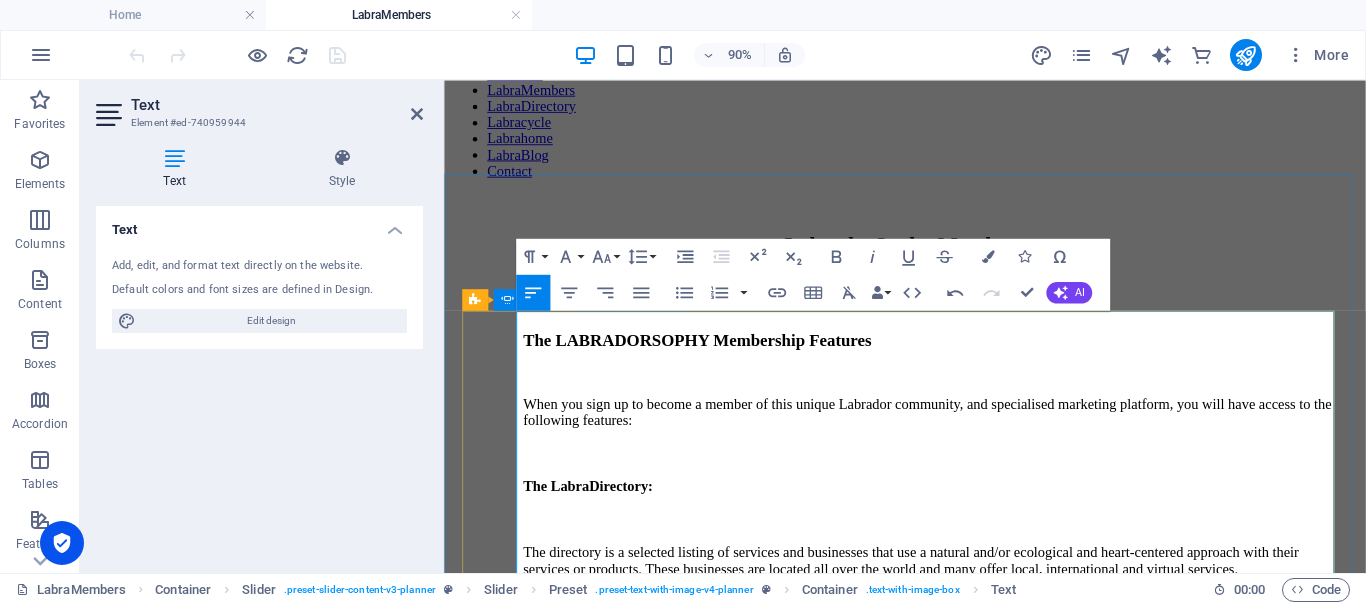 click on "The LabraDirectory:" at bounding box center (986, 531) 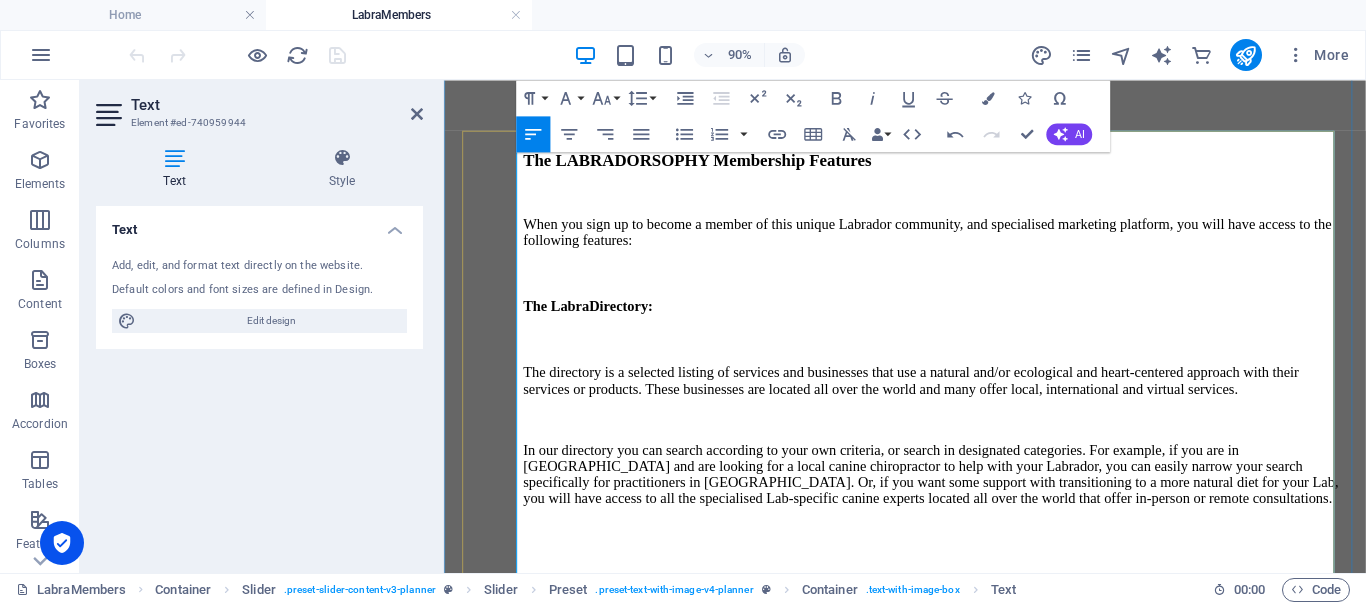 scroll, scrollTop: 896, scrollLeft: 0, axis: vertical 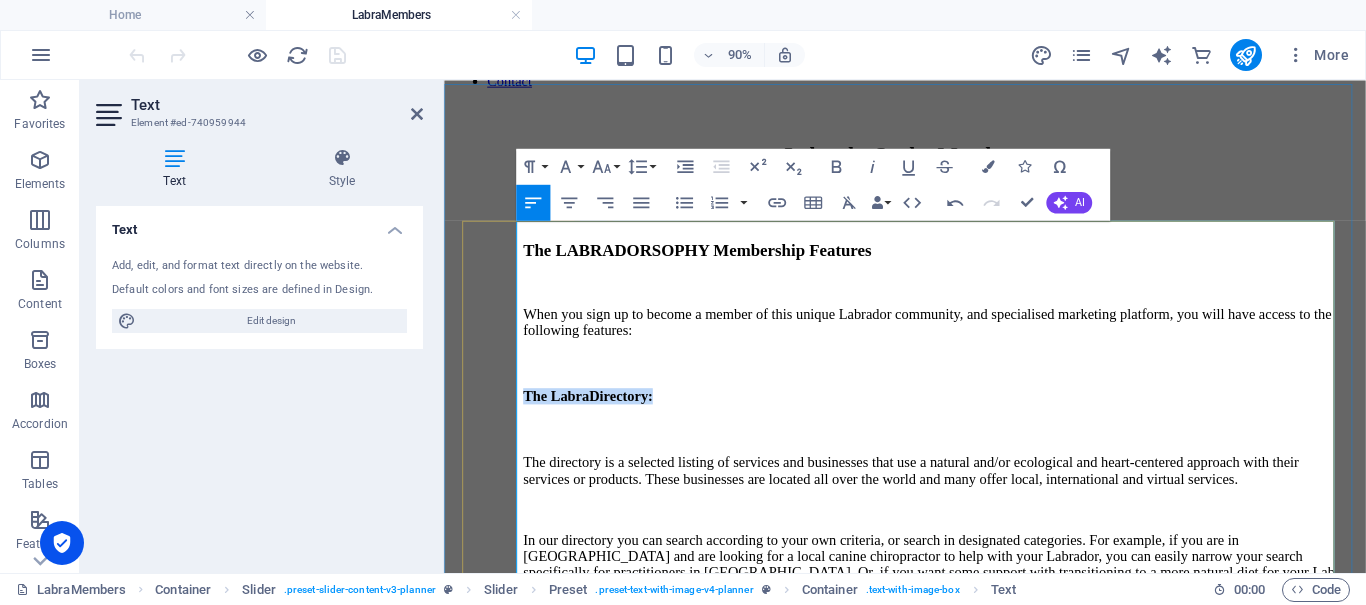 drag, startPoint x: 821, startPoint y: 407, endPoint x: 530, endPoint y: 406, distance: 291.0017 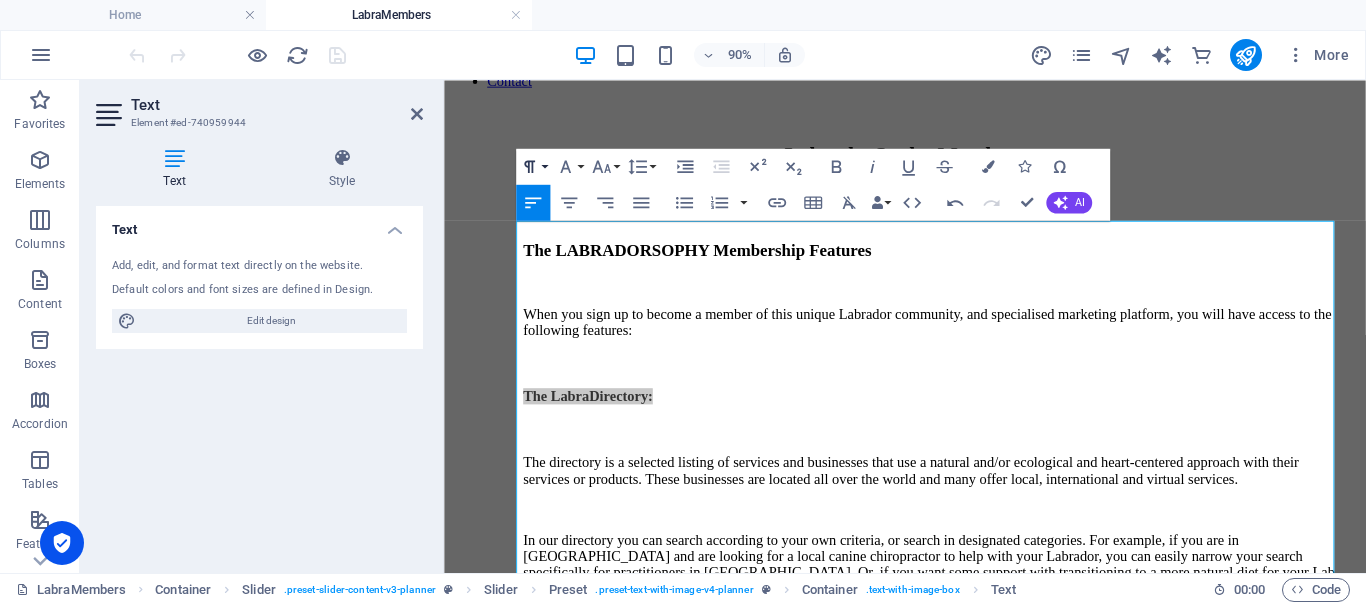 click on "Paragraph Format" at bounding box center (533, 166) 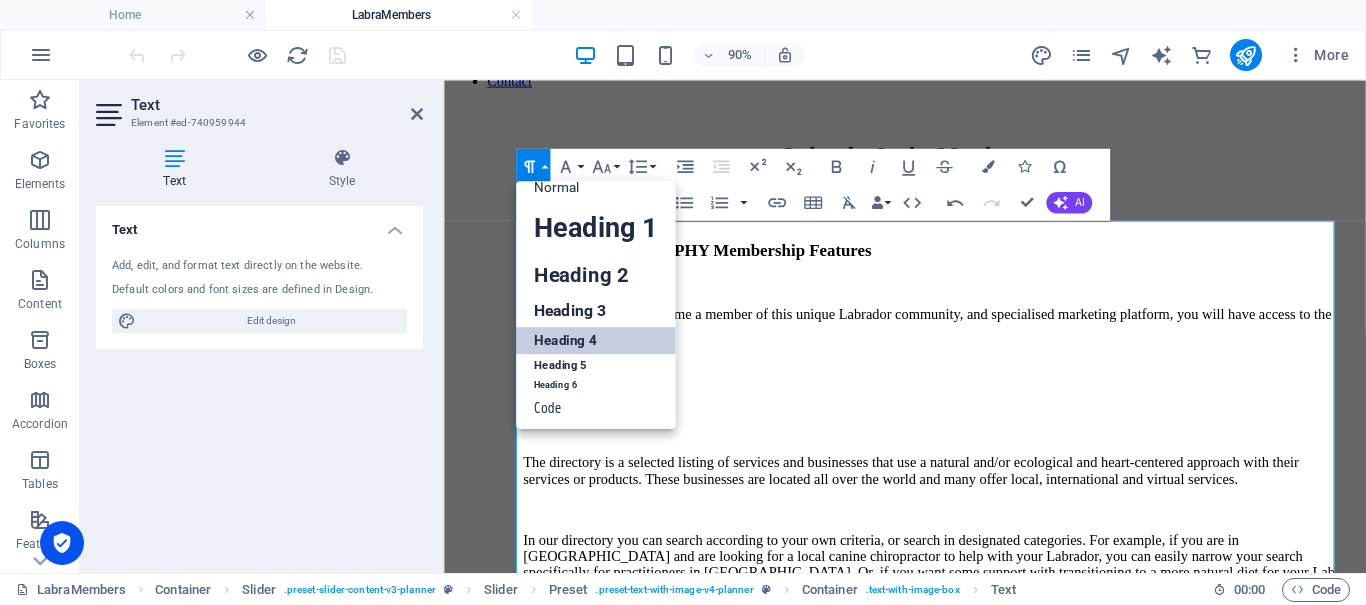 scroll, scrollTop: 16, scrollLeft: 0, axis: vertical 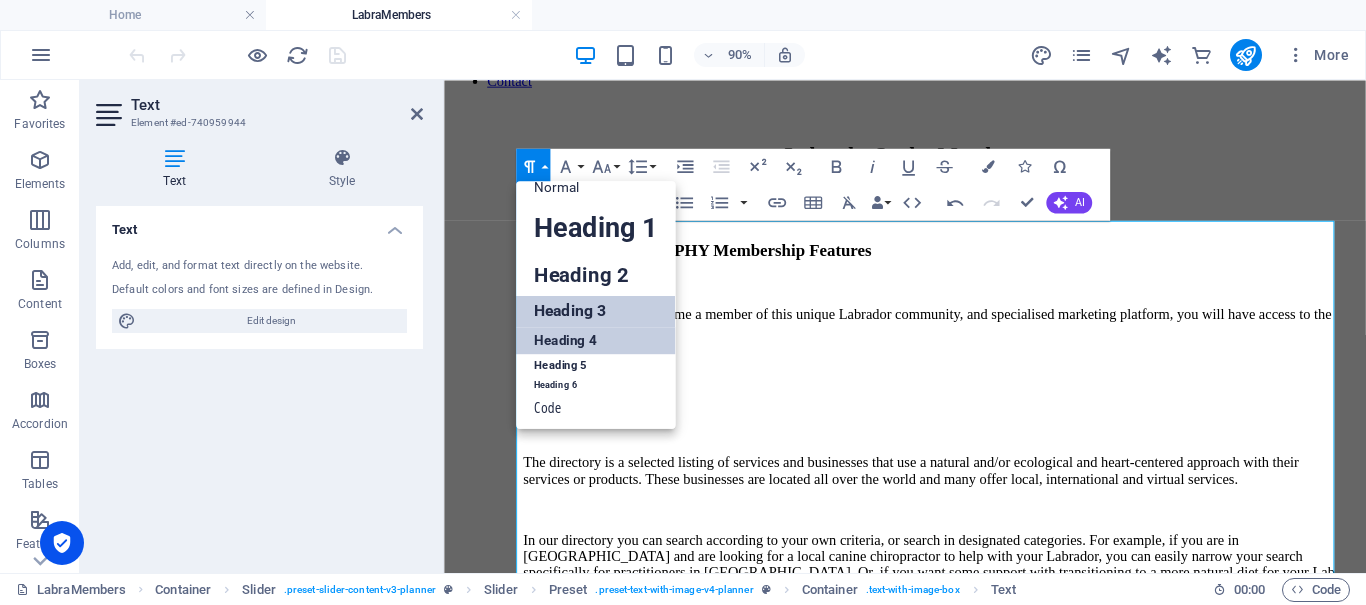 click on "Heading 3" at bounding box center (596, 311) 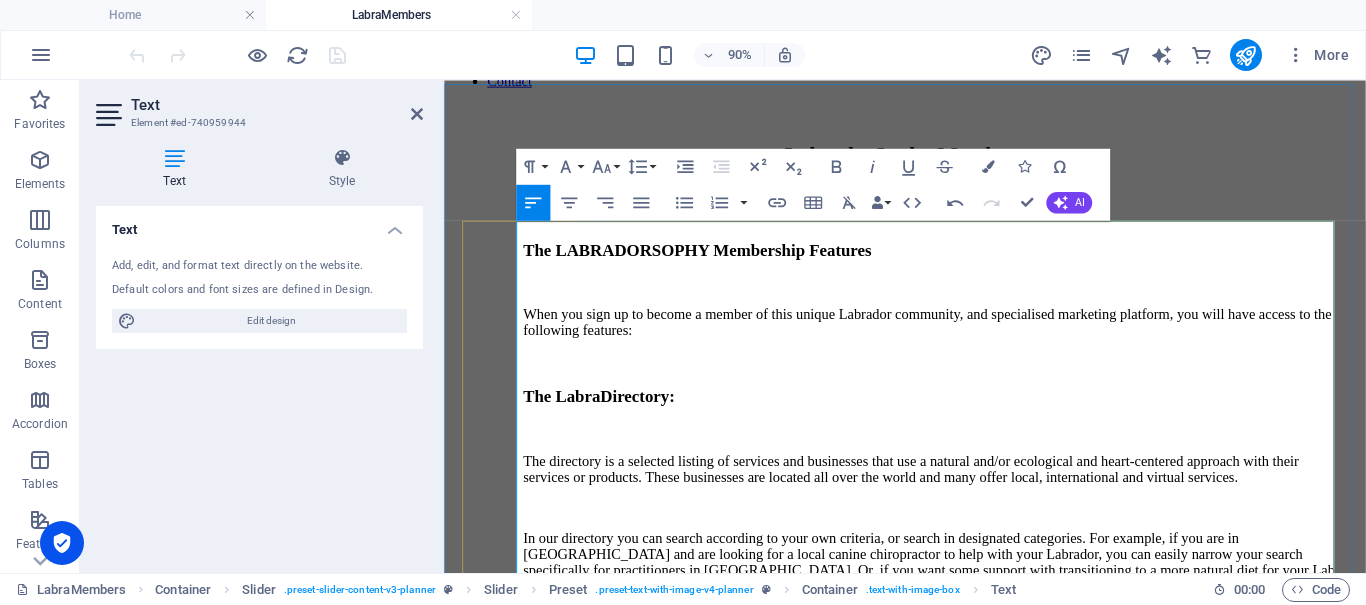 click on "The directory is a selected listing of services and businesses that use a natural and/or ecological and heart-centered approach with their services or products. These businesses are located all over the world and many offer local, international and virtual services." at bounding box center [986, 512] 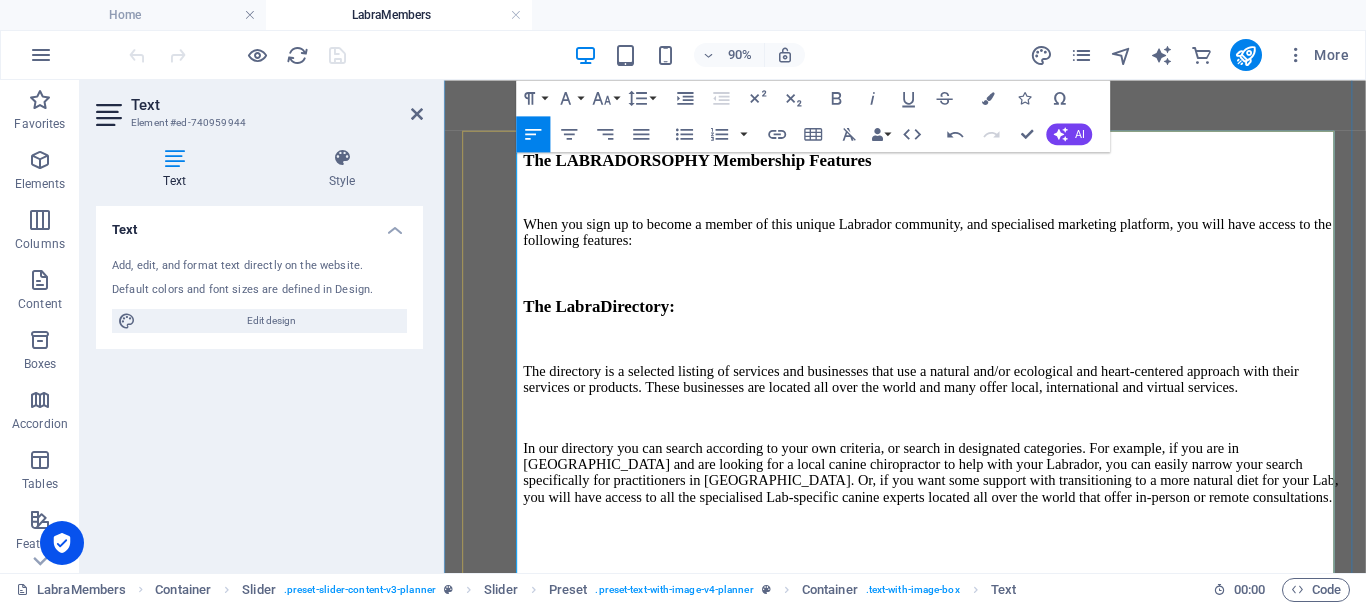 scroll, scrollTop: 1096, scrollLeft: 0, axis: vertical 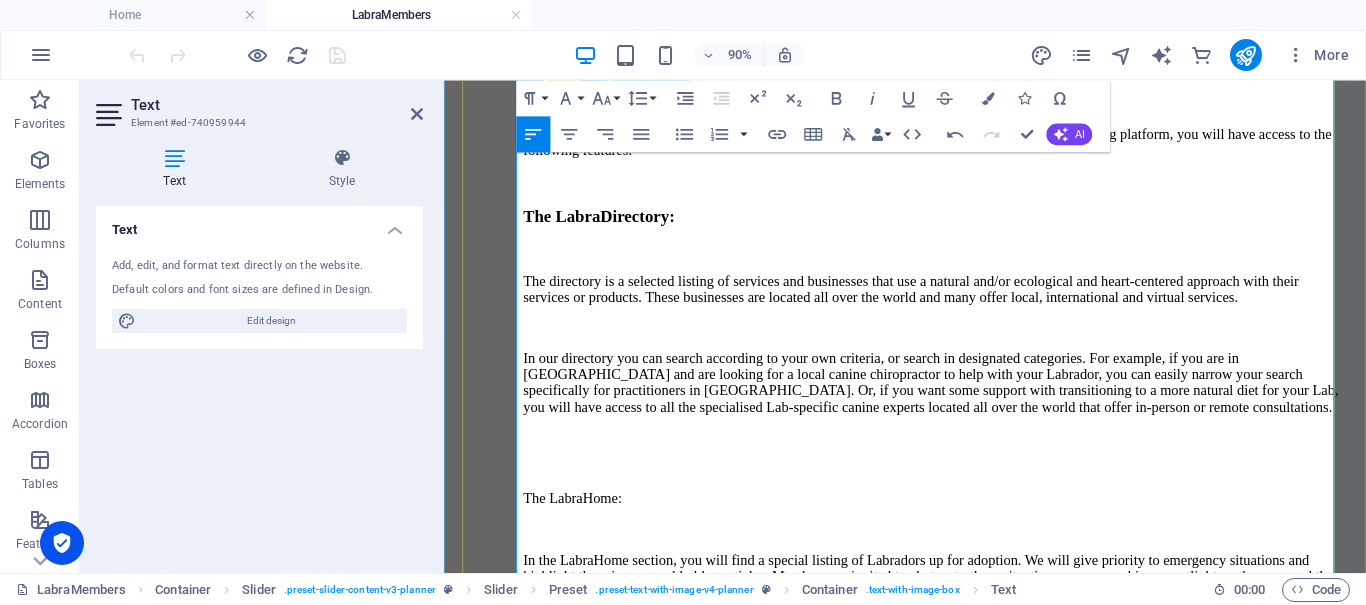 click at bounding box center [986, 477] 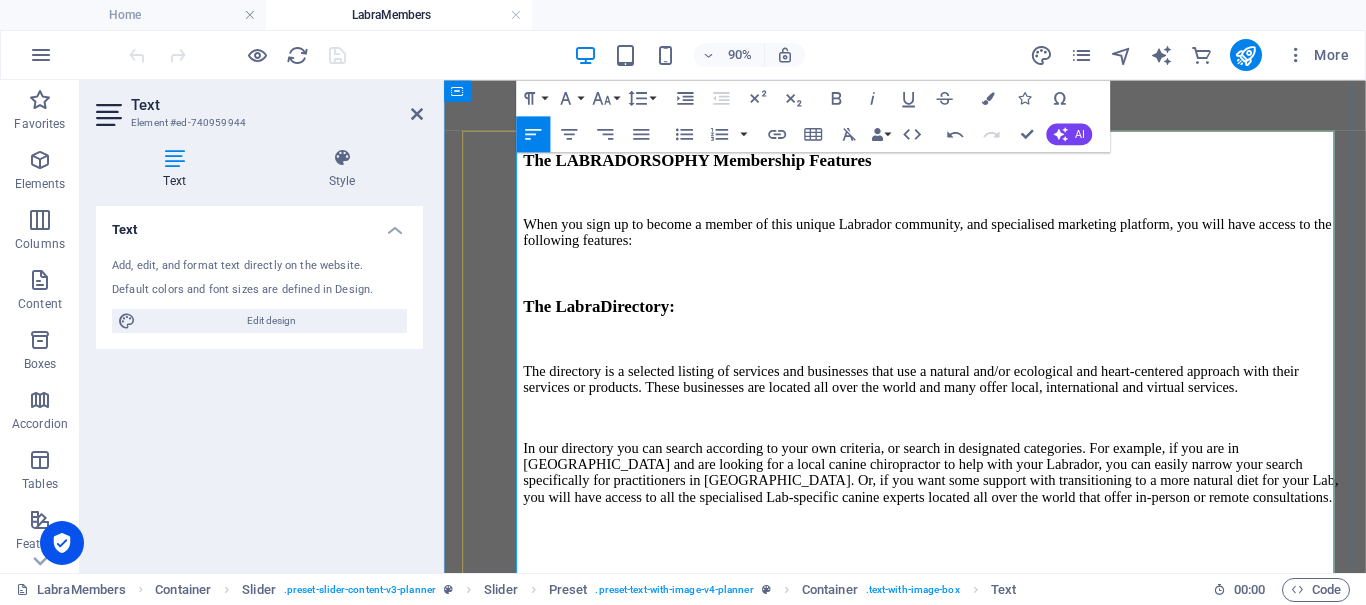 scroll, scrollTop: 1096, scrollLeft: 0, axis: vertical 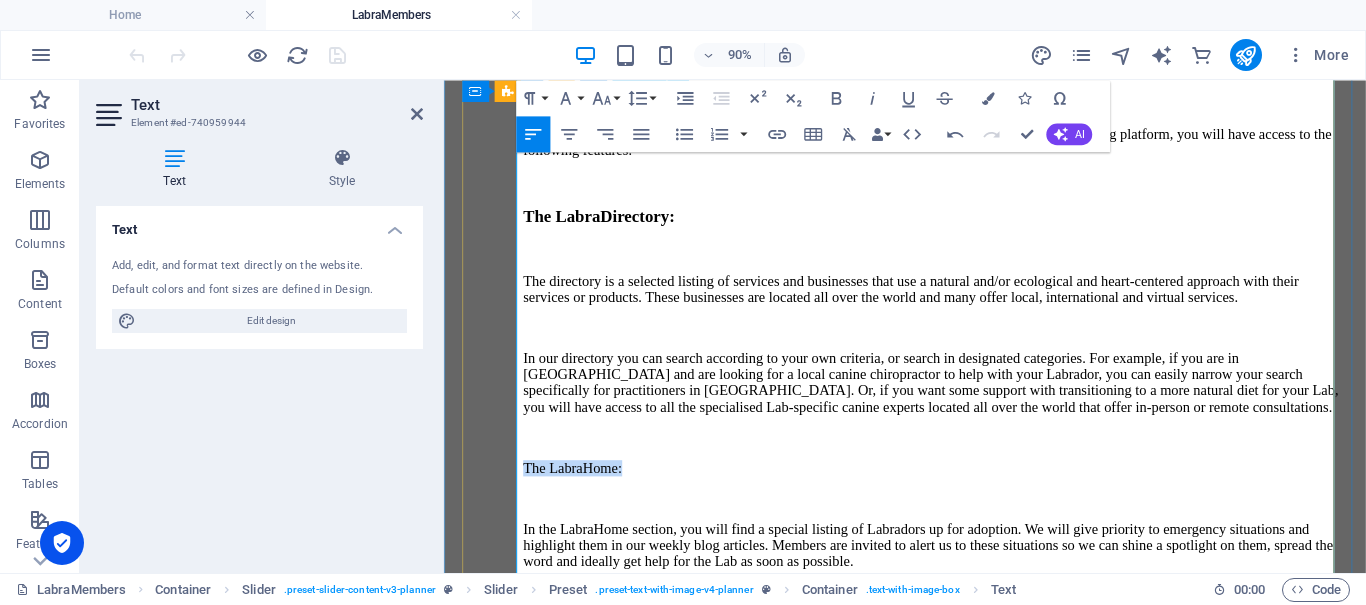 drag, startPoint x: 667, startPoint y: 497, endPoint x: 526, endPoint y: 508, distance: 141.42842 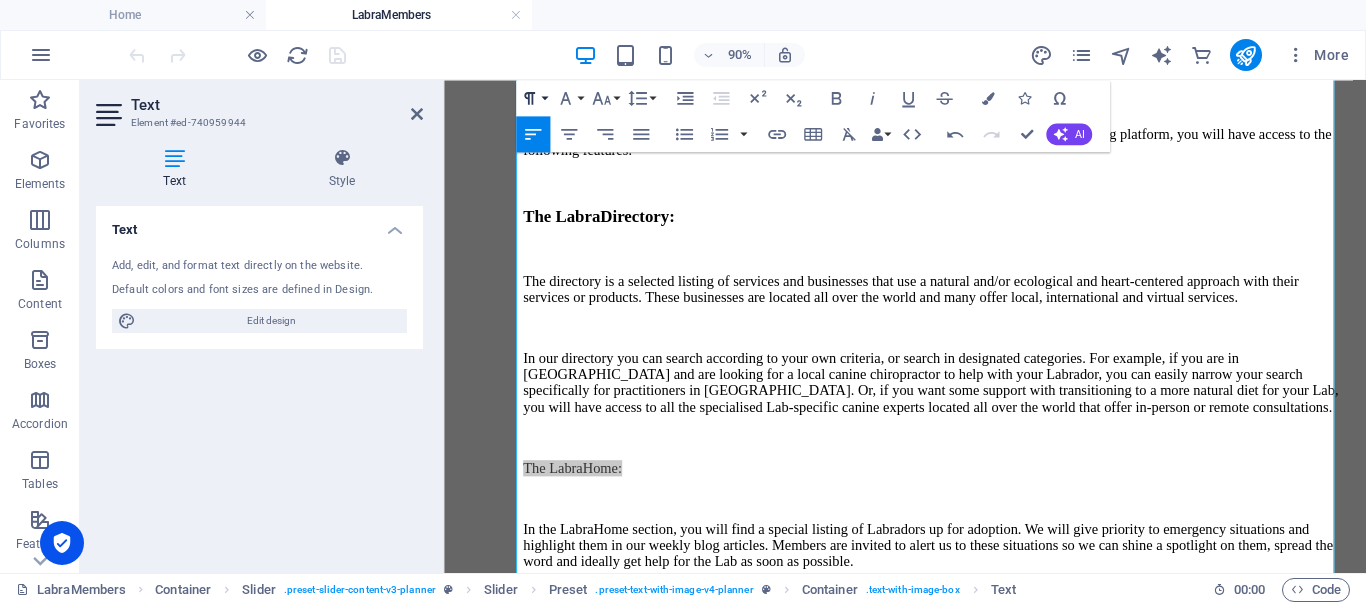 click on "Paragraph Format" at bounding box center (533, 98) 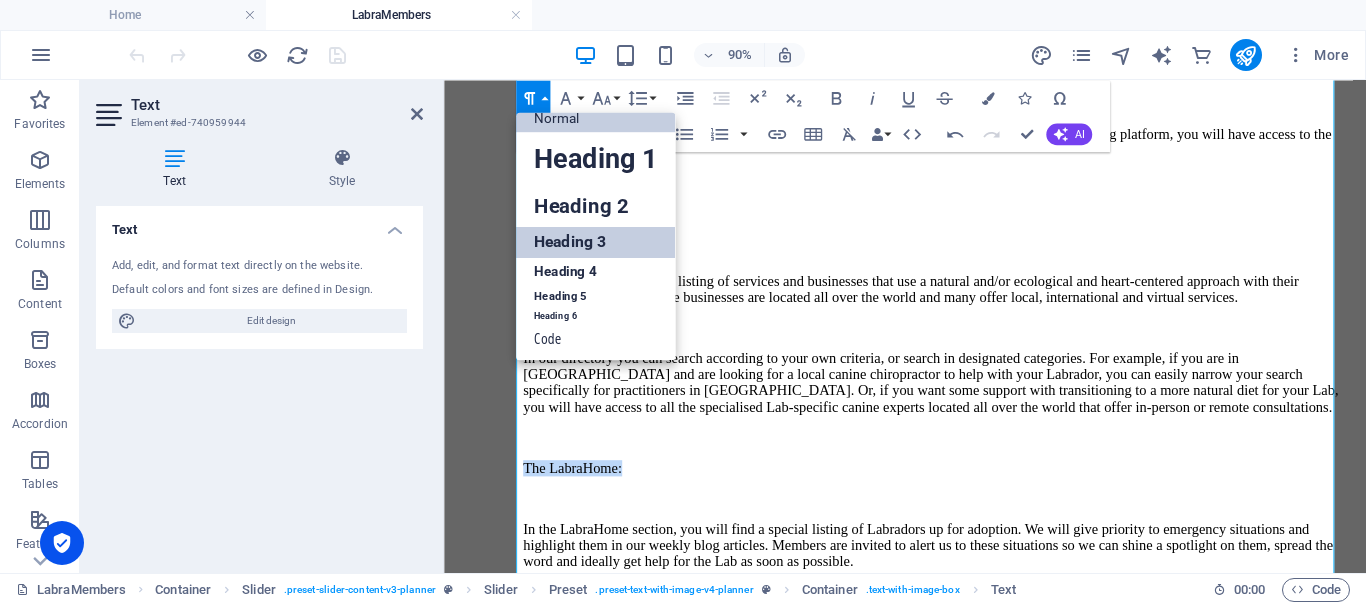 click on "Heading 3" at bounding box center (596, 243) 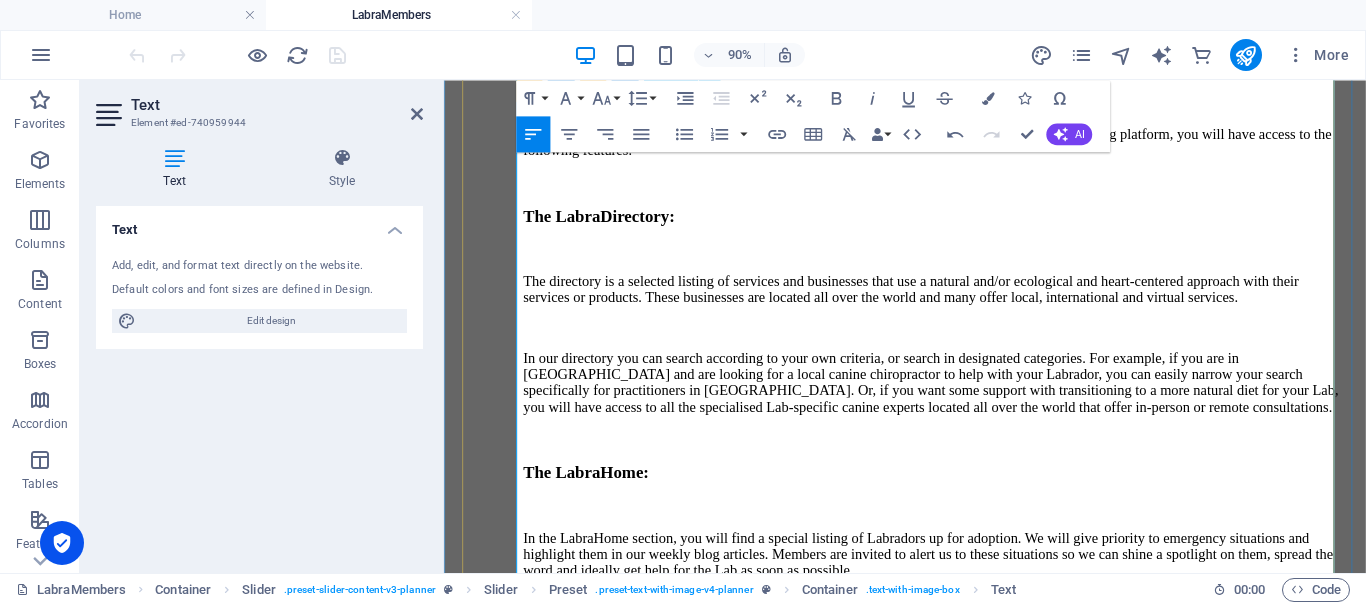 click on "In our directory you can search according to your own criteria, or search in designated categories. For example, if you are in Portugal and are looking for a local canine chiropractor to help with your Labrador, you can easily narrow your search specifically for practitioners in Portugal. Or, if you want some support with transitioning to a more natural diet for your Lab, you will have access to all the specialised Lab-specific canine experts located all over the world that offer in-person or remote consultations." at bounding box center (986, 416) 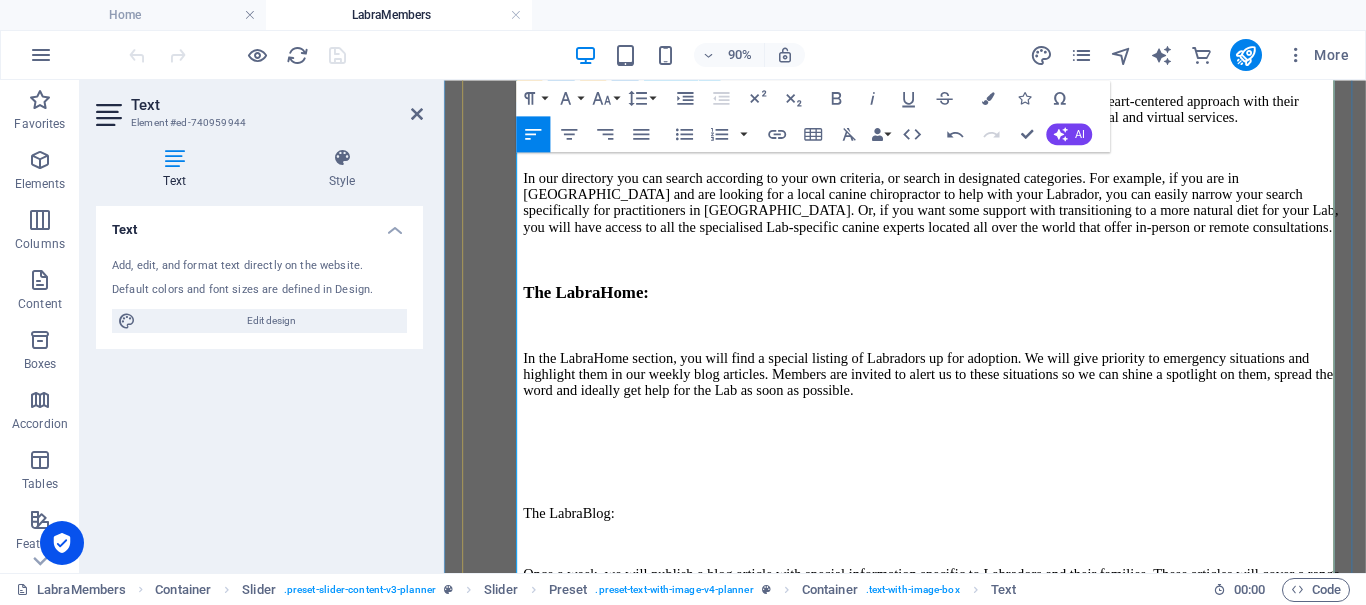scroll, scrollTop: 1396, scrollLeft: 0, axis: vertical 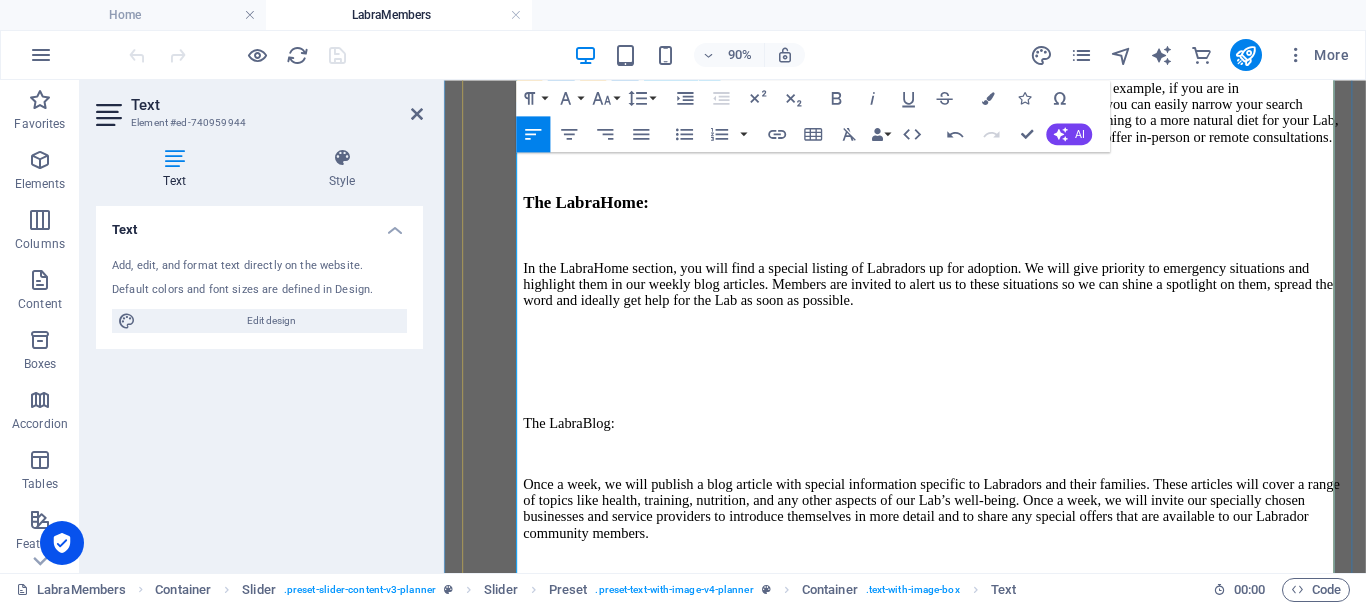 click at bounding box center [986, 359] 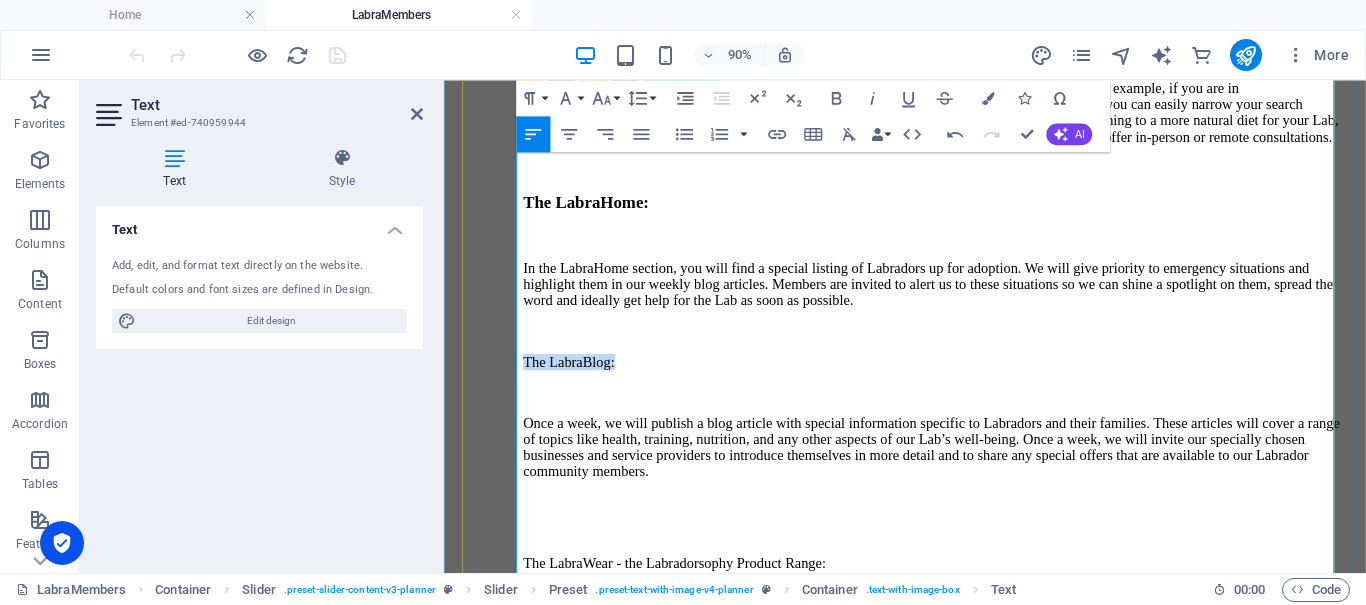 drag, startPoint x: 657, startPoint y: 391, endPoint x: 528, endPoint y: 394, distance: 129.03488 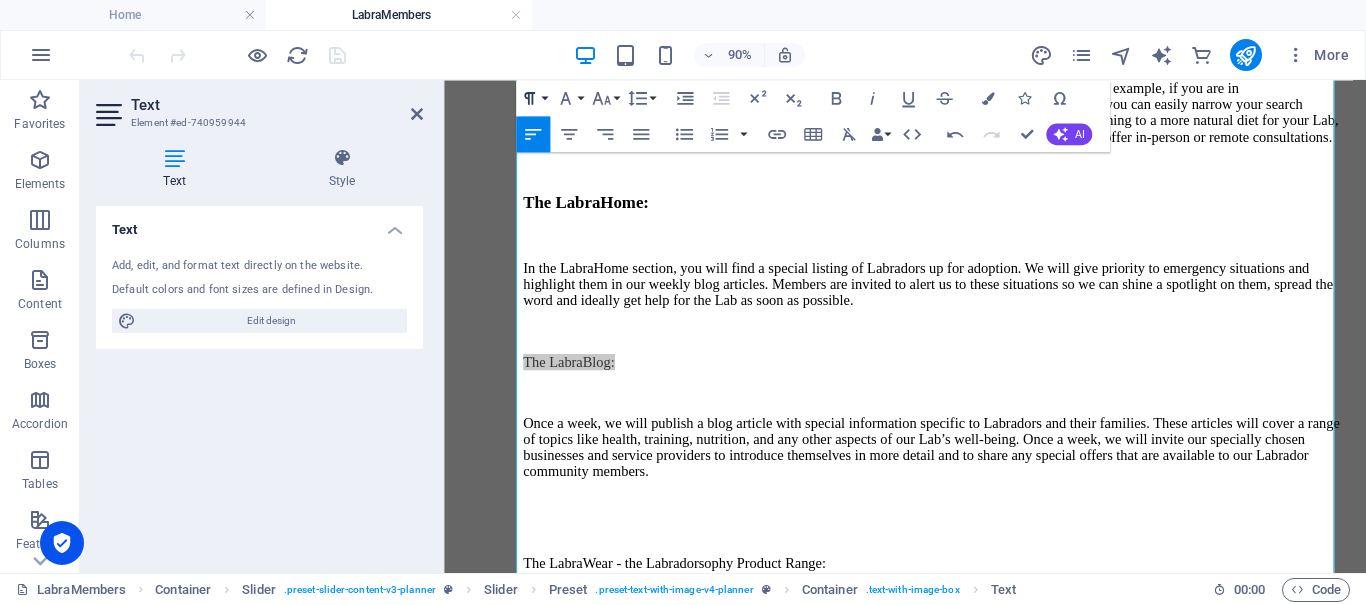 click on "Paragraph Format" at bounding box center (533, 98) 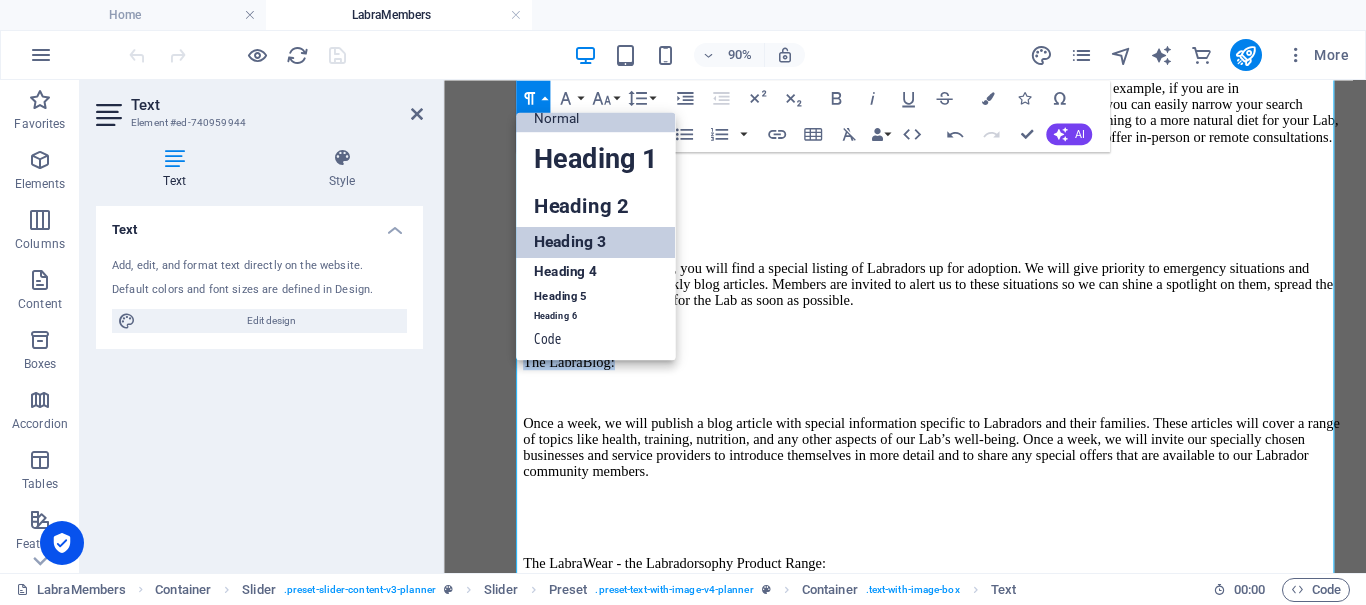 click on "Heading 3" at bounding box center [596, 243] 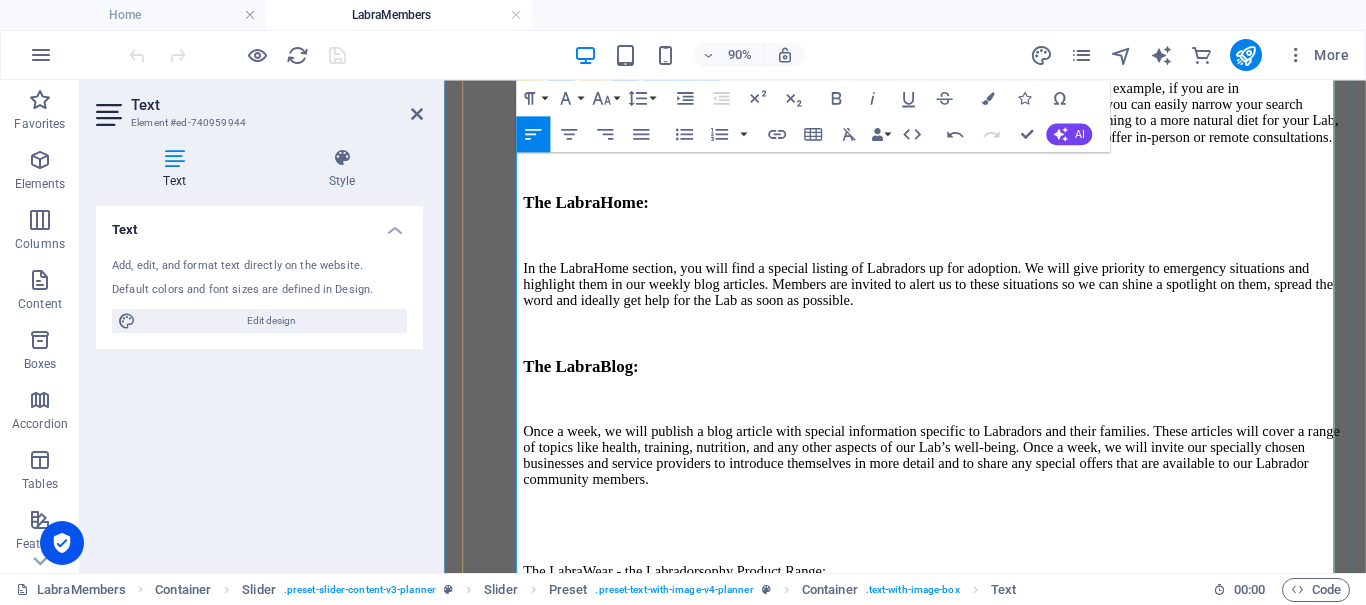 click on "Once a week, we will publish a blog article with special information specific to Labradors and their families. These articles will cover a range of topics like health, training, nutrition, and any other aspects of our Lab’s well-being. Once a week, we will invite our specially chosen businesses and service providers to introduce themselves in more detail and to share any special offers that are available to our Labrador community members." at bounding box center [986, 497] 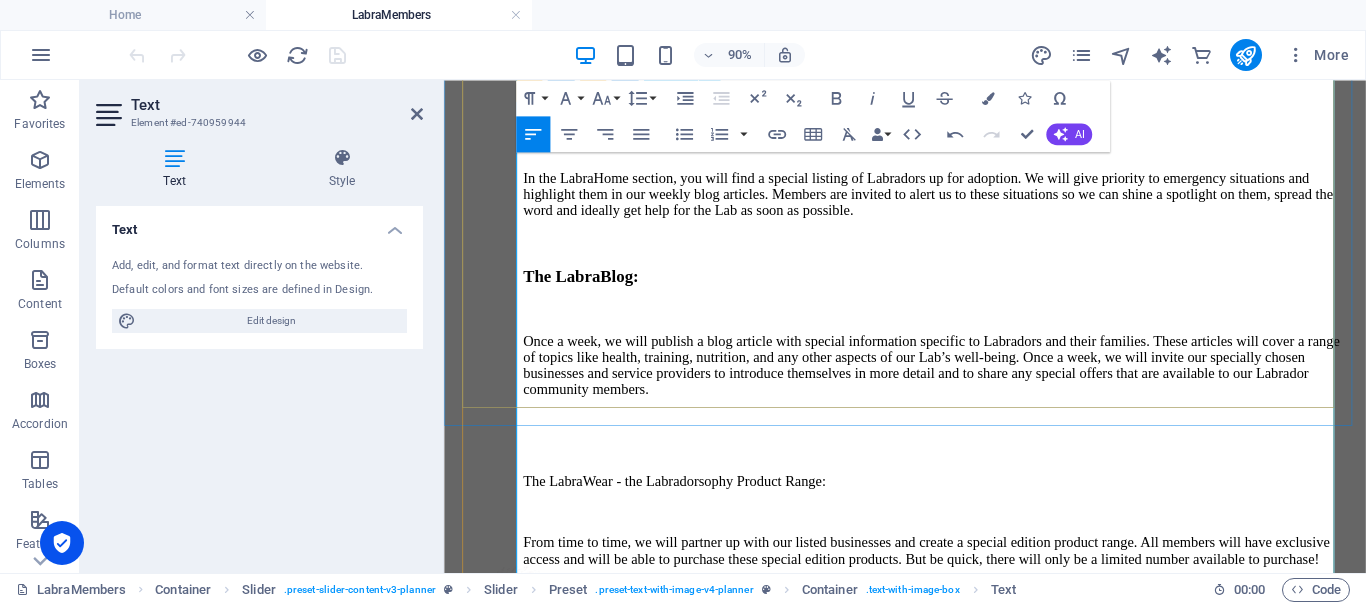 scroll, scrollTop: 1596, scrollLeft: 0, axis: vertical 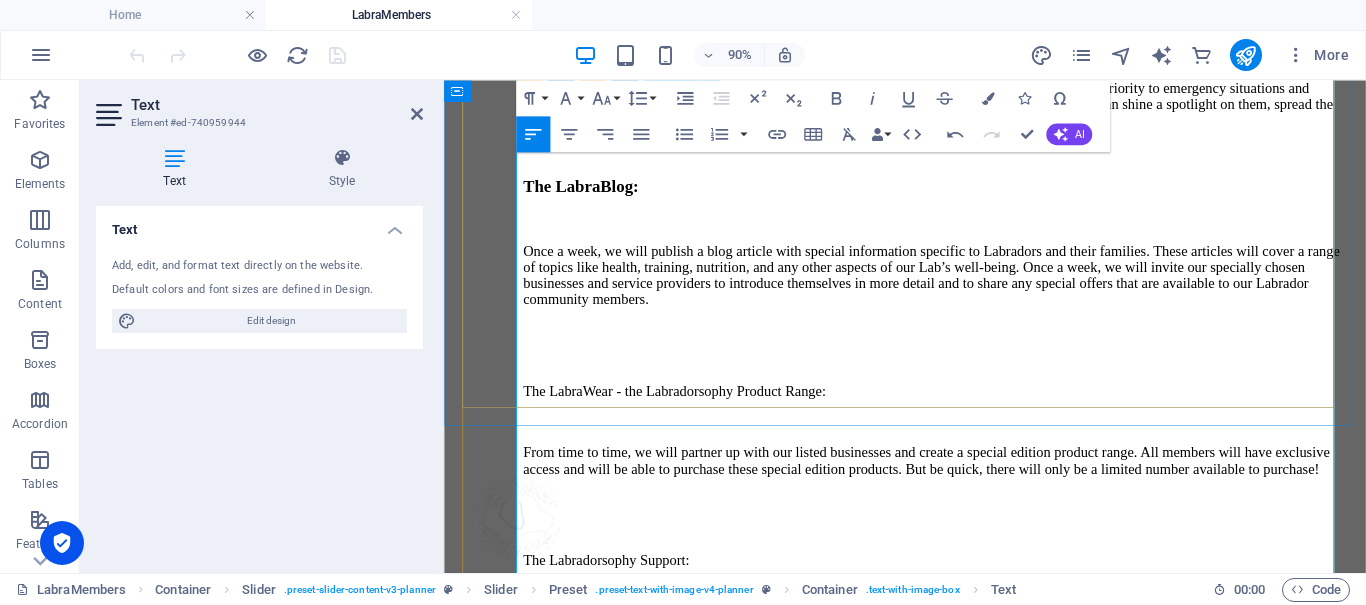 click at bounding box center (986, 358) 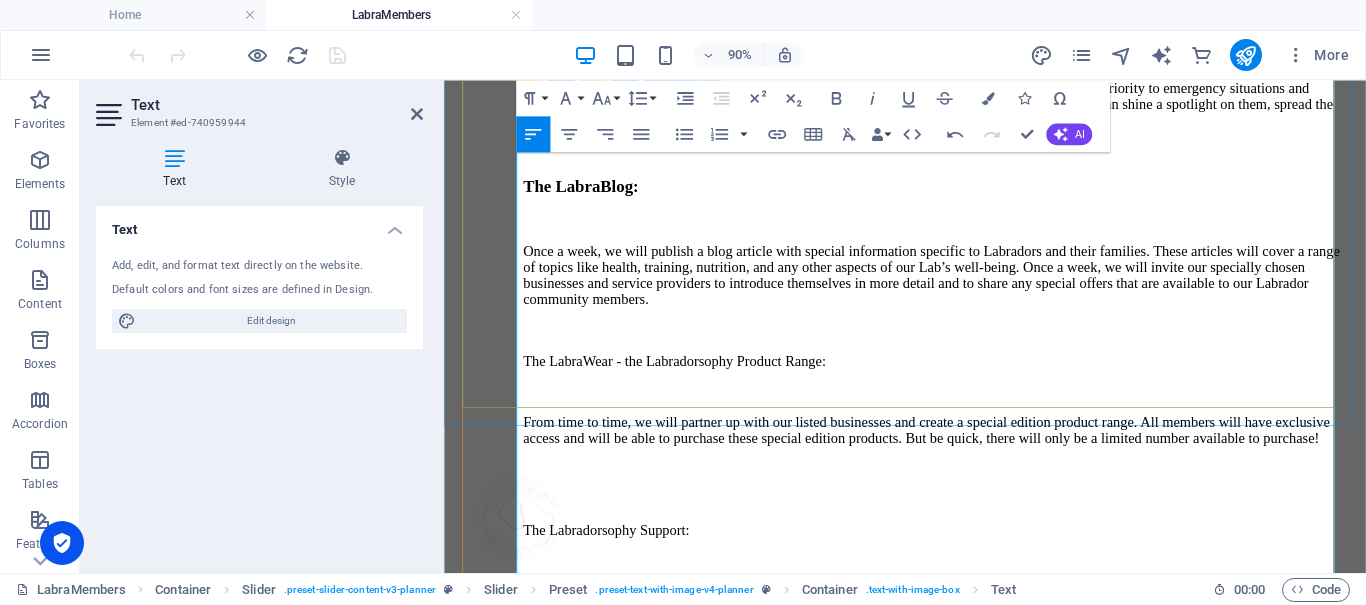 click on "The LabraWear - the Labradorsophy Product Range:" at bounding box center (986, 392) 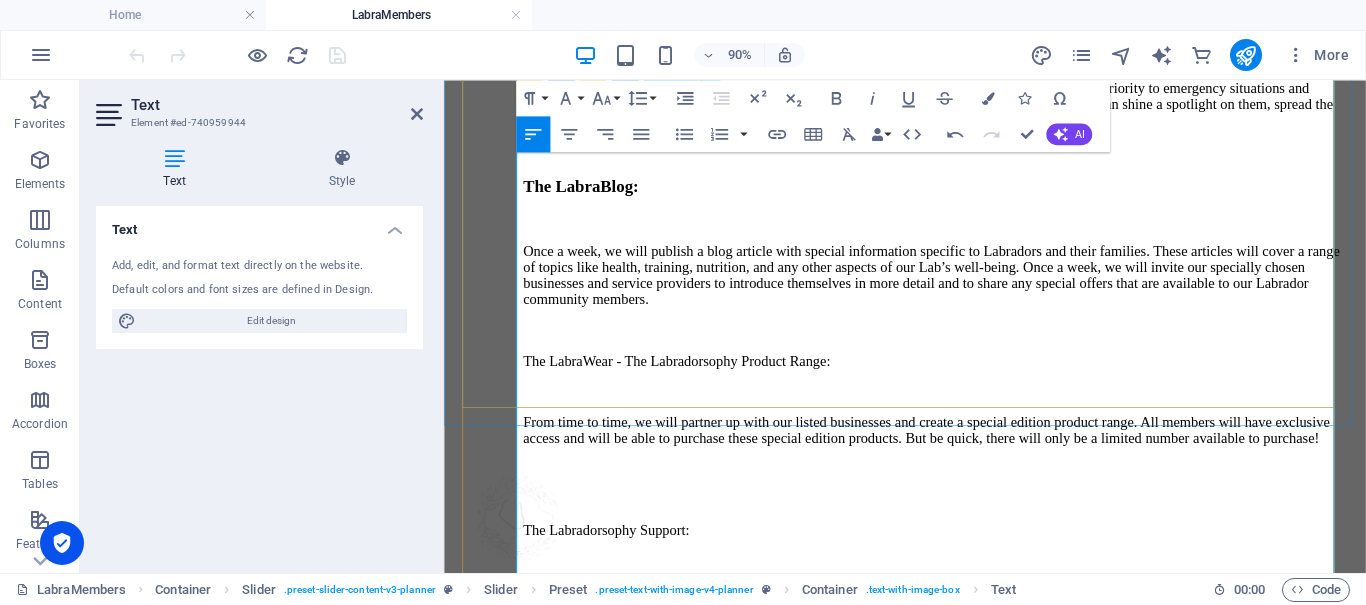 type 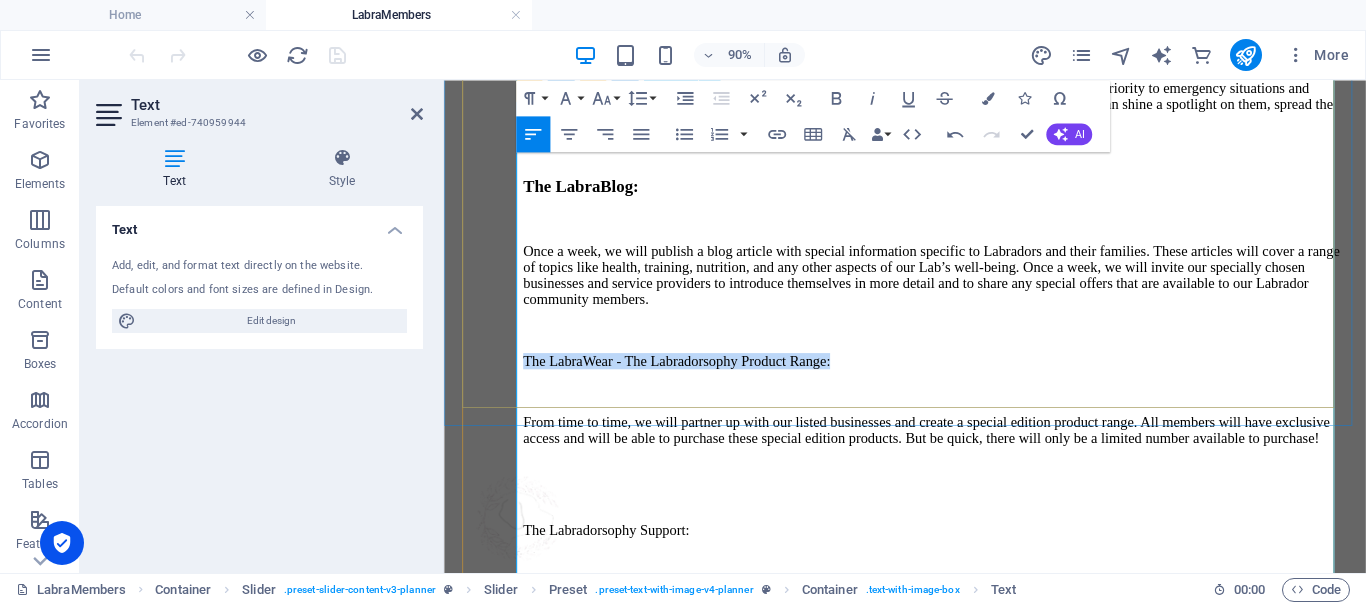 drag, startPoint x: 528, startPoint y: 247, endPoint x: 970, endPoint y: 251, distance: 442.0181 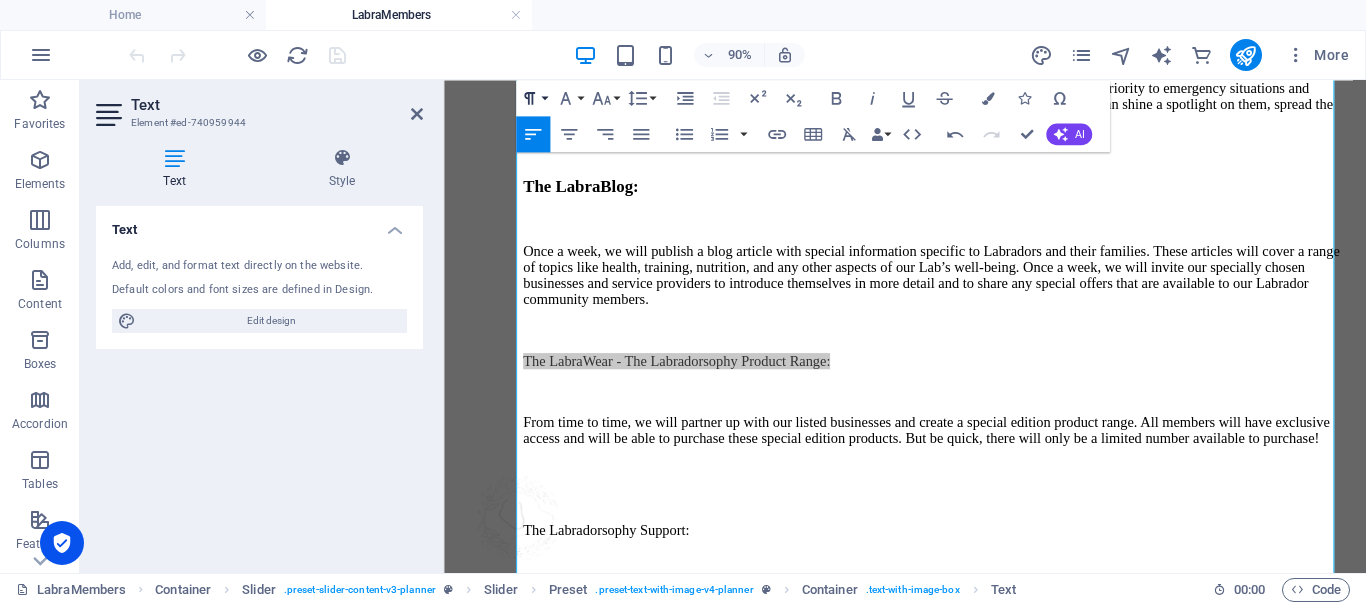 click on "Paragraph Format" at bounding box center [533, 98] 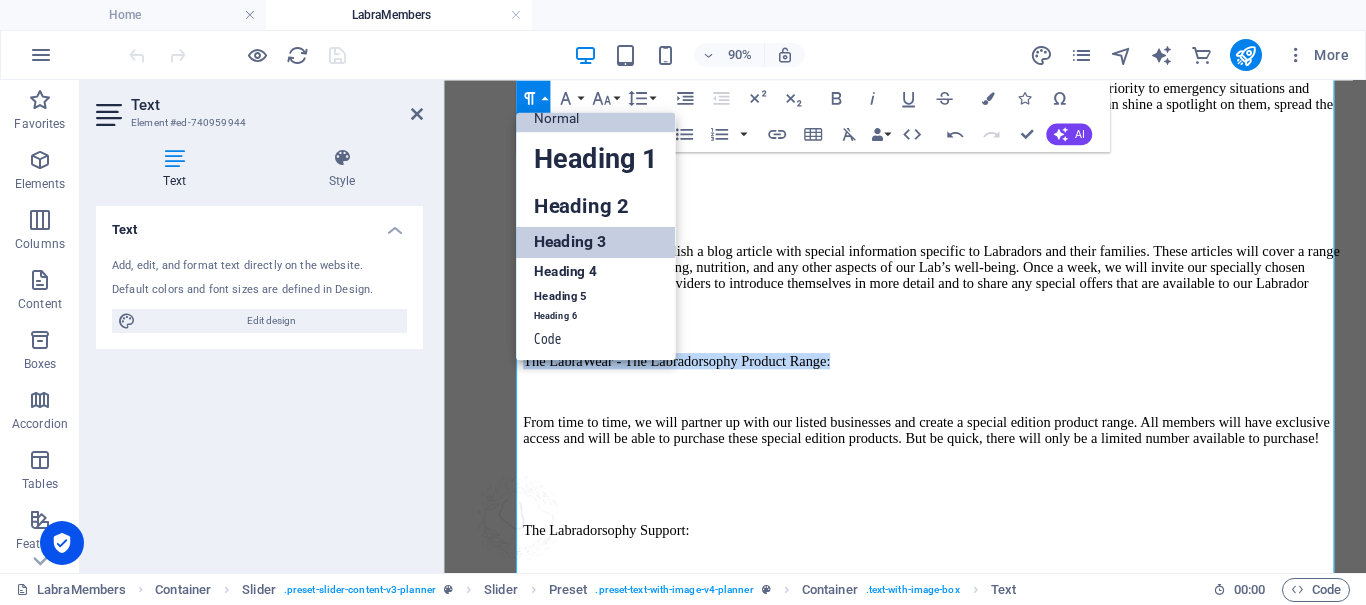 click on "Heading 3" at bounding box center [596, 243] 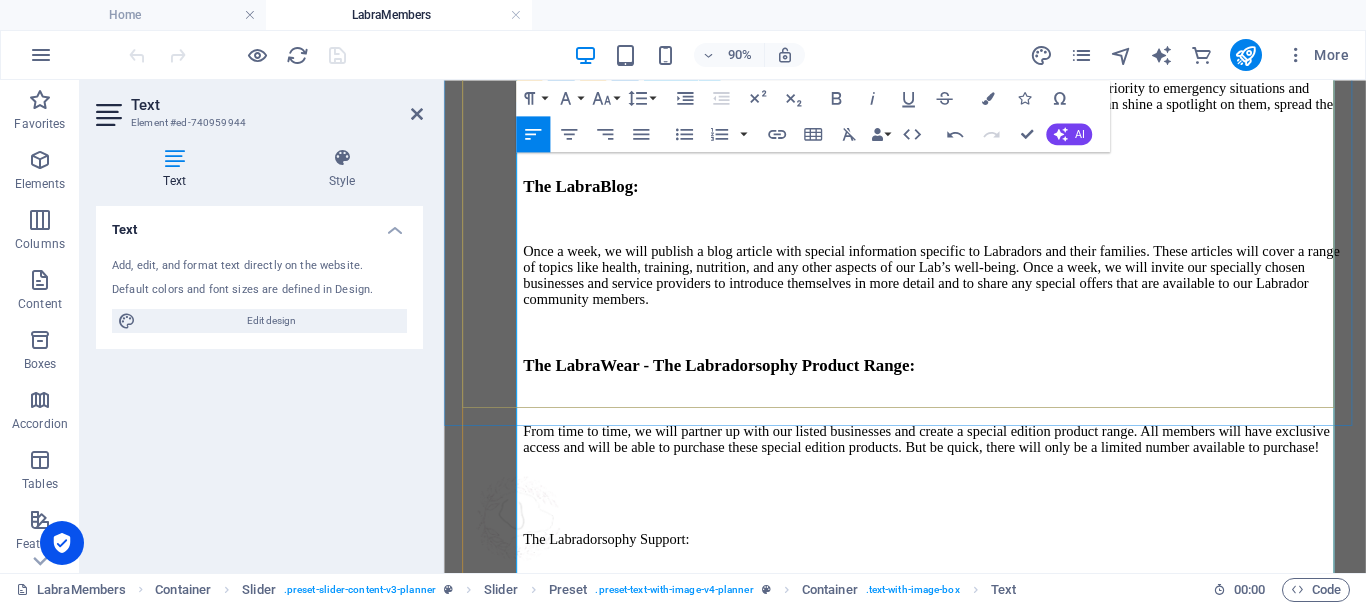 click on "From time to time, we will partner up with our listed businesses and create a special edition product range. All members will have exclusive access and will be able to purchase these special edition products. But be quick, there will only be a limited number available to purchase!" at bounding box center (986, 479) 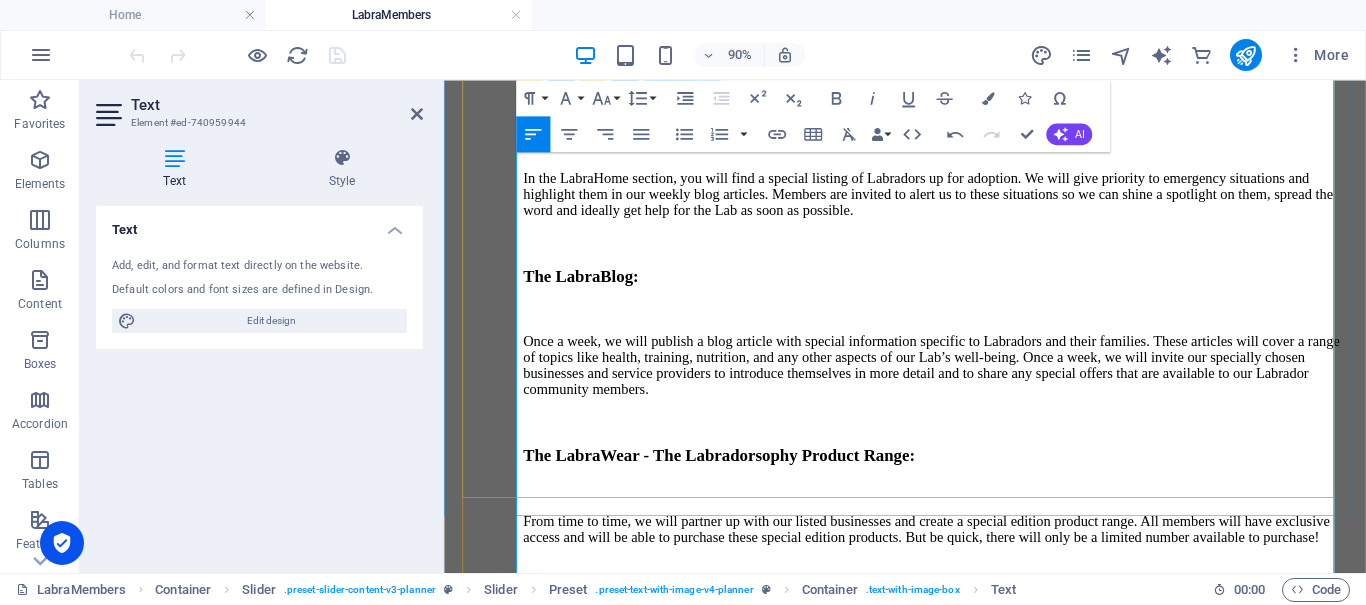 scroll, scrollTop: 1596, scrollLeft: 0, axis: vertical 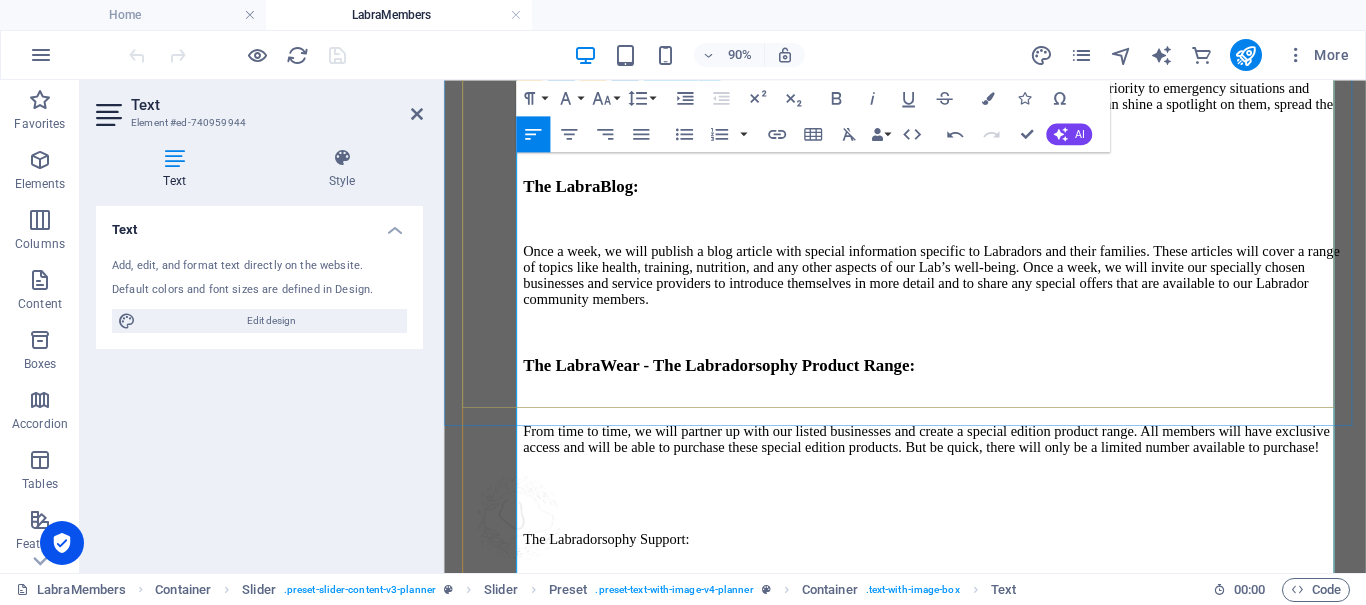 click on "From time to time, we will partner up with our listed businesses and create a special edition product range. All members will have exclusive access and will be able to purchase these special edition products. But be quick, there will only be a limited number available to purchase!" at bounding box center [986, 479] 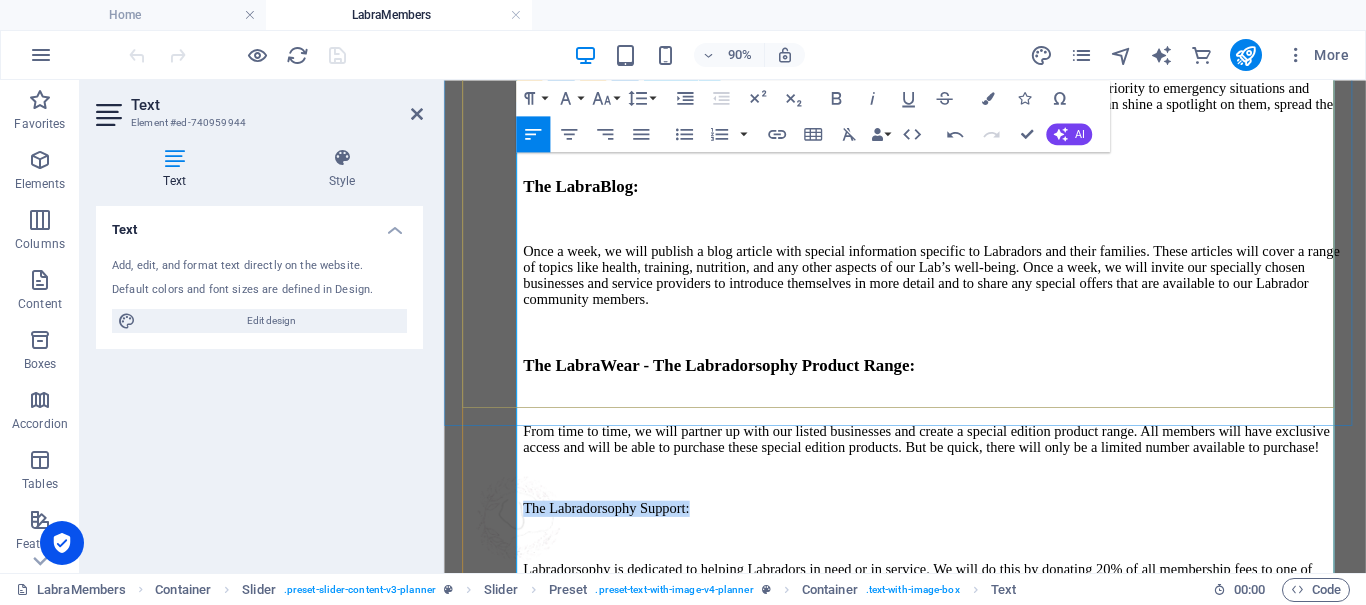 drag, startPoint x: 527, startPoint y: 337, endPoint x: 766, endPoint y: 335, distance: 239.00836 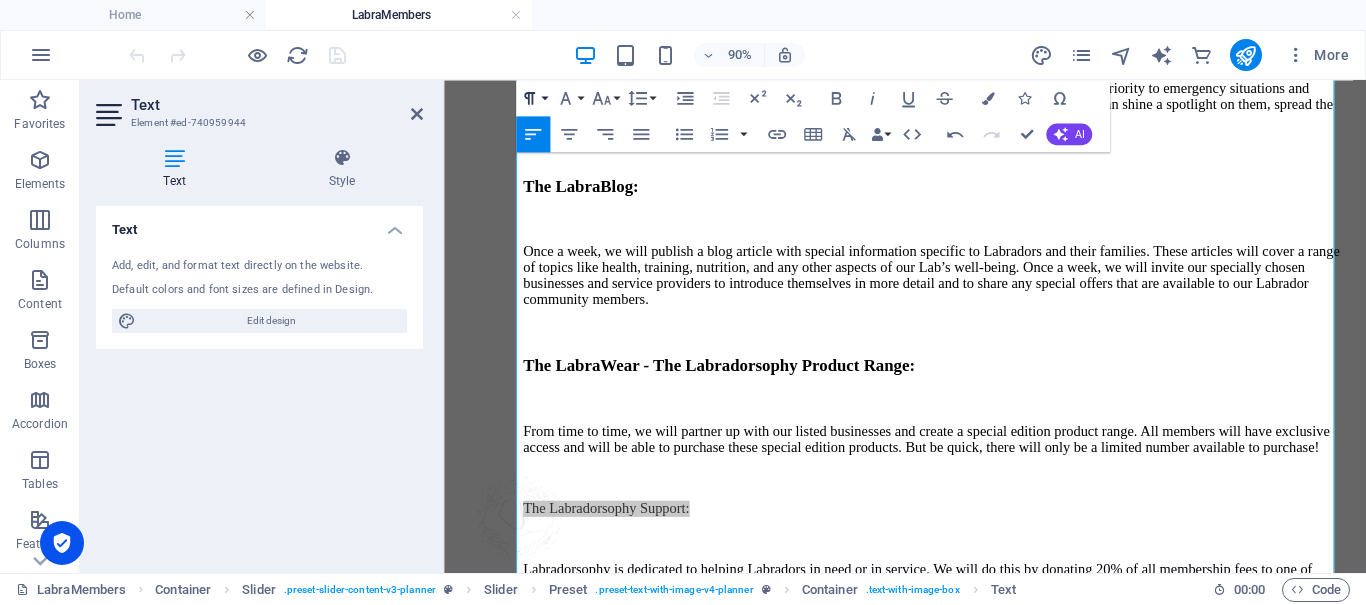 click on "Paragraph Format" at bounding box center (533, 98) 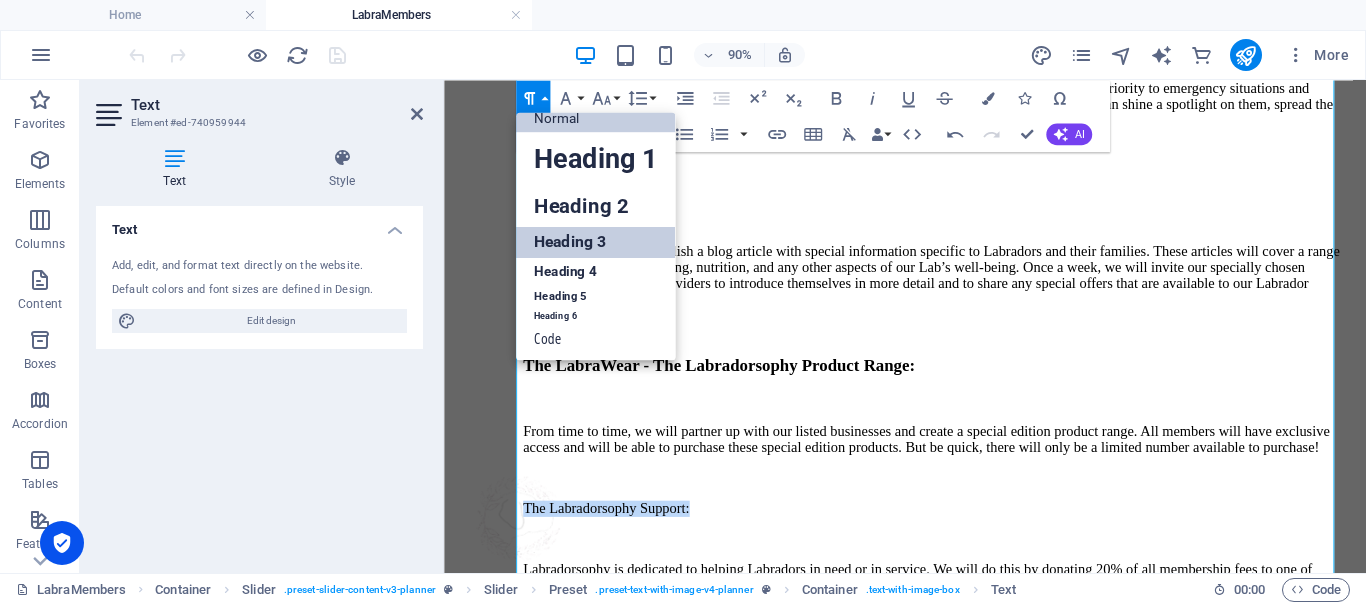 click on "Heading 3" at bounding box center (596, 243) 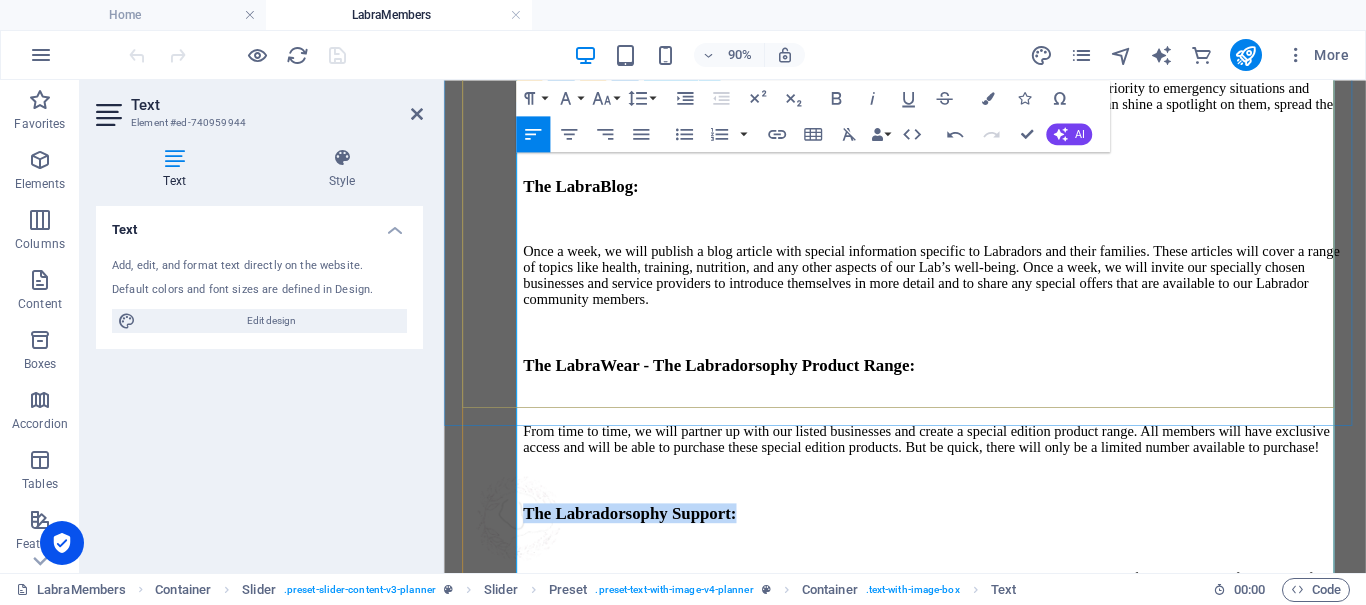 click on "The Labradorsophy Support:" at bounding box center (986, 561) 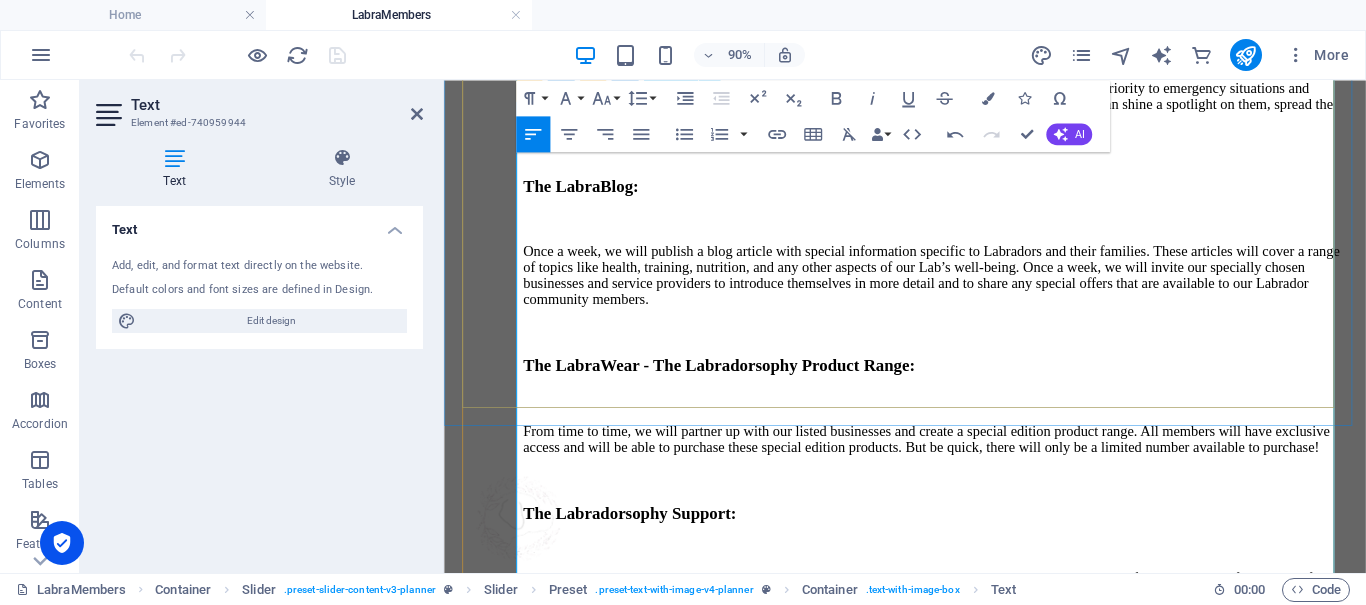 click on "Labradorsophy is dedicated to helping Labradors in need or in service. We will do this by donating 20% of all membership fees to one of your country’s Labrador Retriever Rescue Associations to support them in their vital work! In addition, a portion of the membership fees will be given to provide financial support to foster families of elderly and/or sick Labs that rarely get adopted and are otherwise condemned to a life in a shelter. By offering this support to foster families, the Labs will be more speedily rescued from situations of neglect and will be able to receive the medical help they may need.  Labradorsophy will also donate a portion of the membership fees to ensure that emotional support Labs can be adopted by families who are struggling to meet the financial commitment of having a Lab as an emotional support dog." at bounding box center [986, 687] 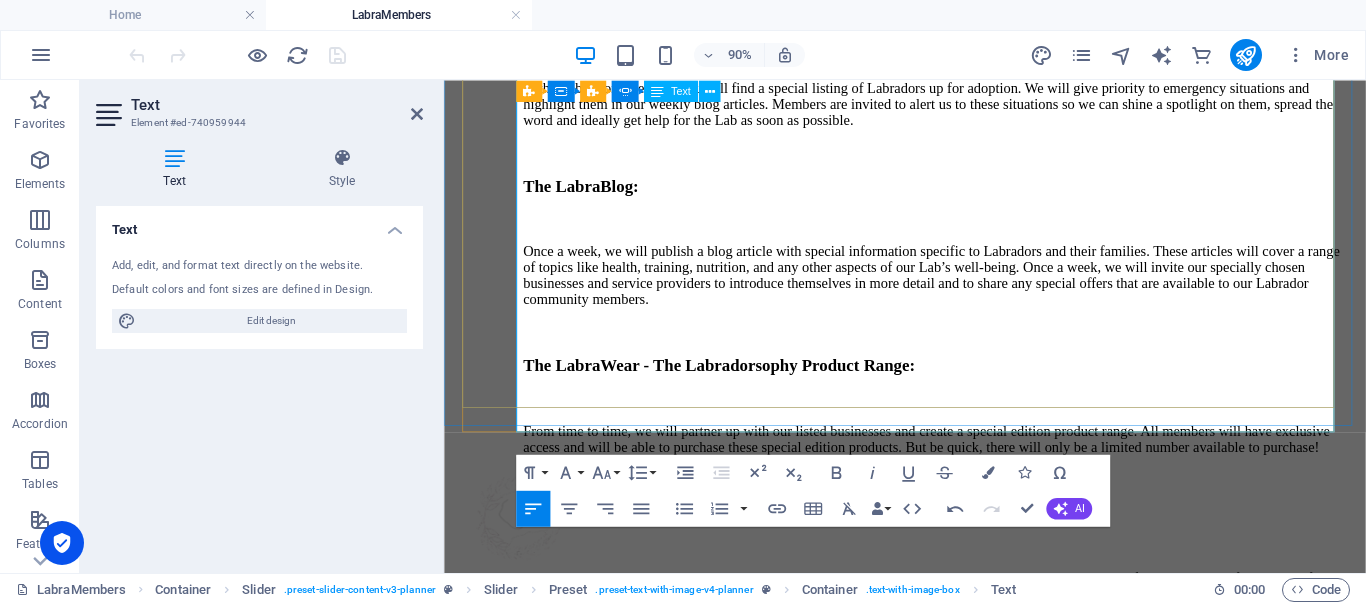 scroll, scrollTop: 518, scrollLeft: 0, axis: vertical 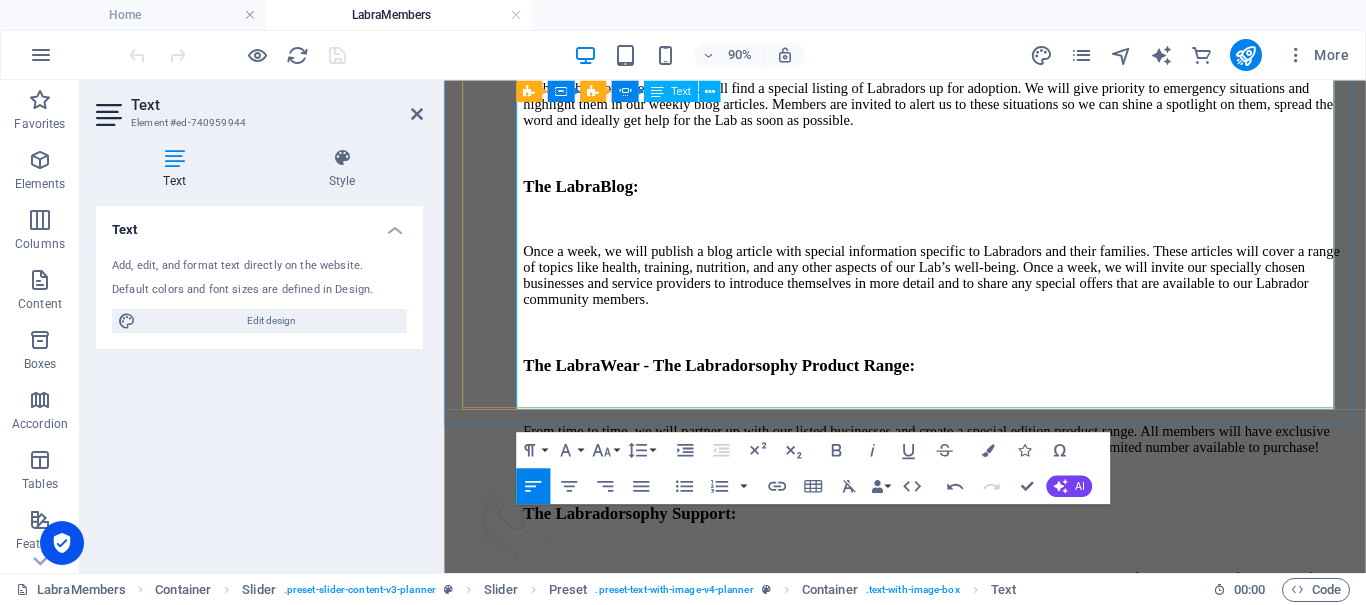 click at bounding box center [986, 775] 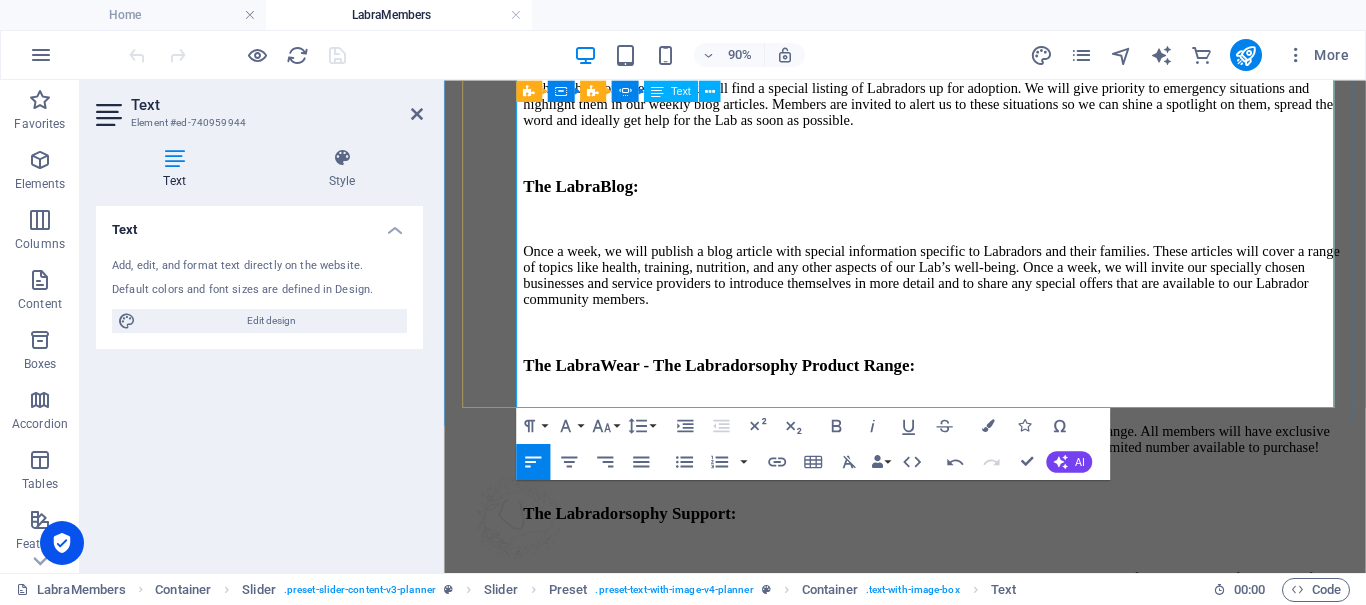 click on "We hope you will join our vibrant community where passion for Labs brings like-minded Lab lovers together! The more members, the more Labs we will be able to help! Join now and please spread the word and invite your Lab lover friends to join, too!" at bounding box center [986, 818] 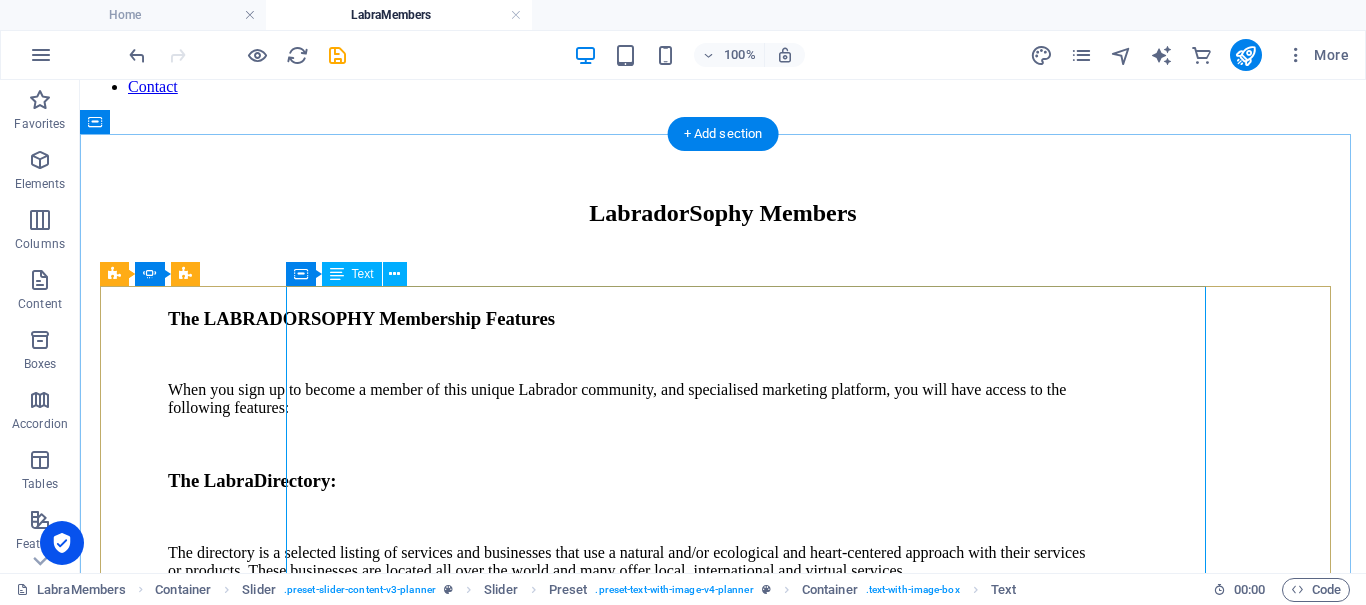 scroll, scrollTop: 746, scrollLeft: 0, axis: vertical 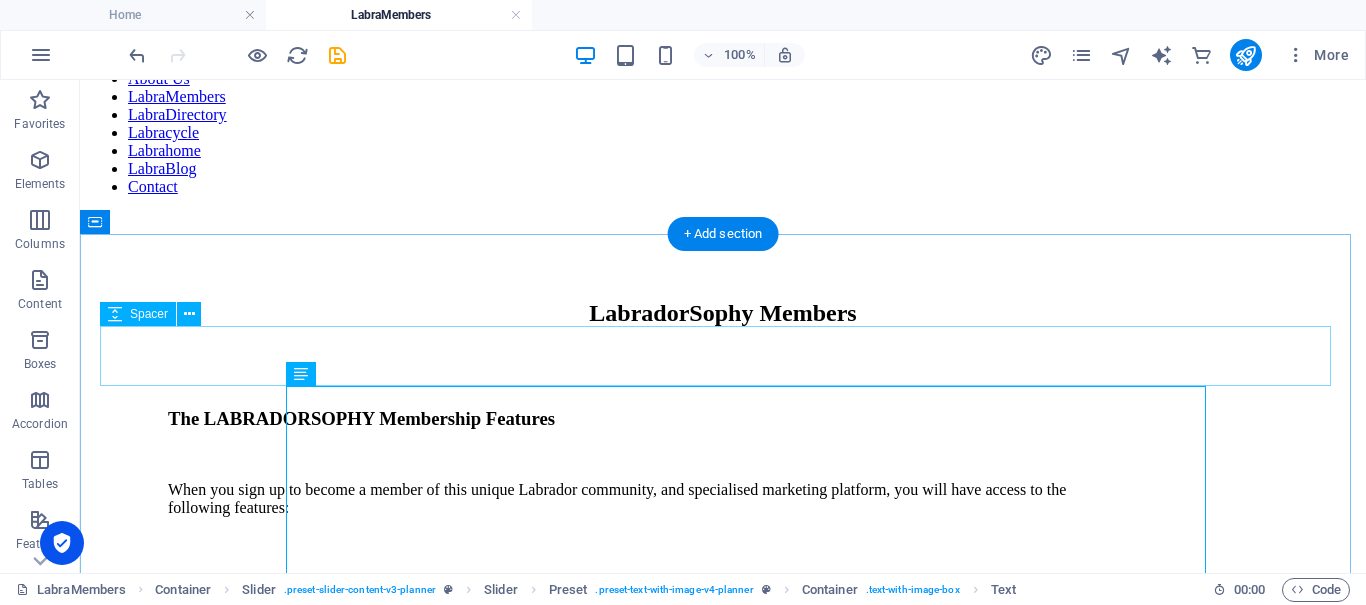 click at bounding box center (723, 377) 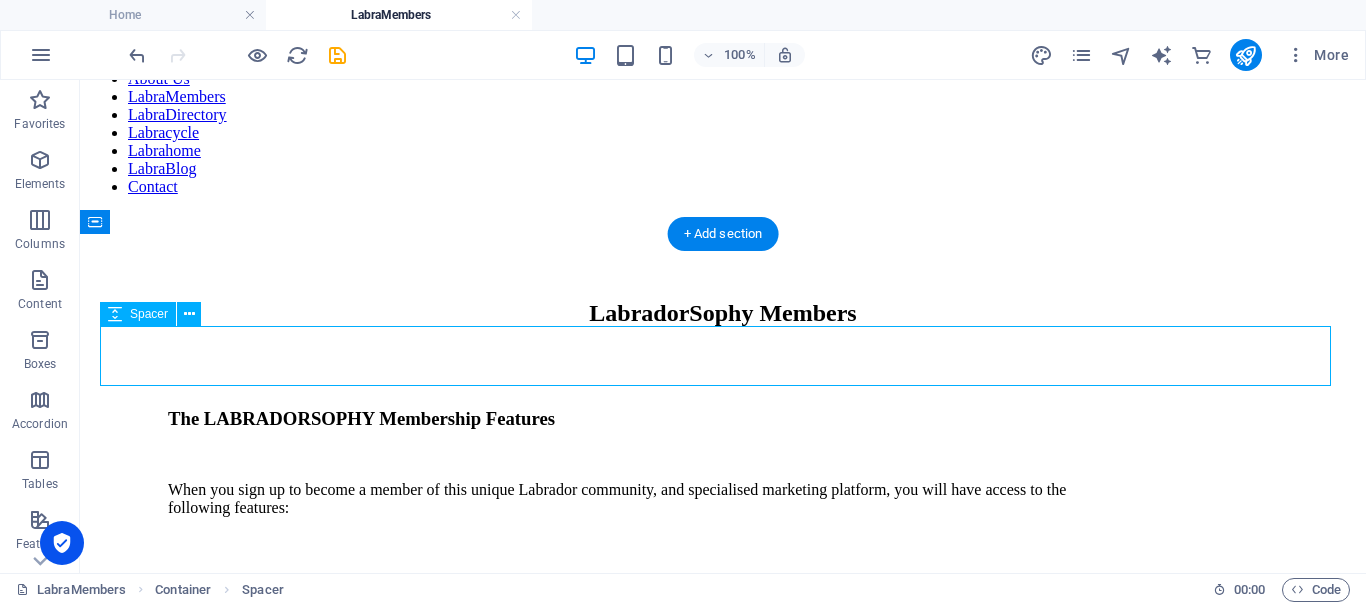 click at bounding box center [723, 377] 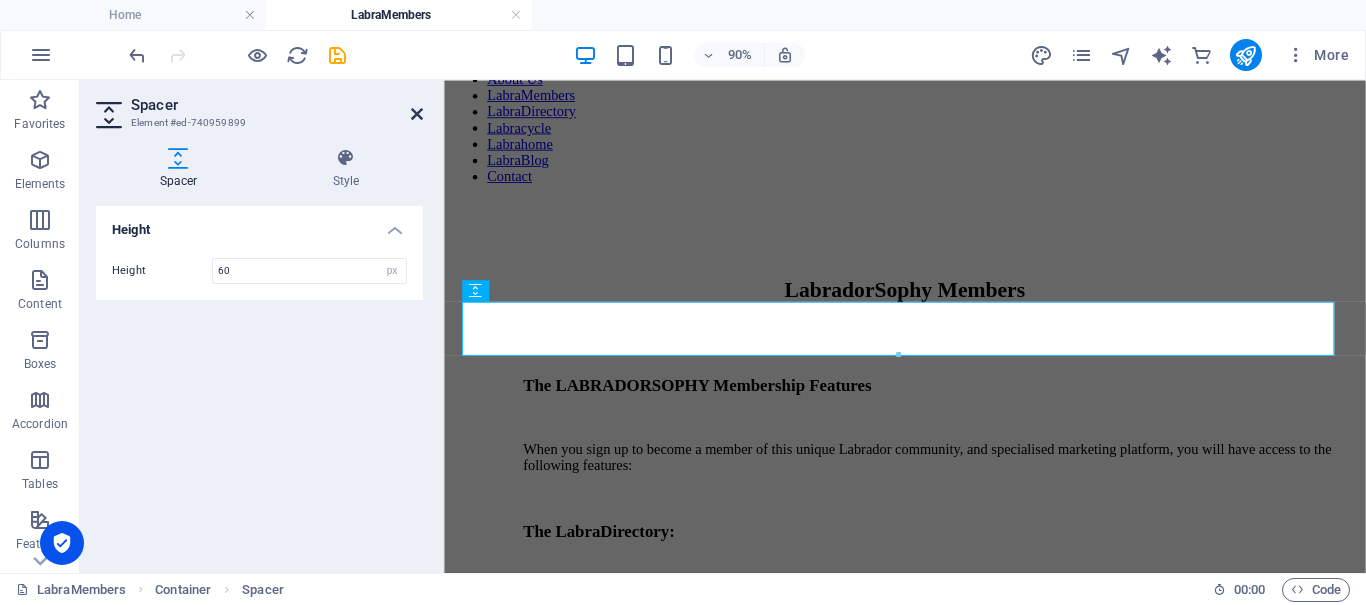 drag, startPoint x: 412, startPoint y: 116, endPoint x: 356, endPoint y: 49, distance: 87.32124 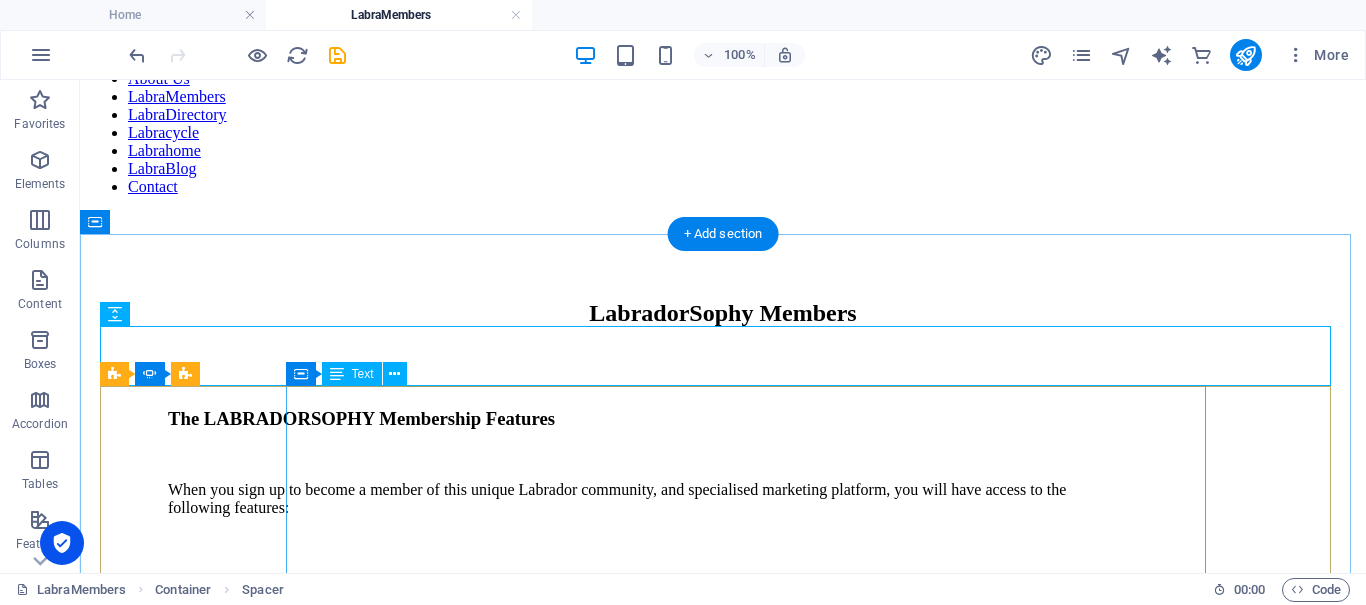 click on "The LABRADORSOPHY Membership Features When you sign up to become a member of this unique Labrador community, and specialised marketing platform, you will have access to the following features: The LabraDirectory:  The directory is a selected listing of services and businesses that use a natural and/or ecological and heart-centered approach with their services or products. These businesses are located all over the world and many offer local, international and virtual services.  In our directory you can search according to your own criteria, or search in designated categories. For example, if you are in Portugal and are looking for a local canine chiropractor to help with your Labrador, you can easily narrow your search specifically for practitioners in Portugal. Or, if you want some support with transitioning to a more natural diet for your Lab, you will have access to all the specialised Lab-specific canine experts located all over the world that offer in-person or remote consultations. The LabraHome:" at bounding box center [628, 1063] 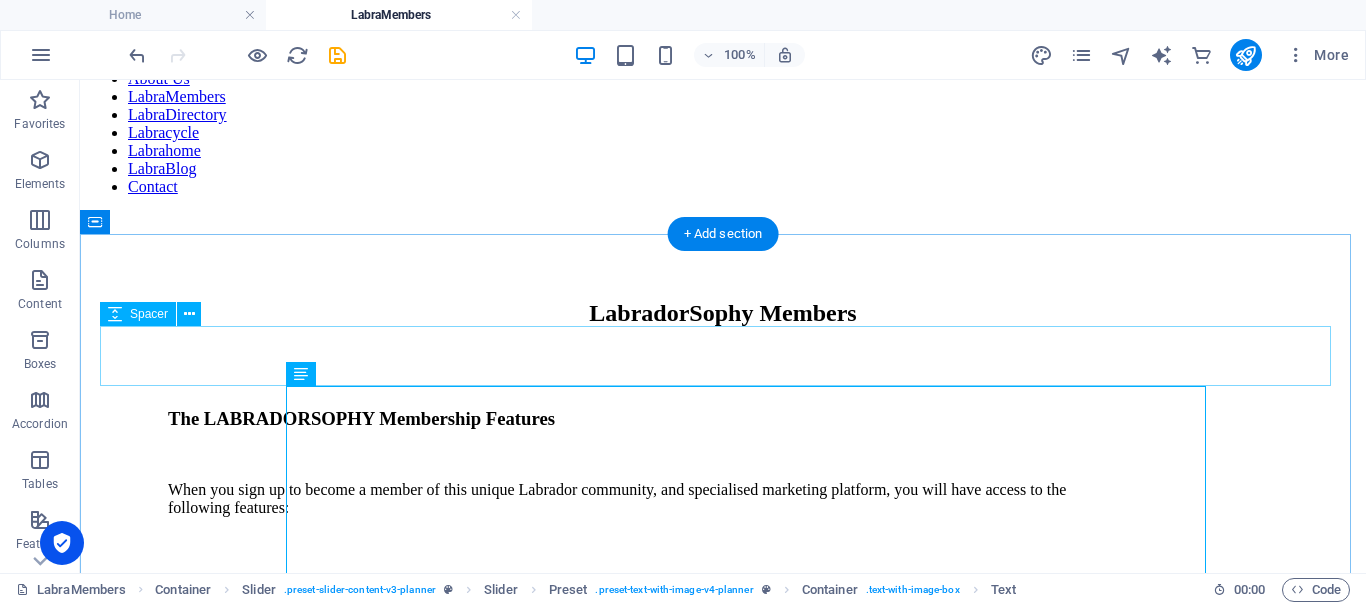 click at bounding box center [723, 377] 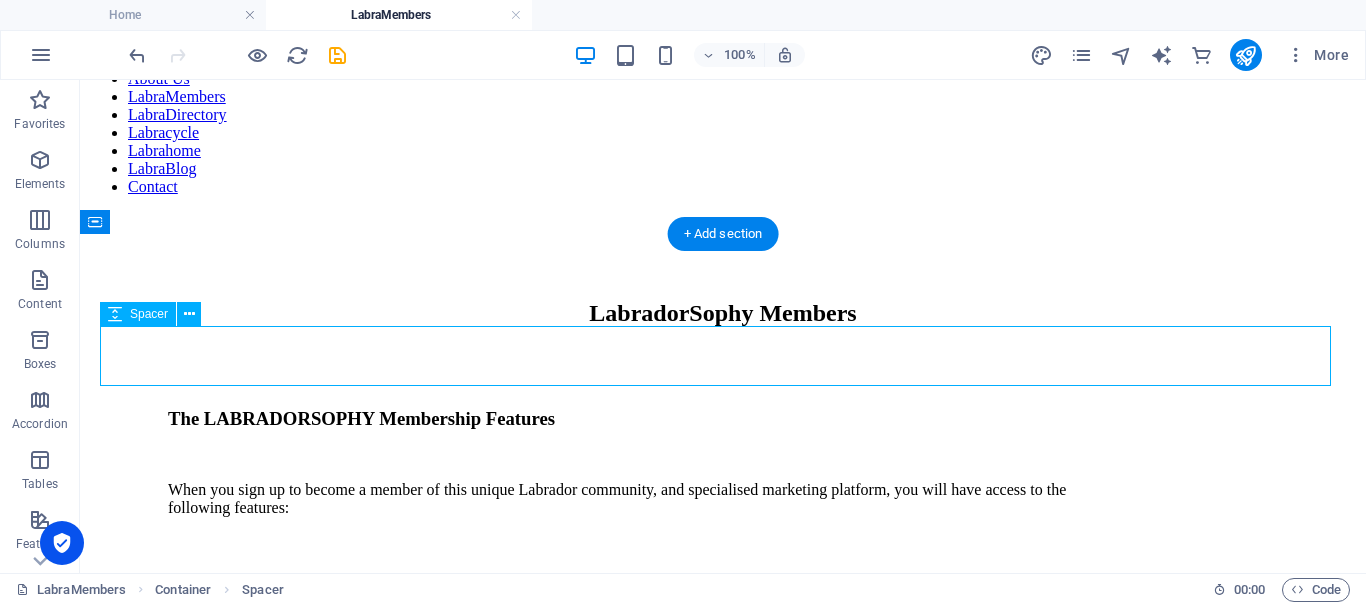 click at bounding box center [723, 377] 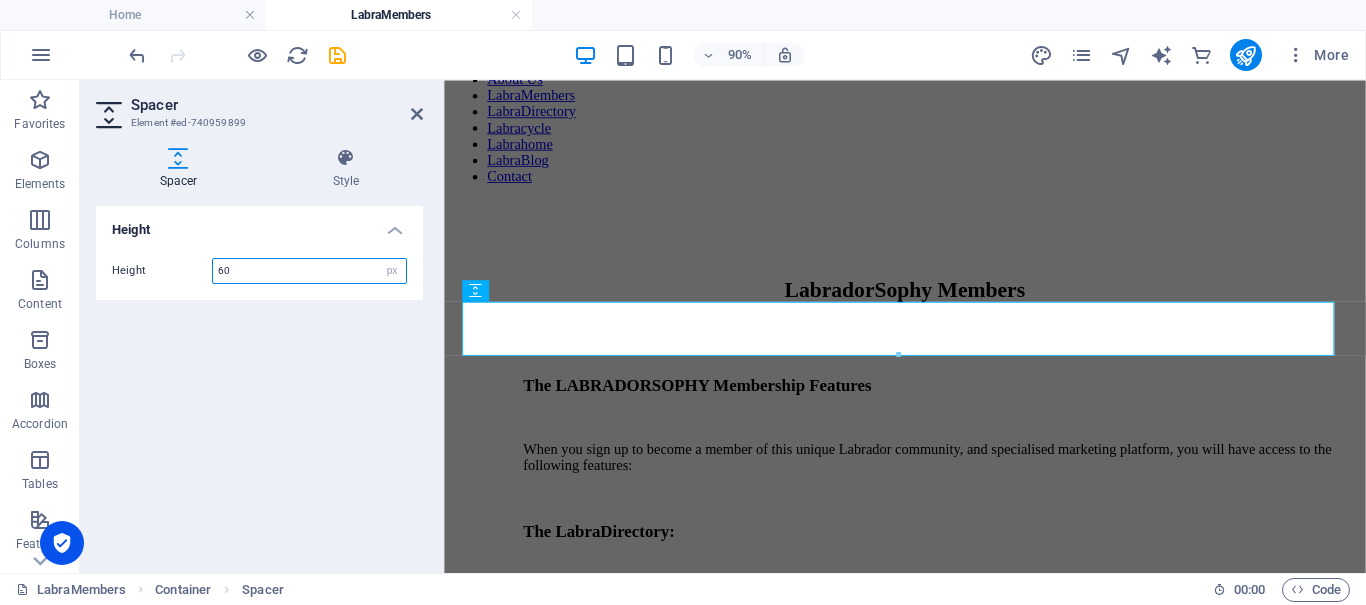drag, startPoint x: 300, startPoint y: 268, endPoint x: 199, endPoint y: 263, distance: 101.12369 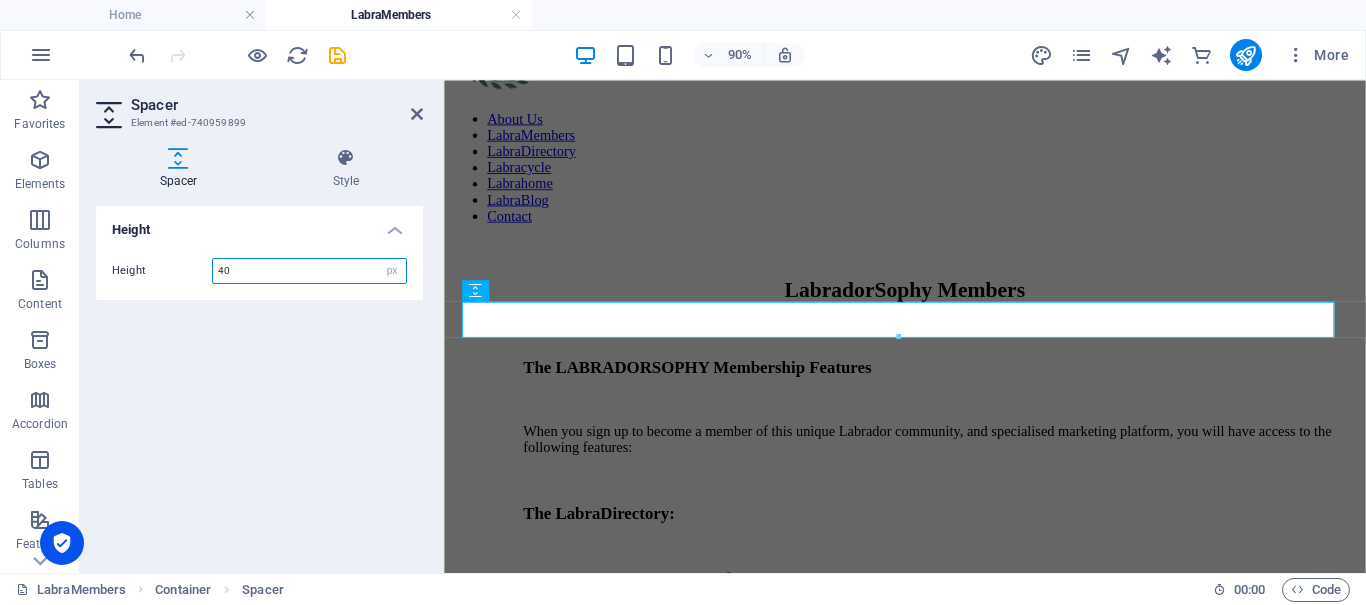 type on "40" 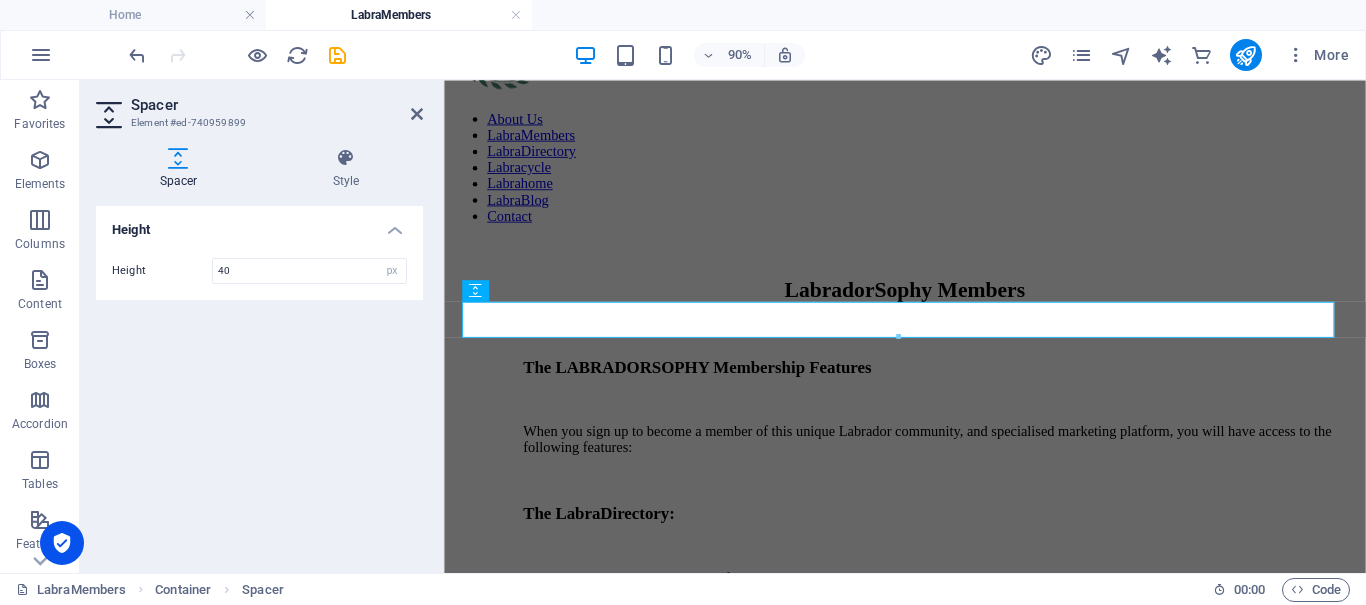 click on "Height Height 40 px rem vh vw" at bounding box center (259, 381) 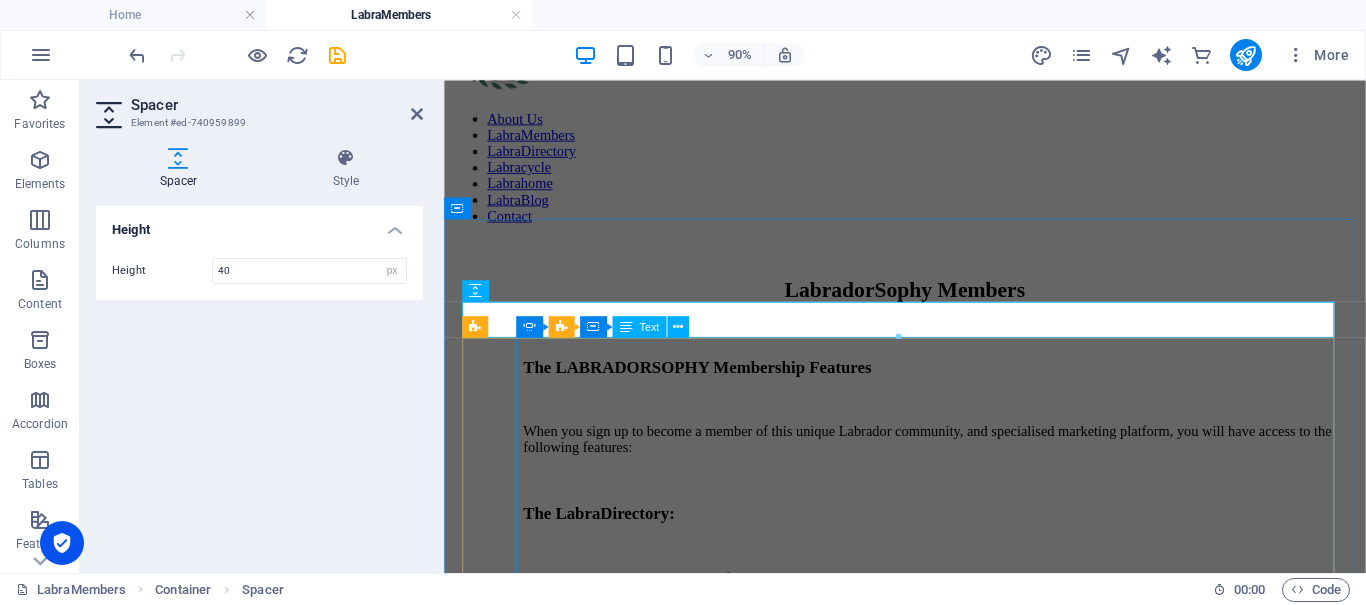 click on "The LABRADORSOPHY Membership Features When you sign up to become a member of this unique Labrador community, and specialised marketing platform, you will have access to the following features: The LabraDirectory:  The directory is a selected listing of services and businesses that use a natural and/or ecological and heart-centered approach with their services or products. These businesses are located all over the world and many offer local, international and virtual services.  In our directory you can search according to your own criteria, or search in designated categories. For example, if you are in Portugal and are looking for a local canine chiropractor to help with your Labrador, you can easily narrow your search specifically for practitioners in Portugal. Or, if you want some support with transitioning to a more natural diet for your Lab, you will have access to all the specialised Lab-specific canine experts located all over the world that offer in-person or remote consultations. The LabraHome:" at bounding box center (986, 1043) 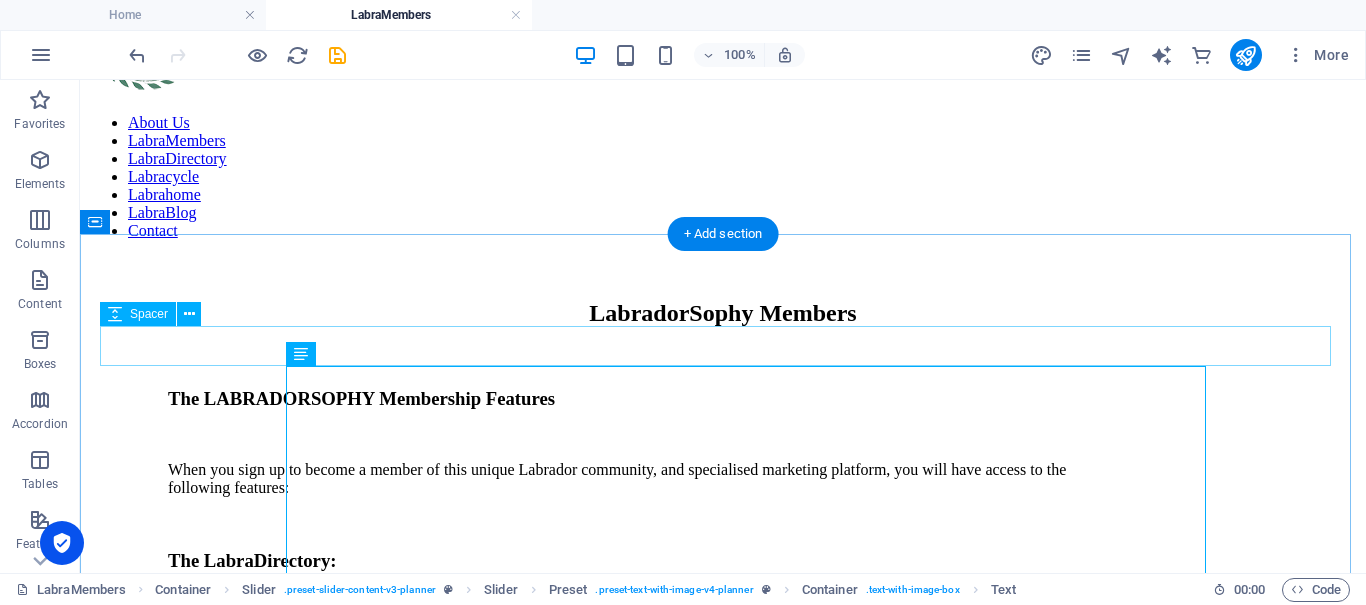 click at bounding box center [723, 367] 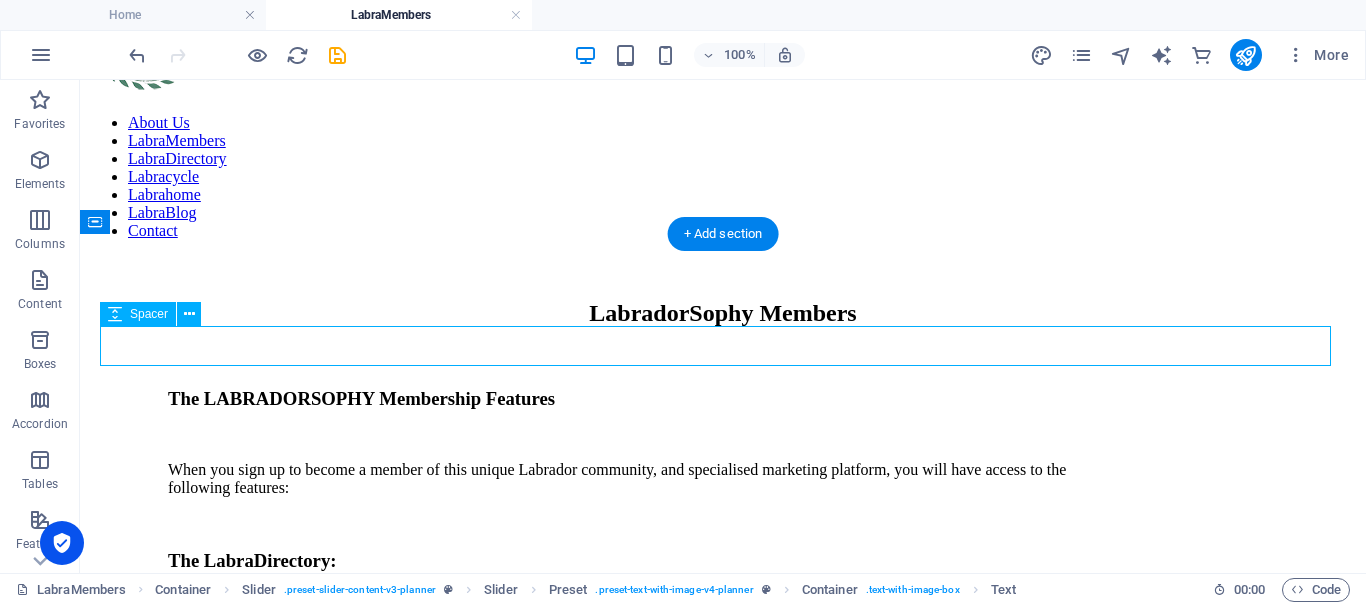click at bounding box center [723, 367] 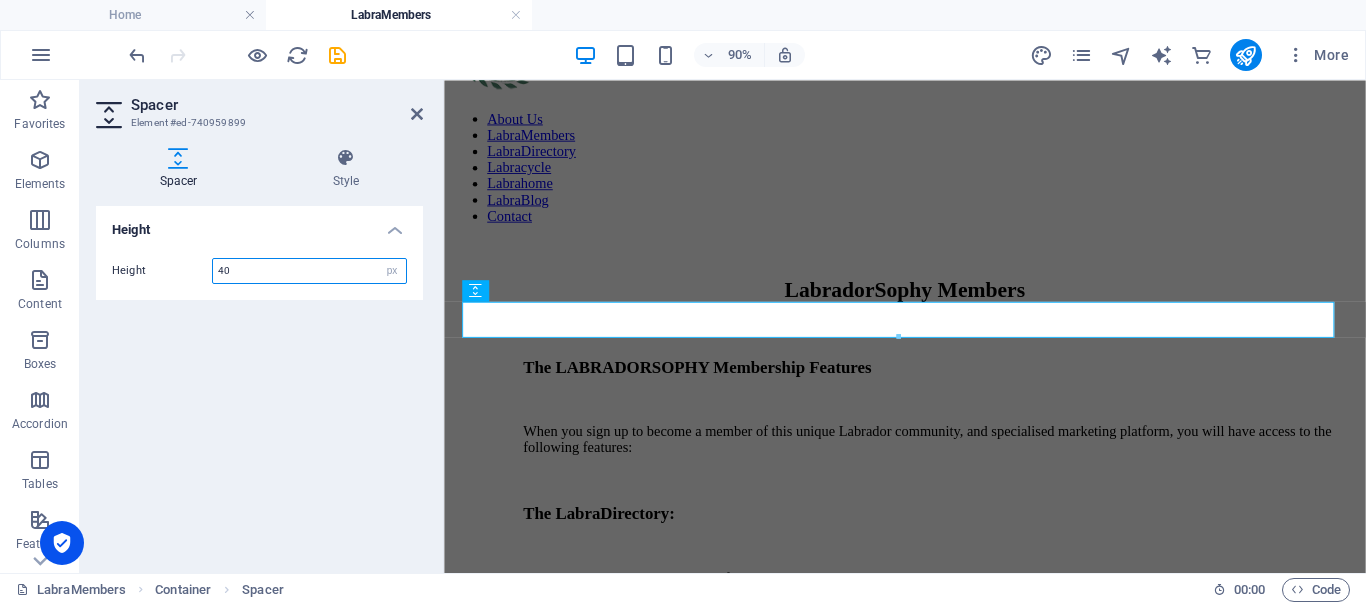 drag, startPoint x: 250, startPoint y: 267, endPoint x: 167, endPoint y: 270, distance: 83.0542 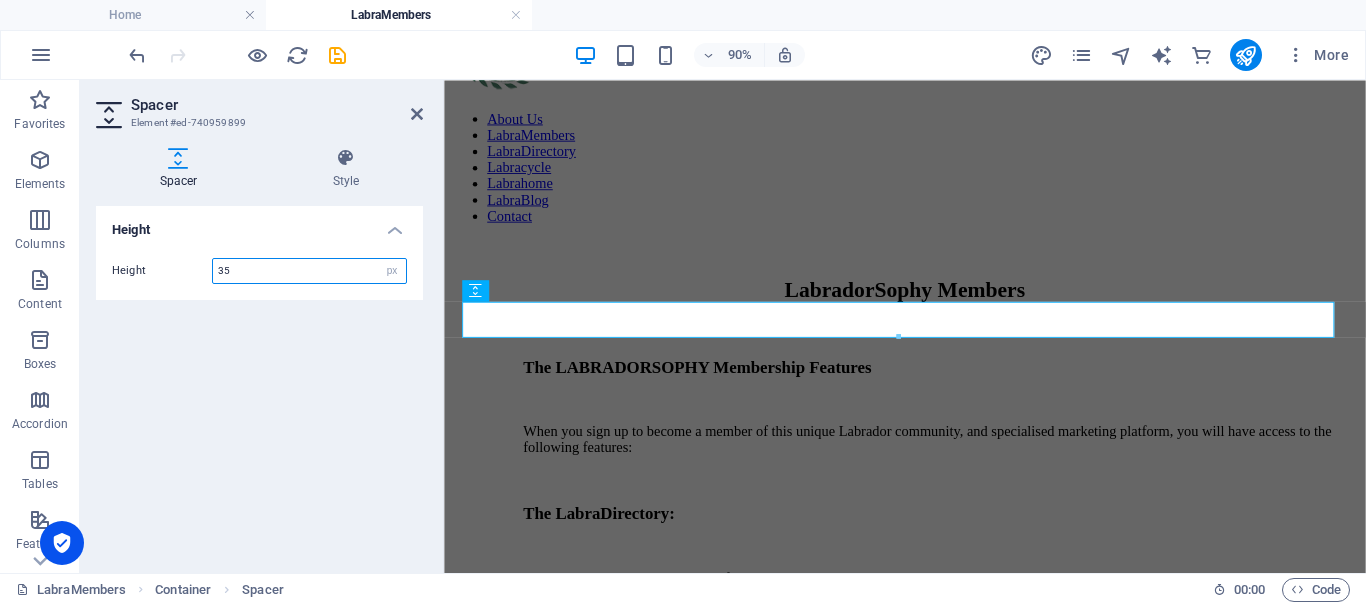 type on "35" 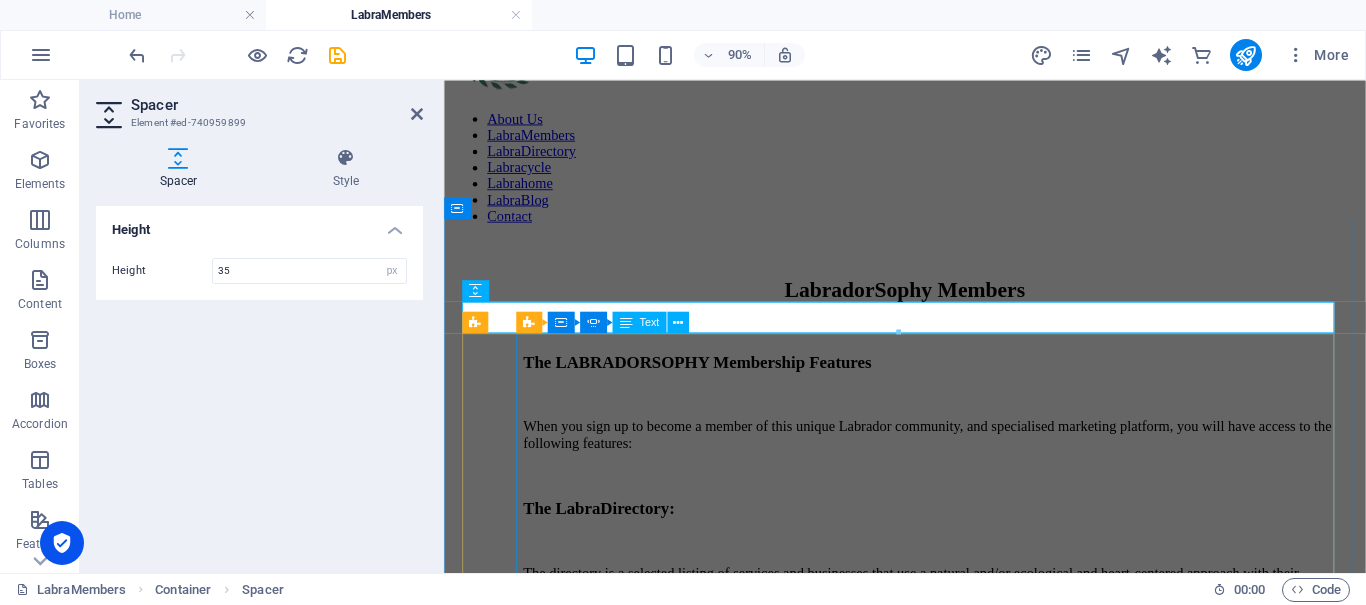 click on "The LABRADORSOPHY Membership Features When you sign up to become a member of this unique Labrador community, and specialised marketing platform, you will have access to the following features: The LabraDirectory:  The directory is a selected listing of services and businesses that use a natural and/or ecological and heart-centered approach with their services or products. These businesses are located all over the world and many offer local, international and virtual services.  In our directory you can search according to your own criteria, or search in designated categories. For example, if you are in Portugal and are looking for a local canine chiropractor to help with your Labrador, you can easily narrow your search specifically for practitioners in Portugal. Or, if you want some support with transitioning to a more natural diet for your Lab, you will have access to all the specialised Lab-specific canine experts located all over the world that offer in-person or remote consultations. The LabraHome:" at bounding box center (986, 1038) 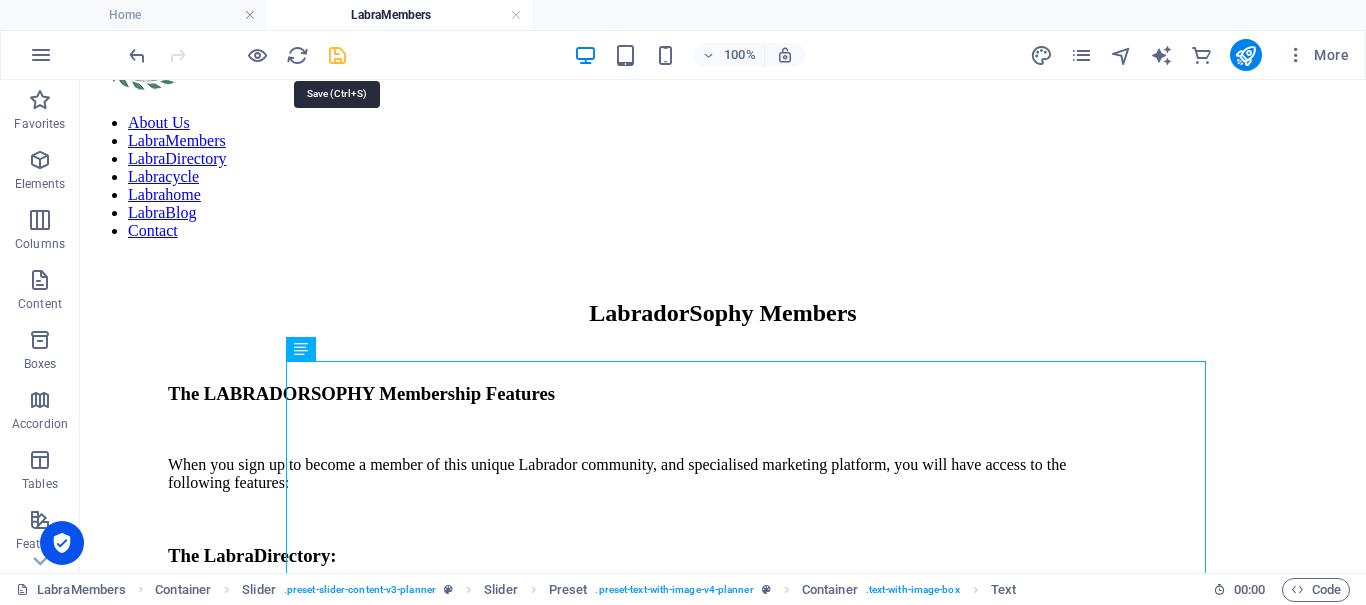 click at bounding box center (337, 55) 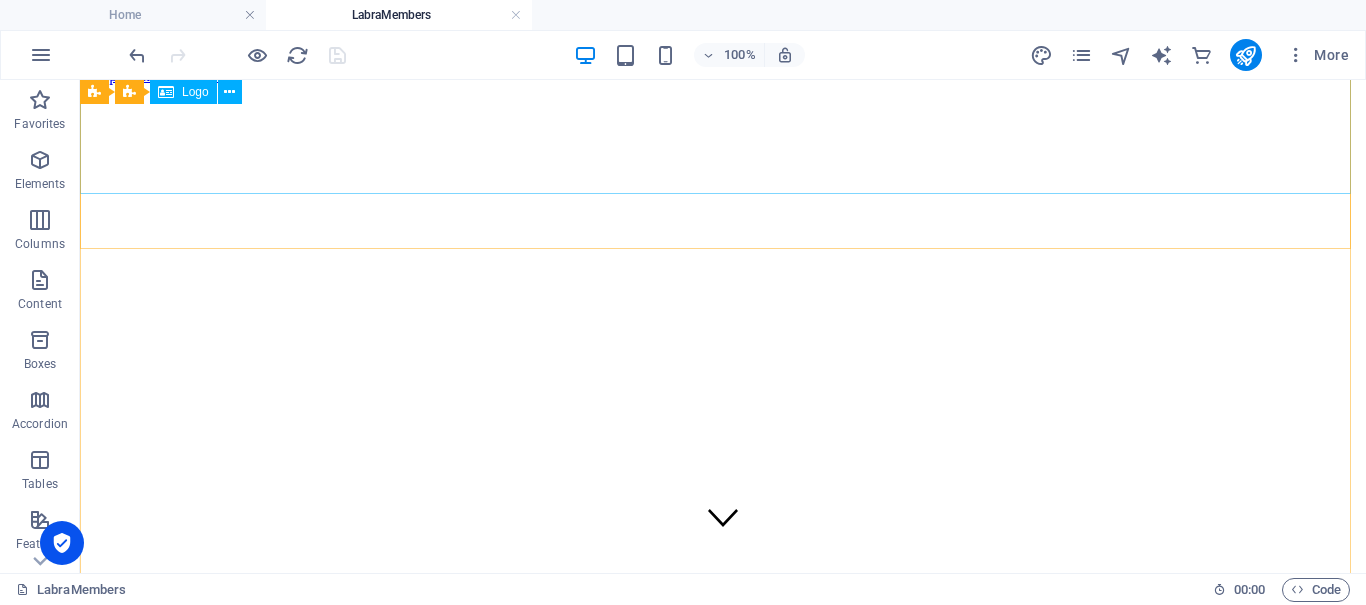 scroll, scrollTop: 0, scrollLeft: 0, axis: both 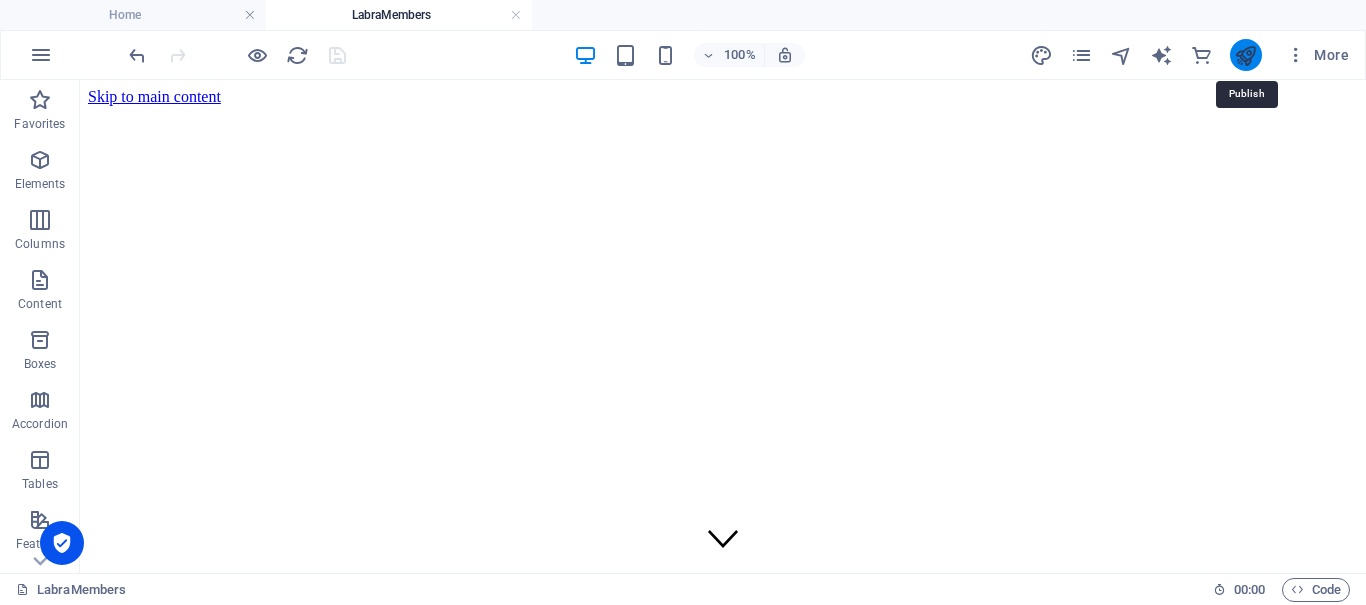 click at bounding box center [1245, 55] 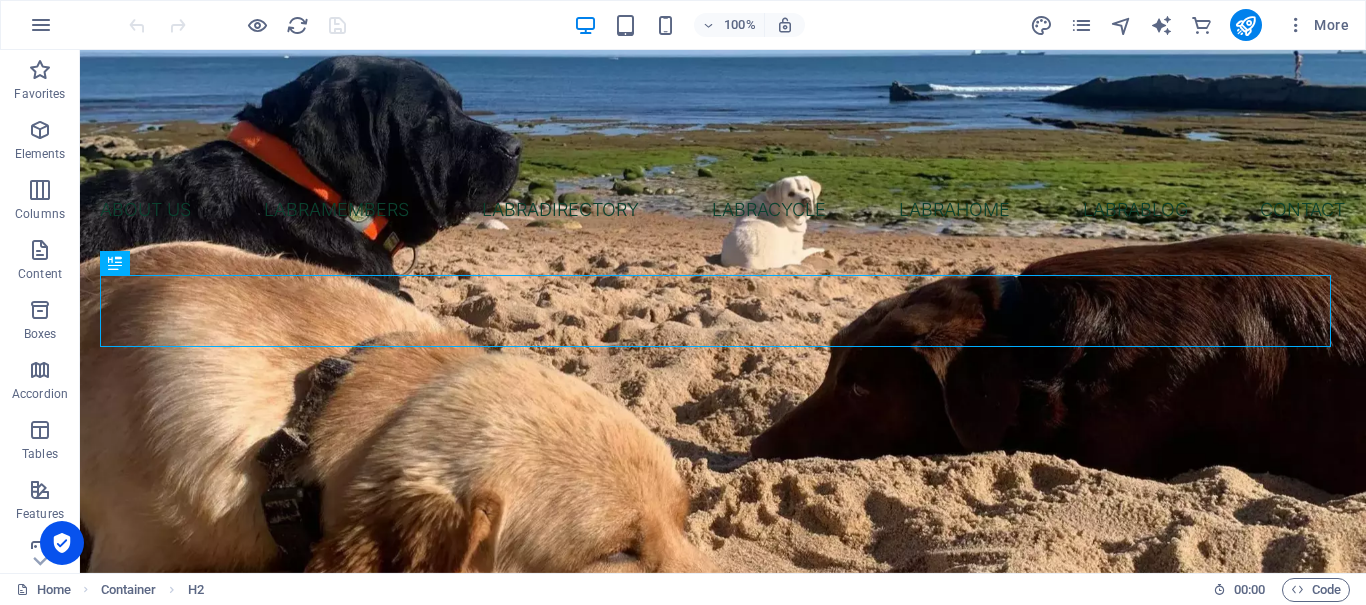 scroll, scrollTop: 495, scrollLeft: 0, axis: vertical 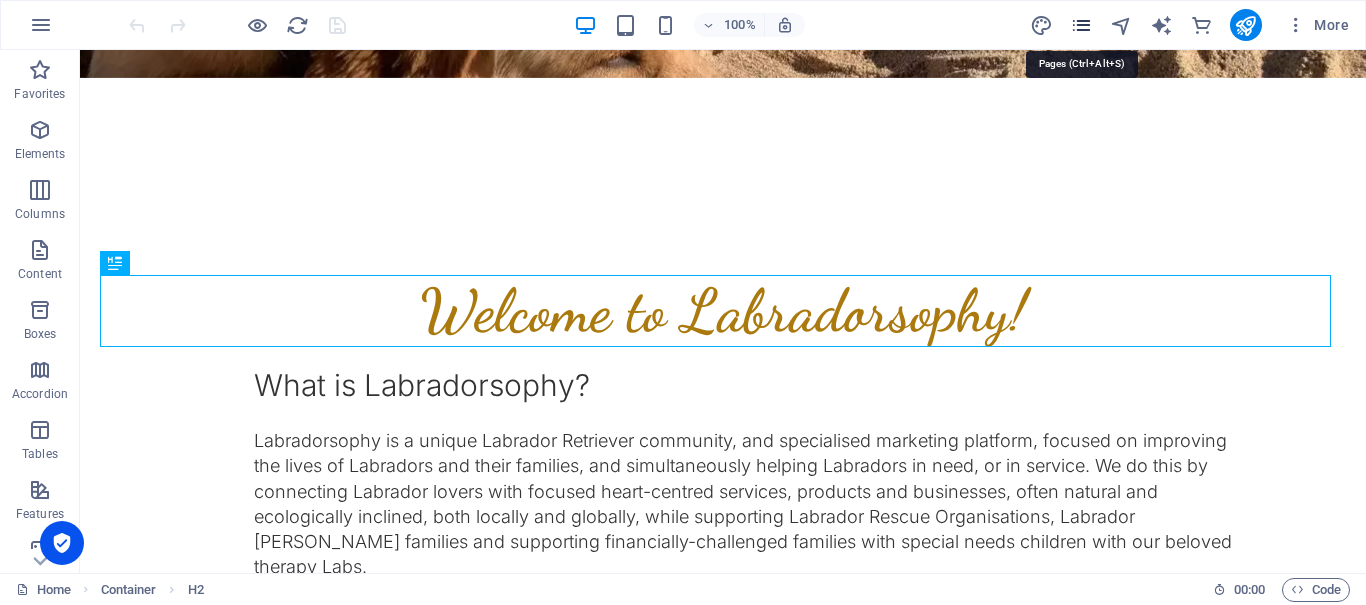click at bounding box center (1081, 25) 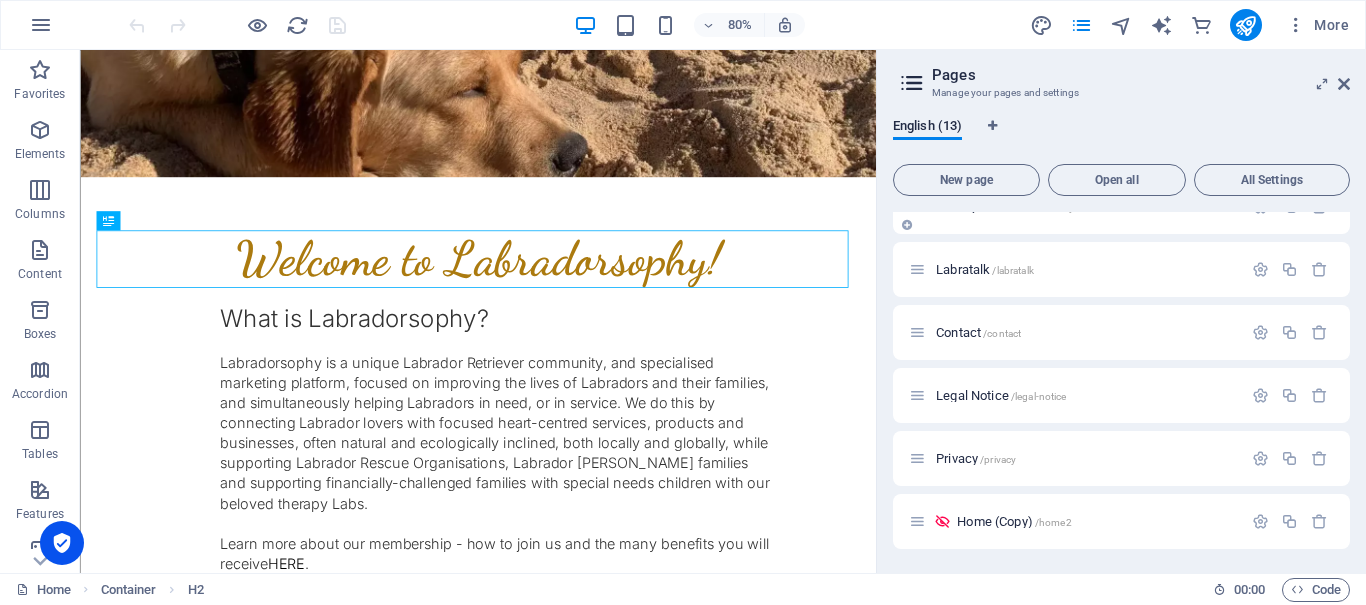 scroll, scrollTop: 274, scrollLeft: 0, axis: vertical 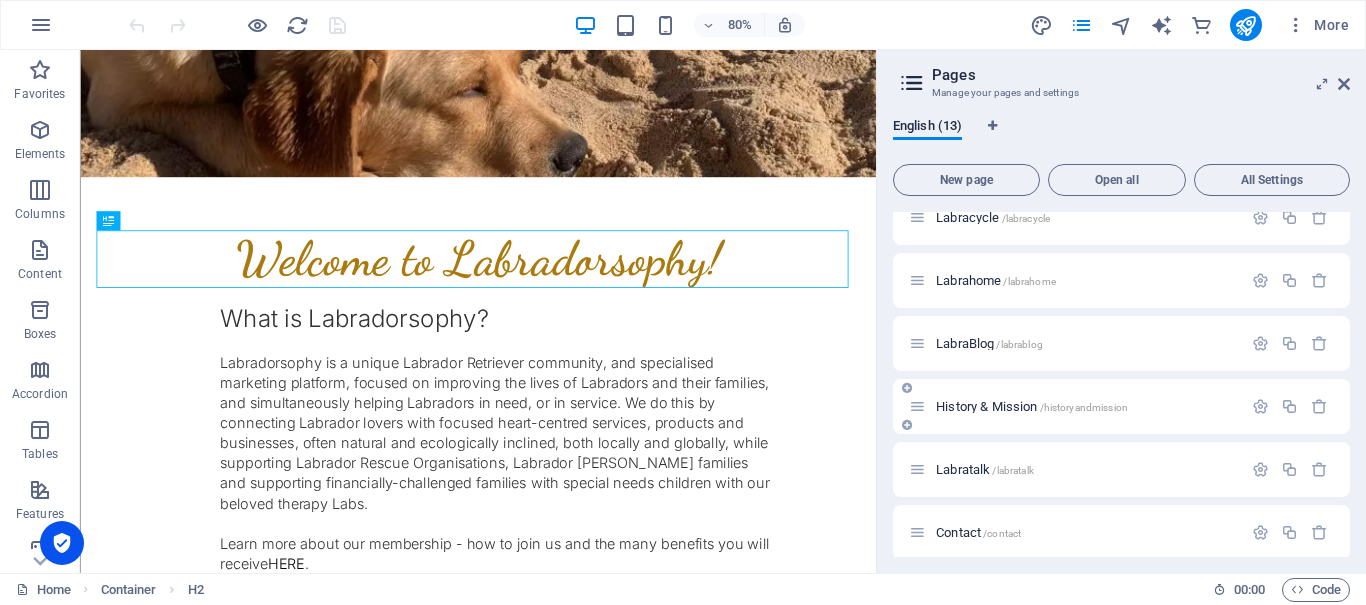 click on "/historyandmission" at bounding box center (1084, 407) 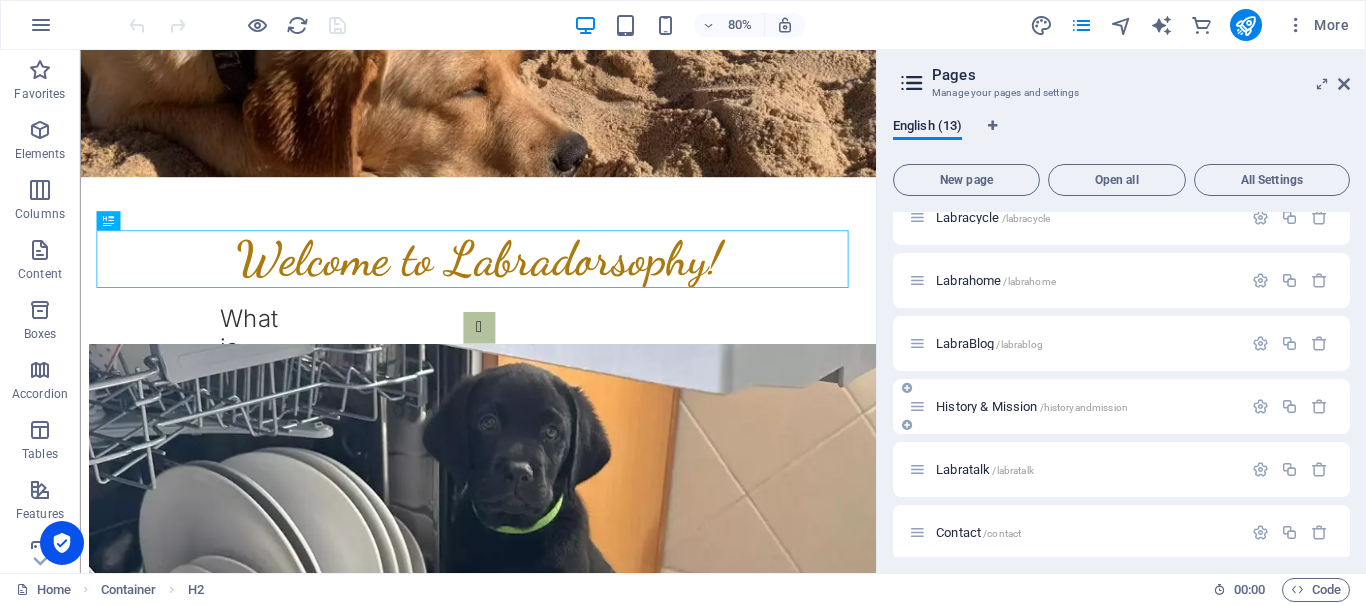 scroll, scrollTop: 0, scrollLeft: 0, axis: both 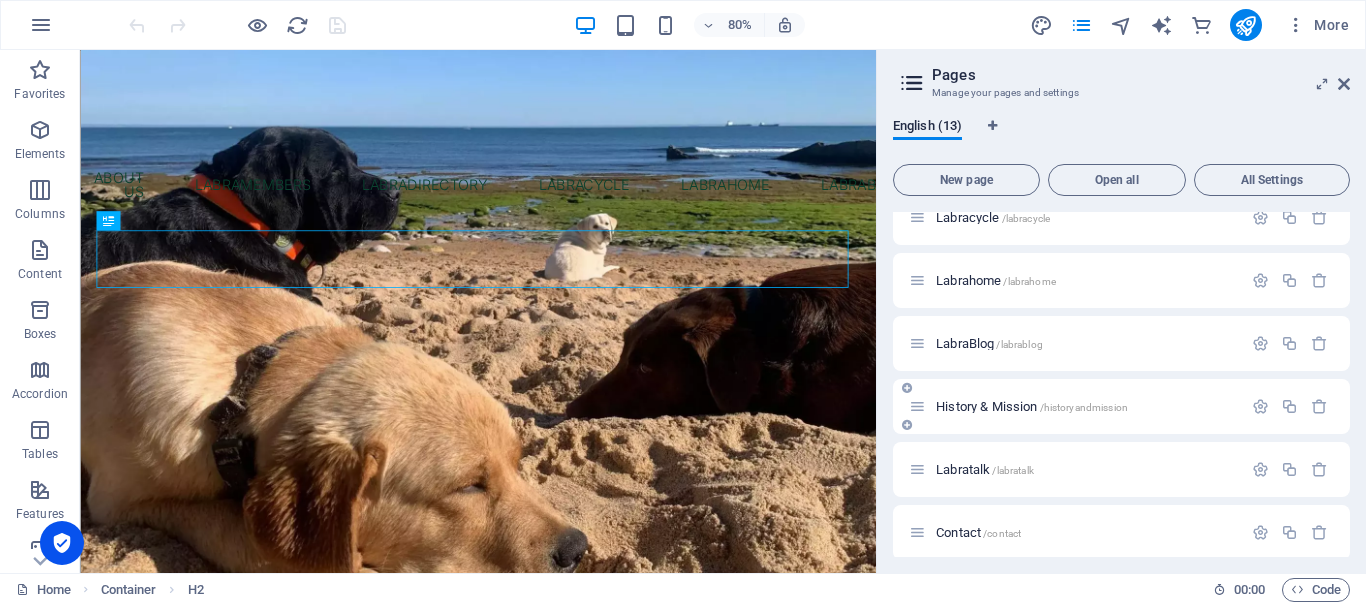 click on "History & Mission /historyandmission" at bounding box center [1121, 406] 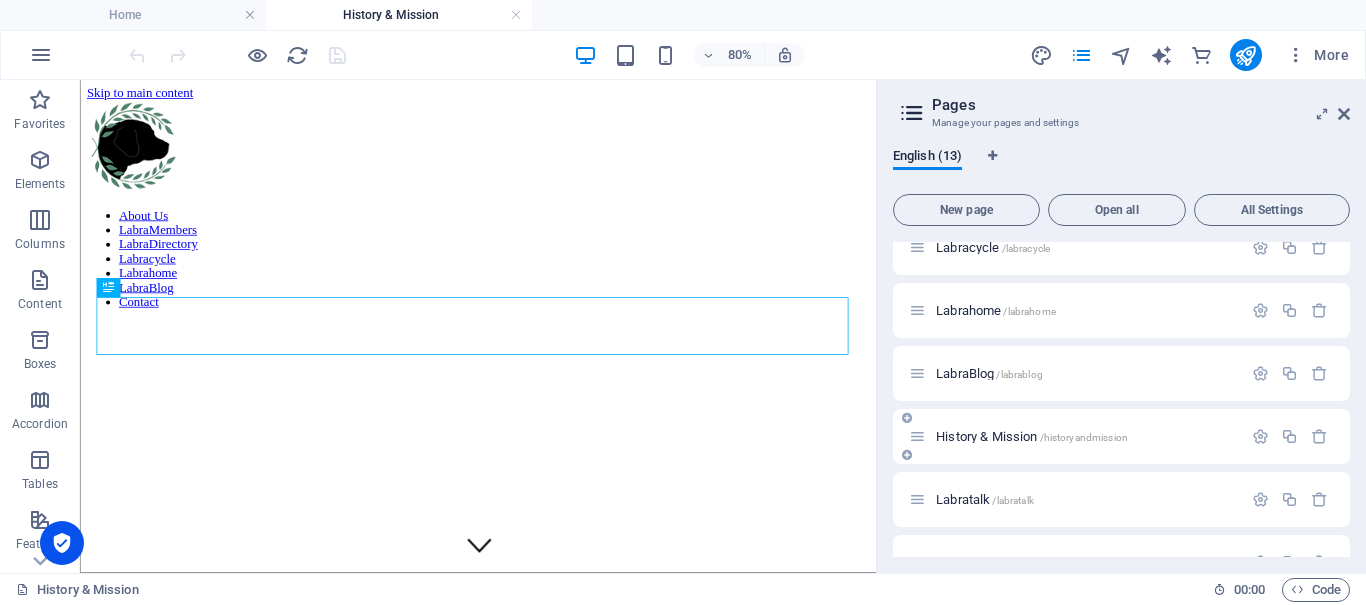 scroll, scrollTop: 448, scrollLeft: 0, axis: vertical 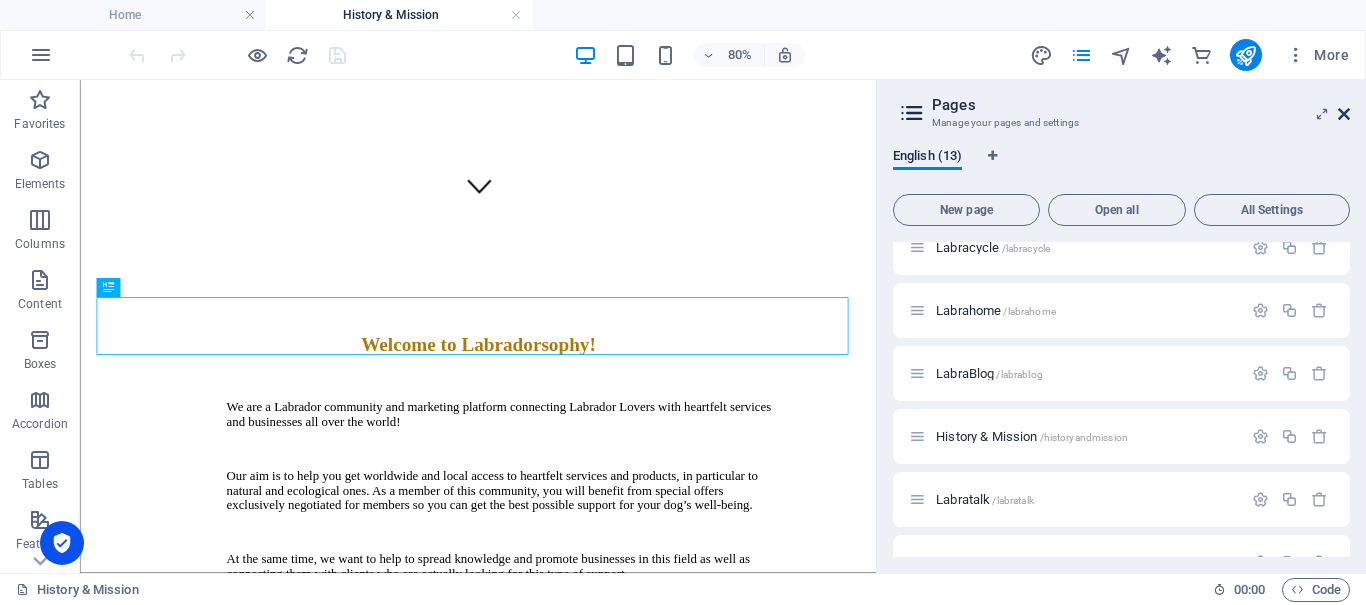 click at bounding box center (1344, 114) 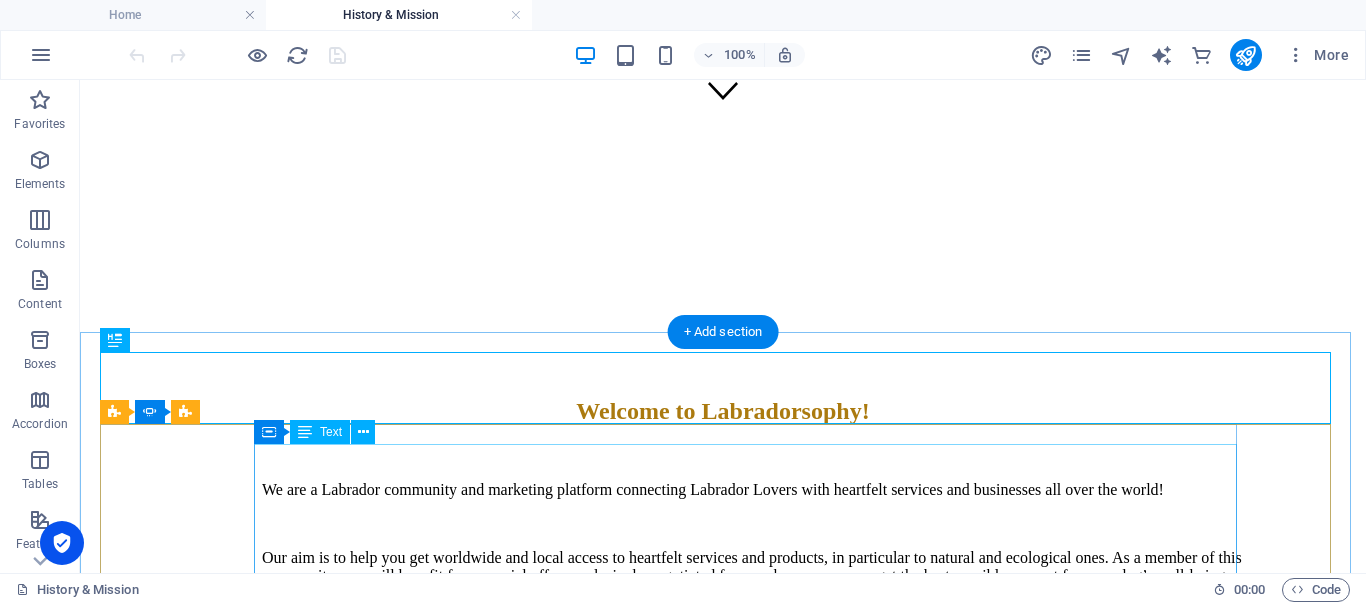 click on "We are a Labrador community and marketing platform connecting Labrador Lovers with heartfelt services and businesses all over the world! Our aim is to help you get worldwide and local access to heartfelt services and products, in particular to natural and ecological ones. As a member of this community, you will benefit from special offers exclusively negotiated for members so you can get the best possible support for your dog’s well-being.  At the same time, we want to help to spread knowledge and promote businesses in this field as well as connecting them with clients who are actually looking for this type of support. We think this is a win-win-win situation! You benefit, good services benefit and most of all, our beloved Labs benefit from it! If you don’t own a Labrador, you are, of course, also welcome to join this community and become a member and benefit from all the knowledge, access, products and offers shared for your own dog. It just means you will also be inundated by a lot of Lab love!" at bounding box center [753, 723] 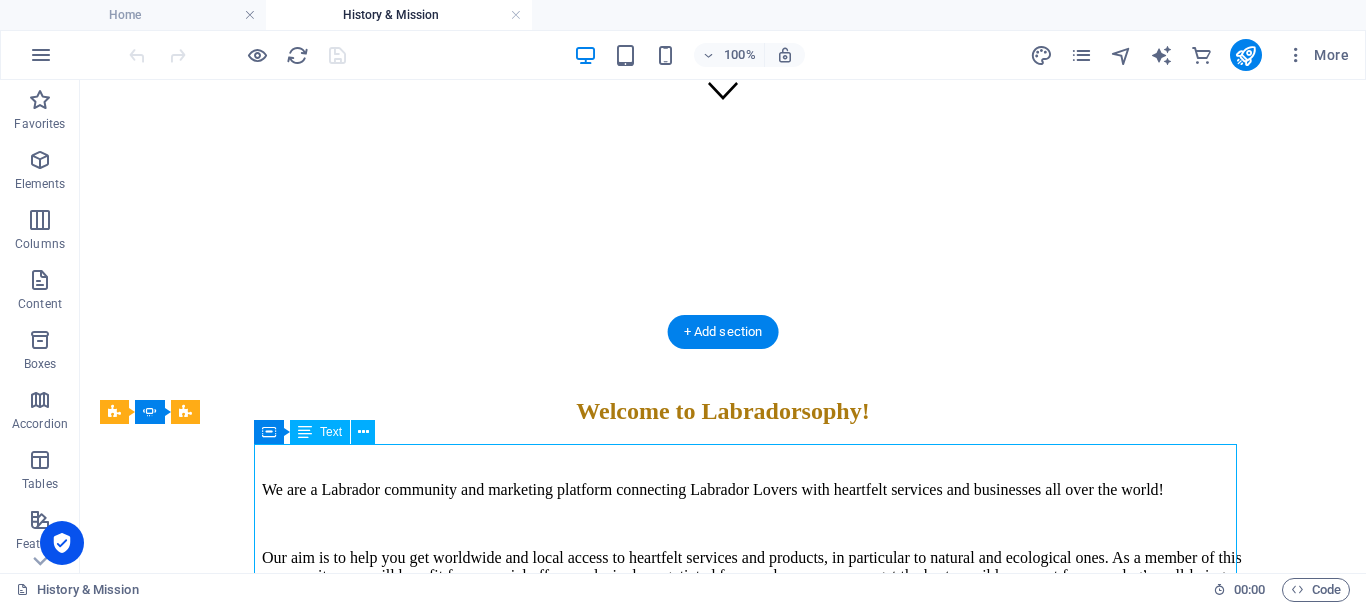 click on "We are a Labrador community and marketing platform connecting Labrador Lovers with heartfelt services and businesses all over the world! Our aim is to help you get worldwide and local access to heartfelt services and products, in particular to natural and ecological ones. As a member of this community, you will benefit from special offers exclusively negotiated for members so you can get the best possible support for your dog’s well-being.  At the same time, we want to help to spread knowledge and promote businesses in this field as well as connecting them with clients who are actually looking for this type of support. We think this is a win-win-win situation! You benefit, good services benefit and most of all, our beloved Labs benefit from it! If you don’t own a Labrador, you are, of course, also welcome to join this community and become a member and benefit from all the knowledge, access, products and offers shared for your own dog. It just means you will also be inundated by a lot of Lab love!" at bounding box center (753, 723) 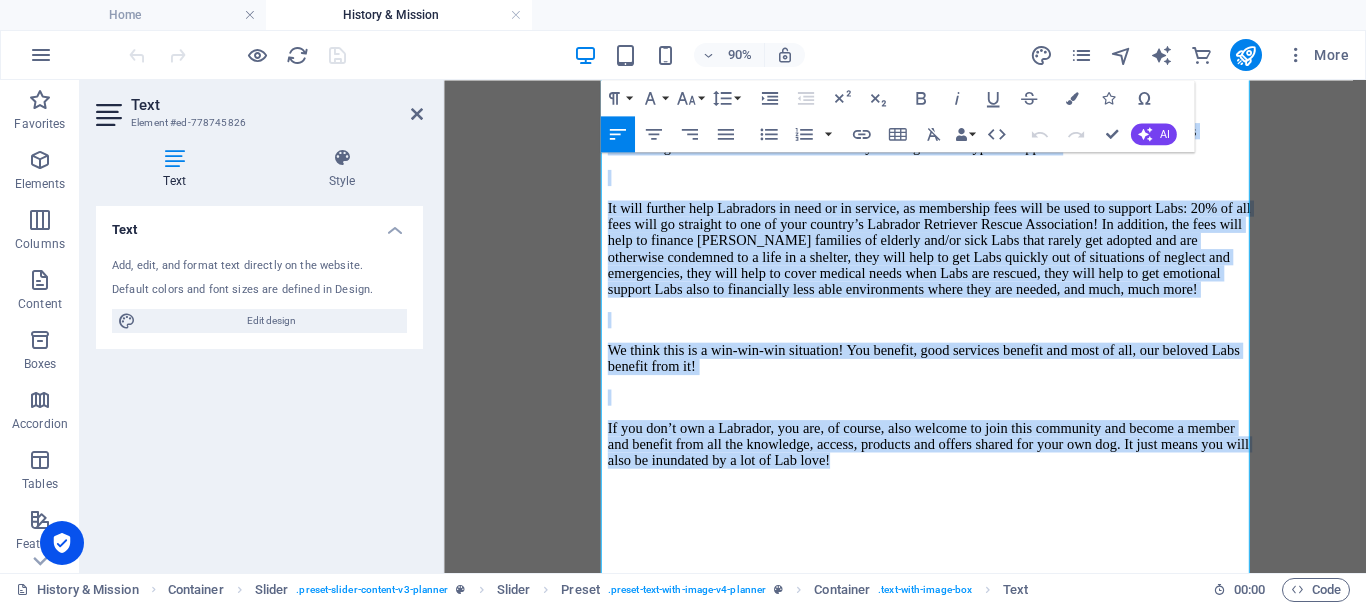 scroll, scrollTop: 1020, scrollLeft: 0, axis: vertical 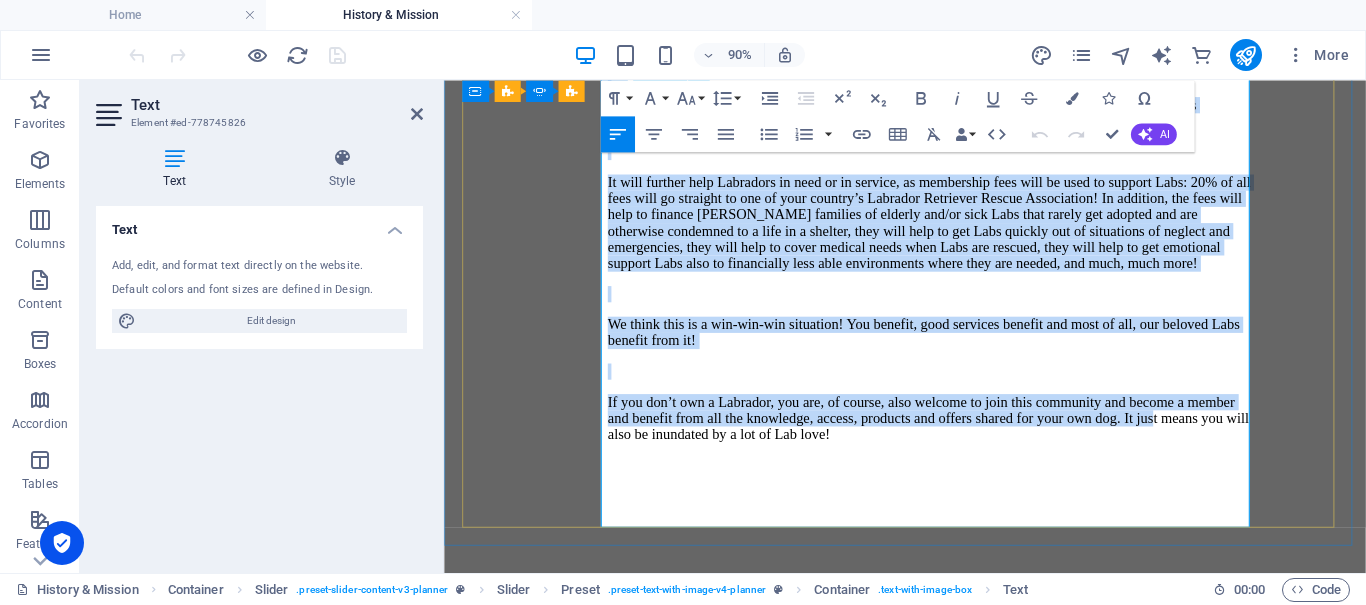 drag, startPoint x: 632, startPoint y: 458, endPoint x: 922, endPoint y: 541, distance: 301.64383 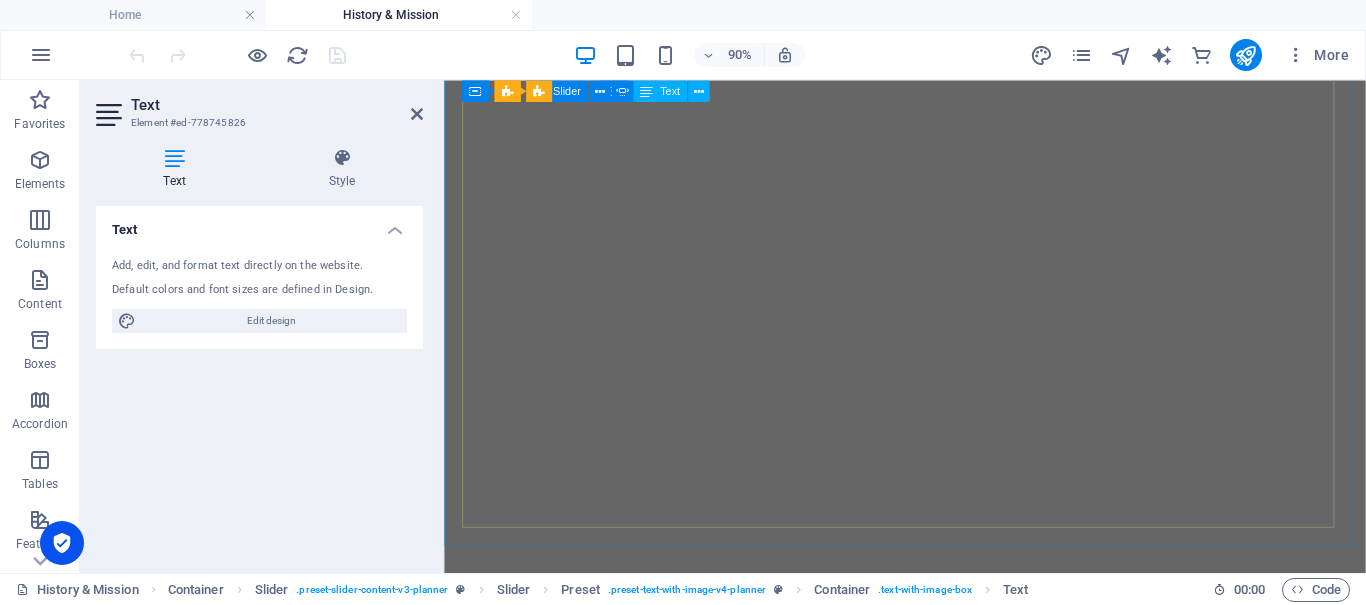 scroll, scrollTop: 620, scrollLeft: 0, axis: vertical 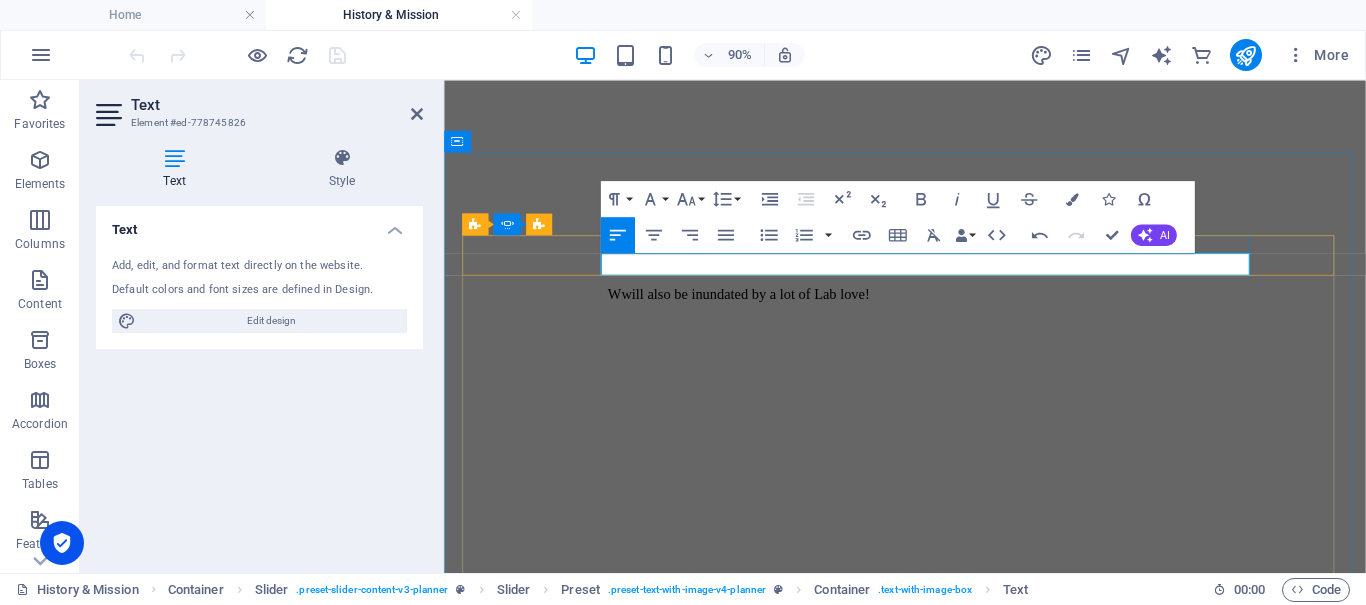 drag, startPoint x: 633, startPoint y: 281, endPoint x: 1002, endPoint y: 274, distance: 369.06638 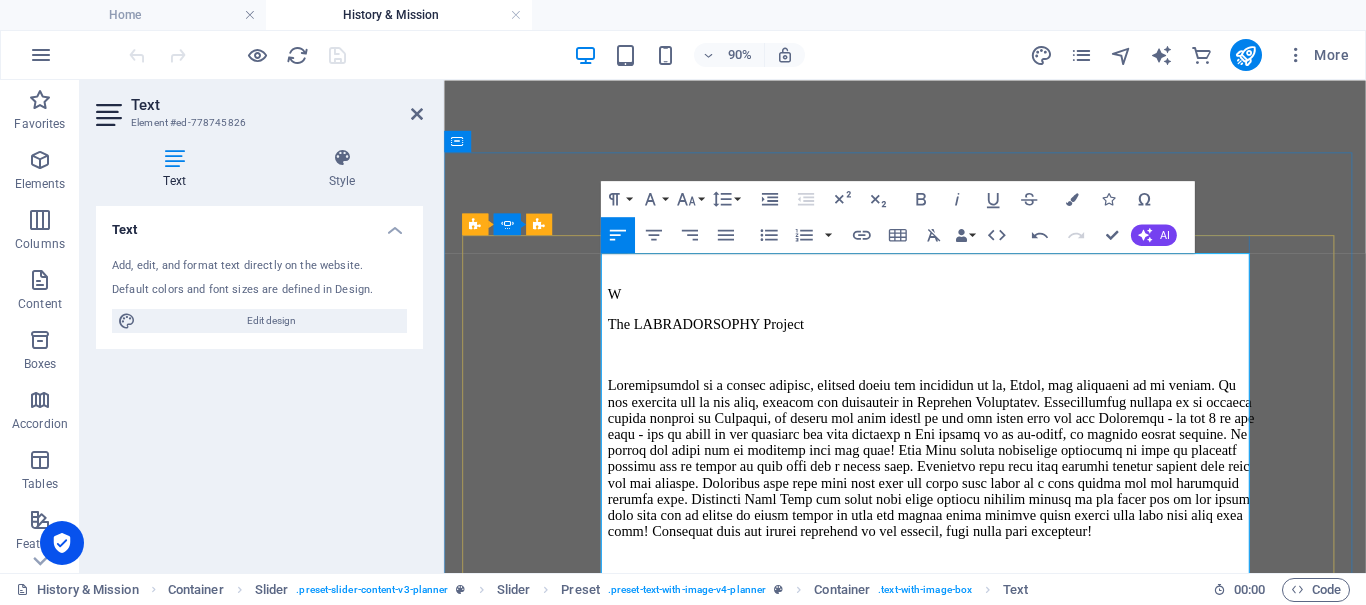scroll, scrollTop: 51244, scrollLeft: 0, axis: vertical 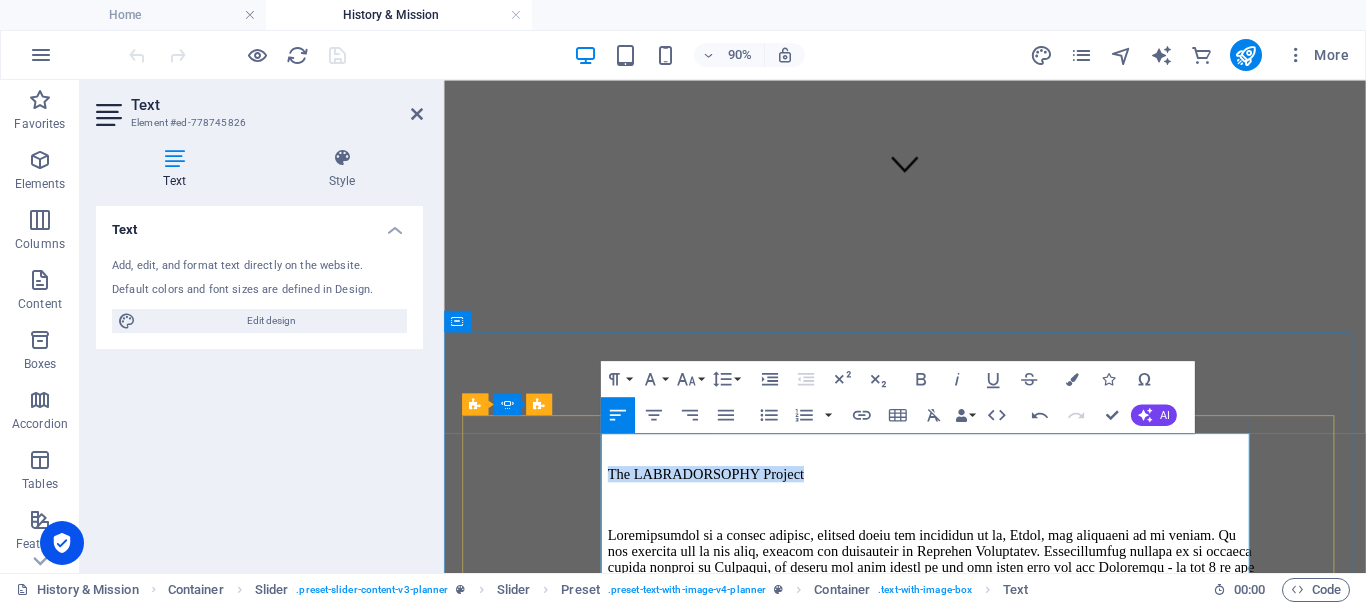 drag, startPoint x: 621, startPoint y: 484, endPoint x: 897, endPoint y: 473, distance: 276.21912 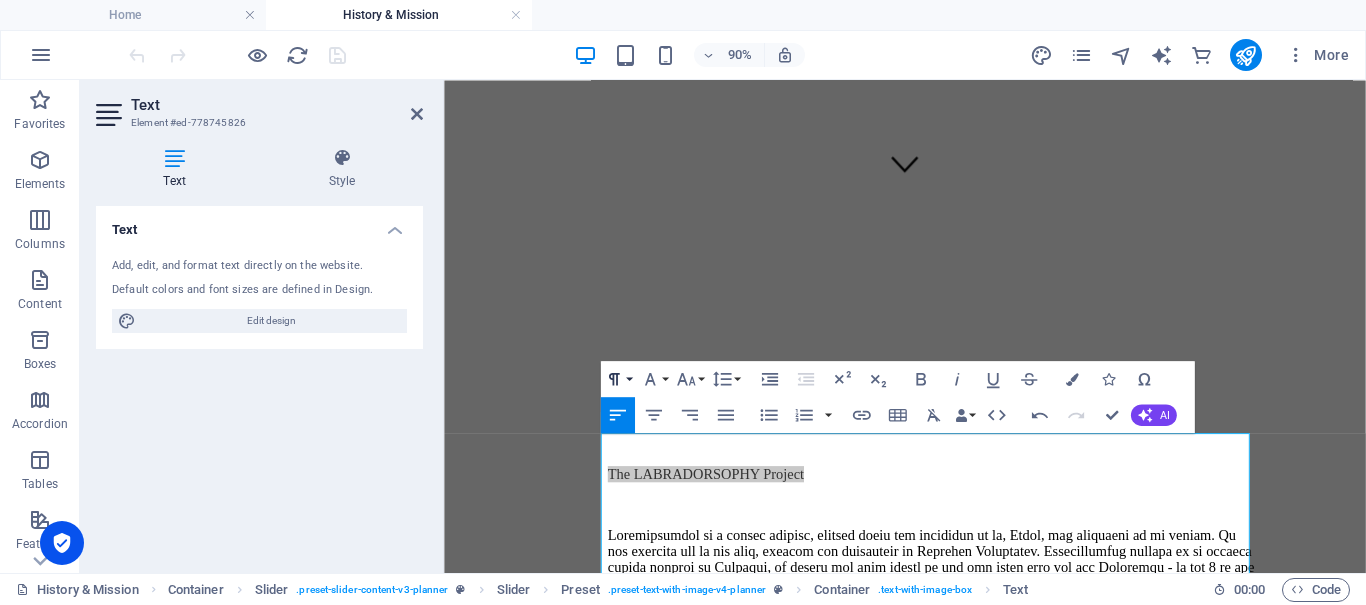 click on "Paragraph Format" at bounding box center (618, 379) 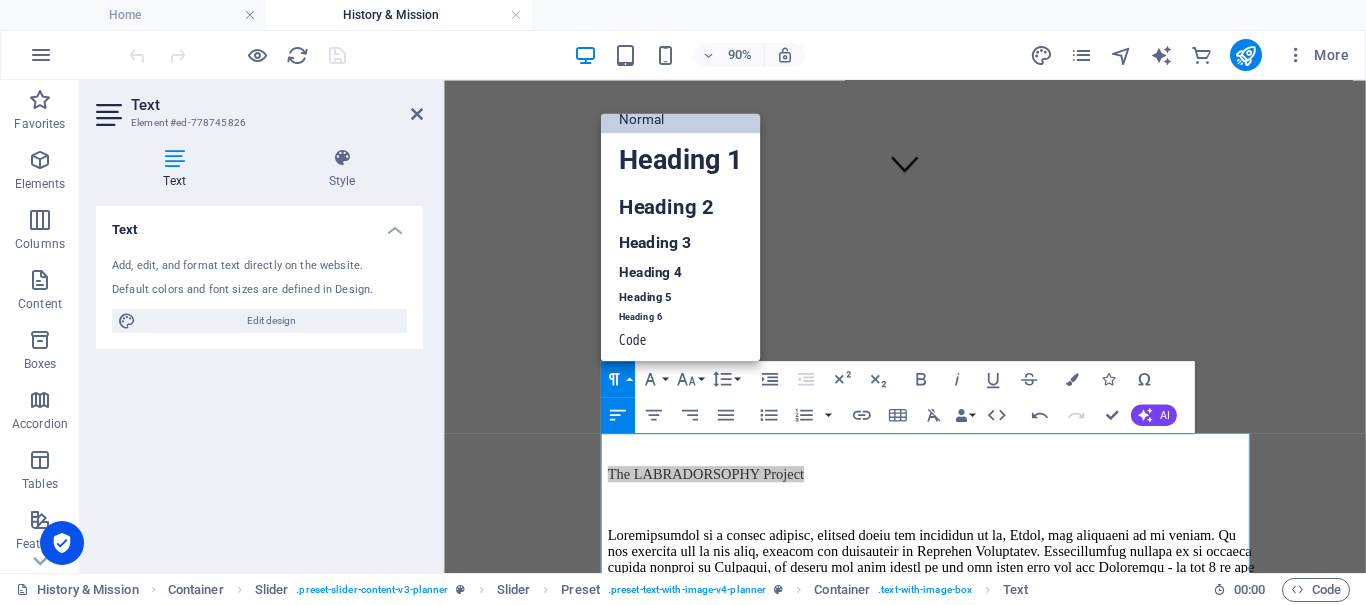 scroll, scrollTop: 16, scrollLeft: 0, axis: vertical 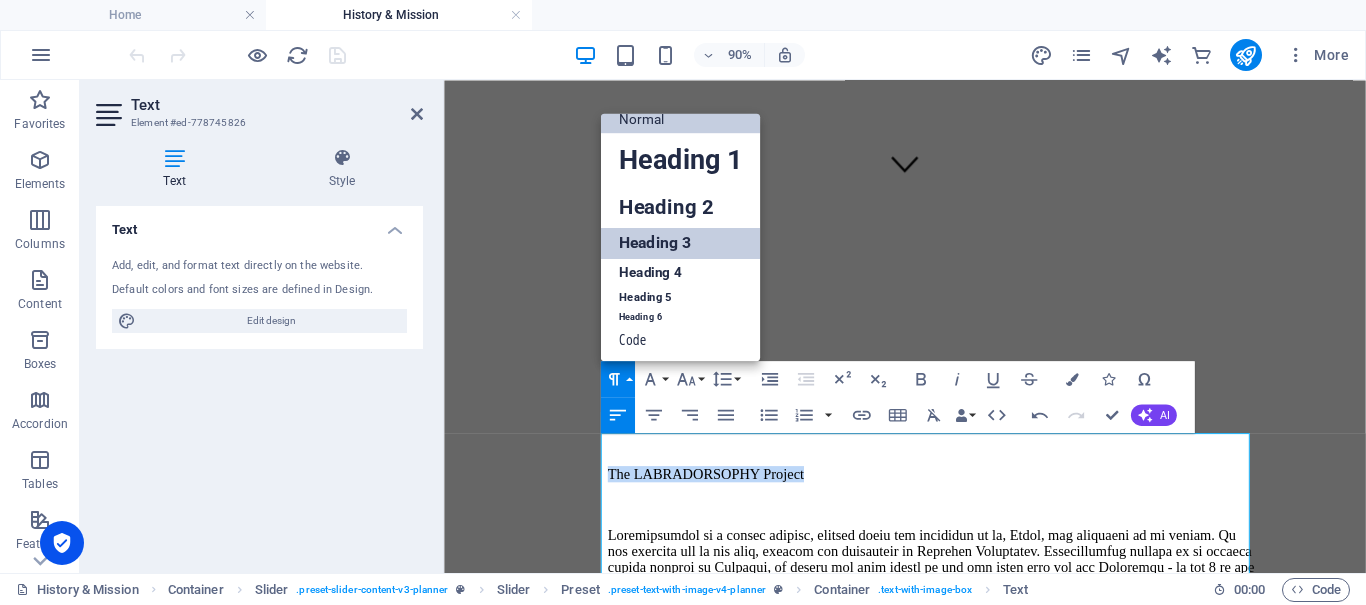 click on "Heading 3" at bounding box center (681, 244) 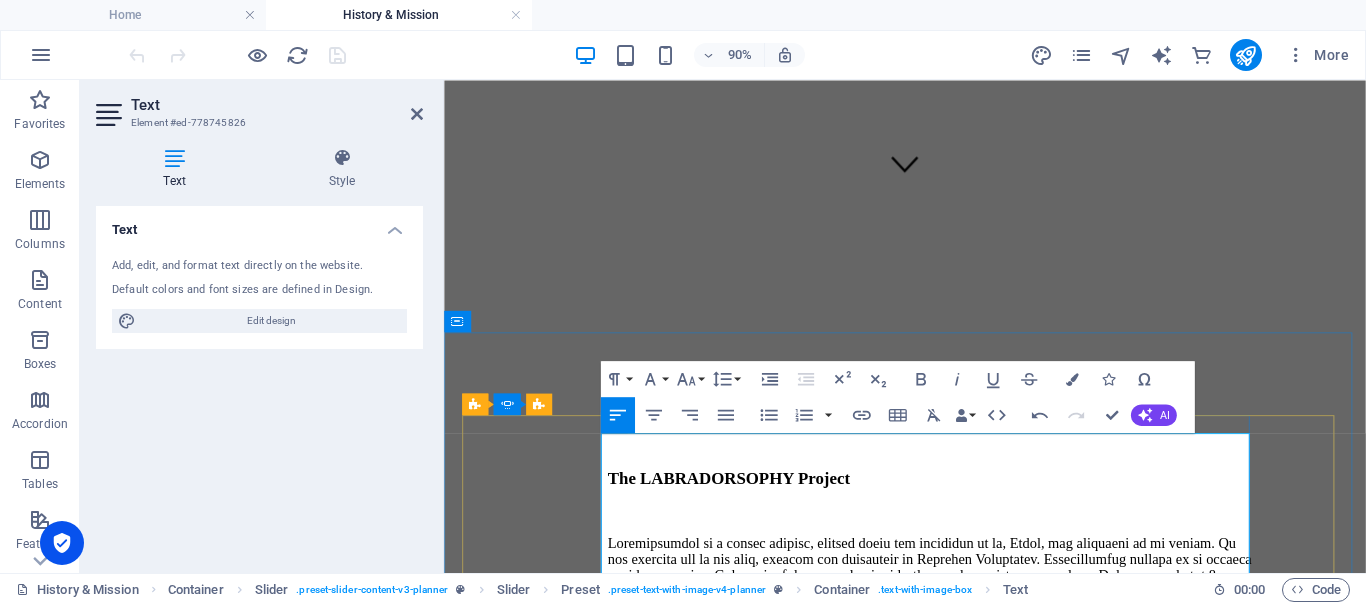 click at bounding box center (986, 676) 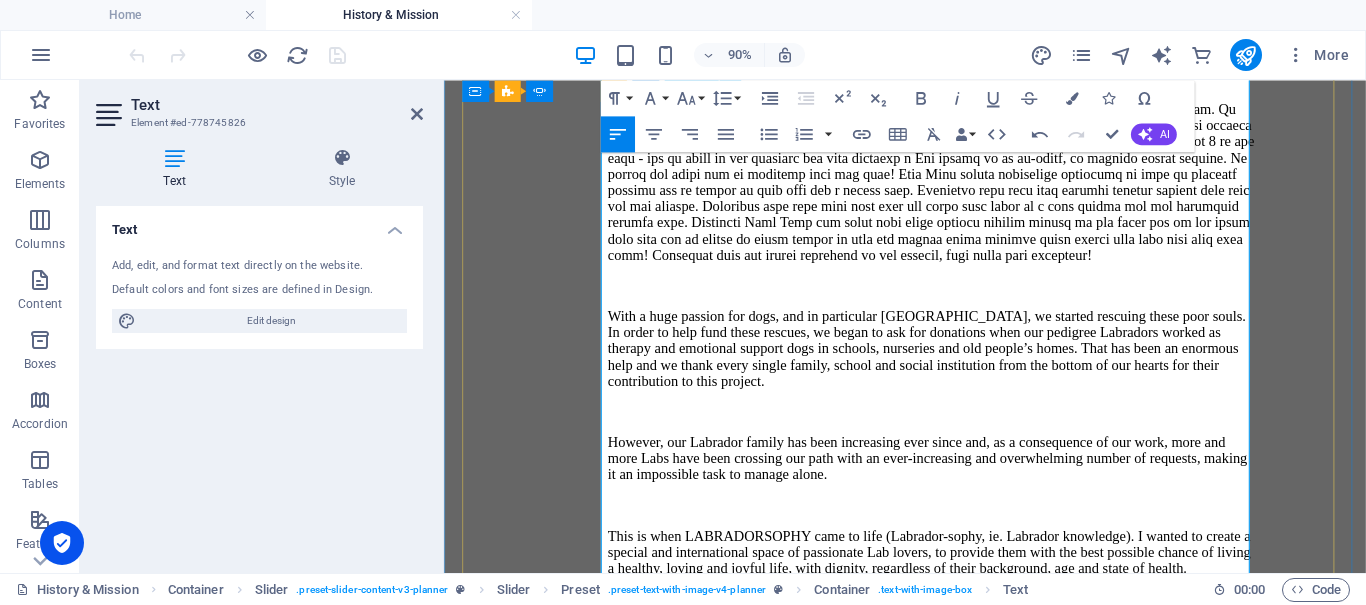 scroll, scrollTop: 969, scrollLeft: 0, axis: vertical 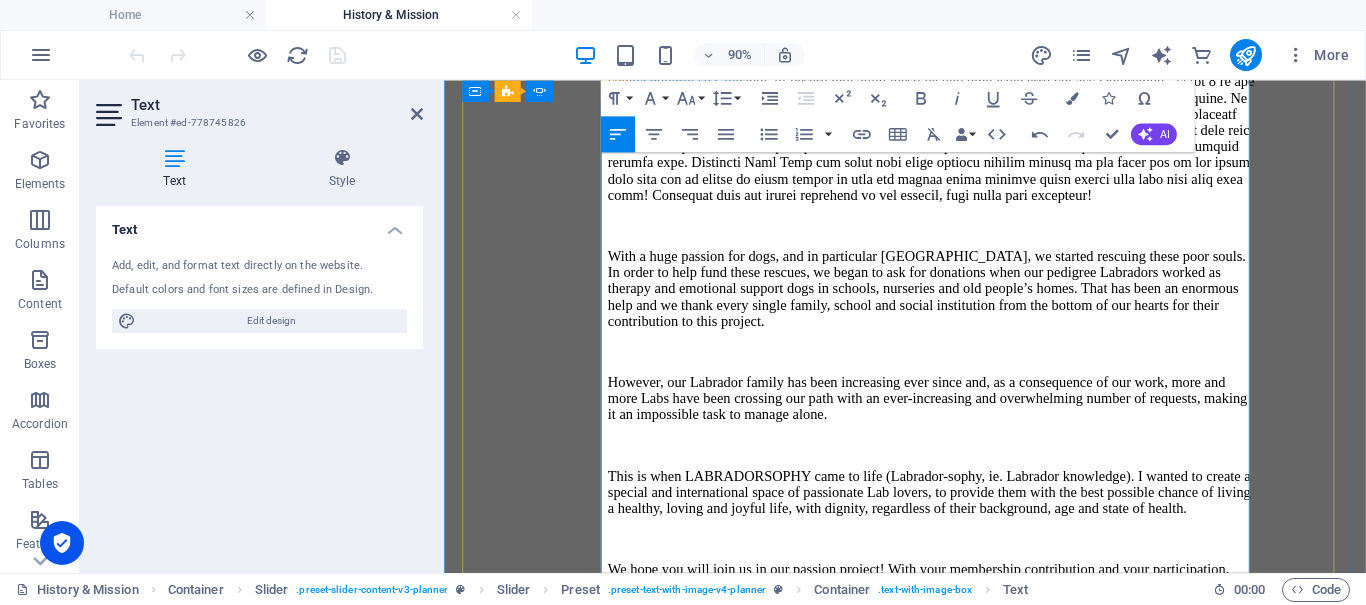 drag, startPoint x: 820, startPoint y: 595, endPoint x: 618, endPoint y: 603, distance: 202.15836 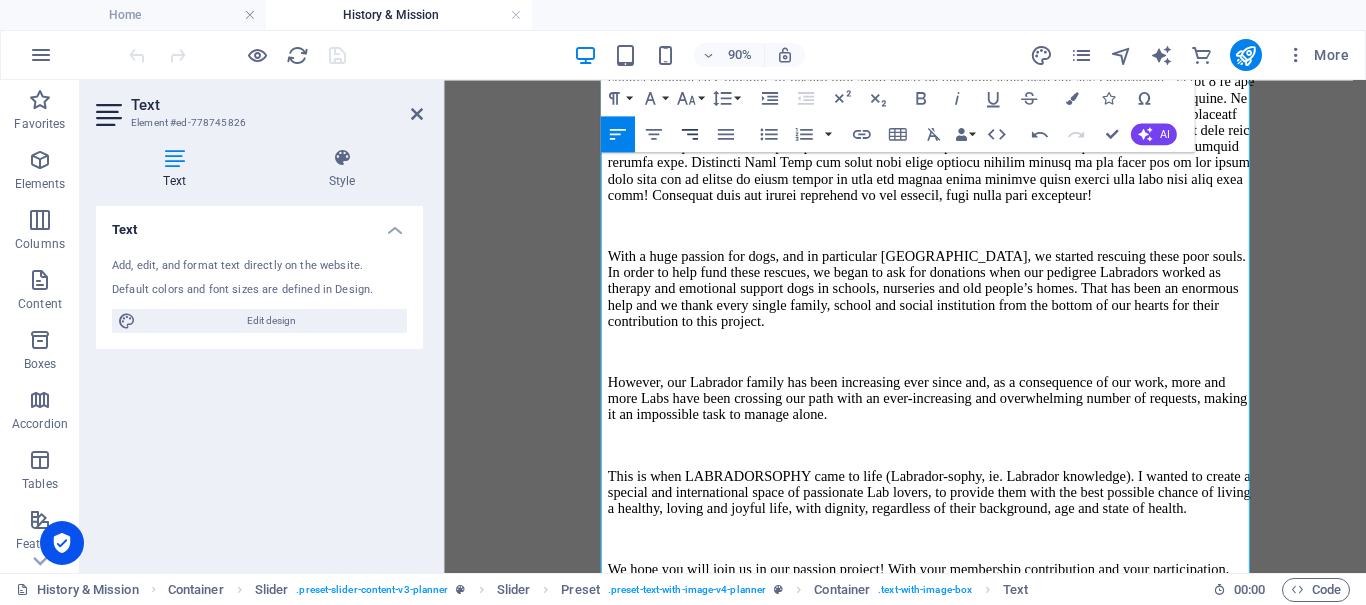click 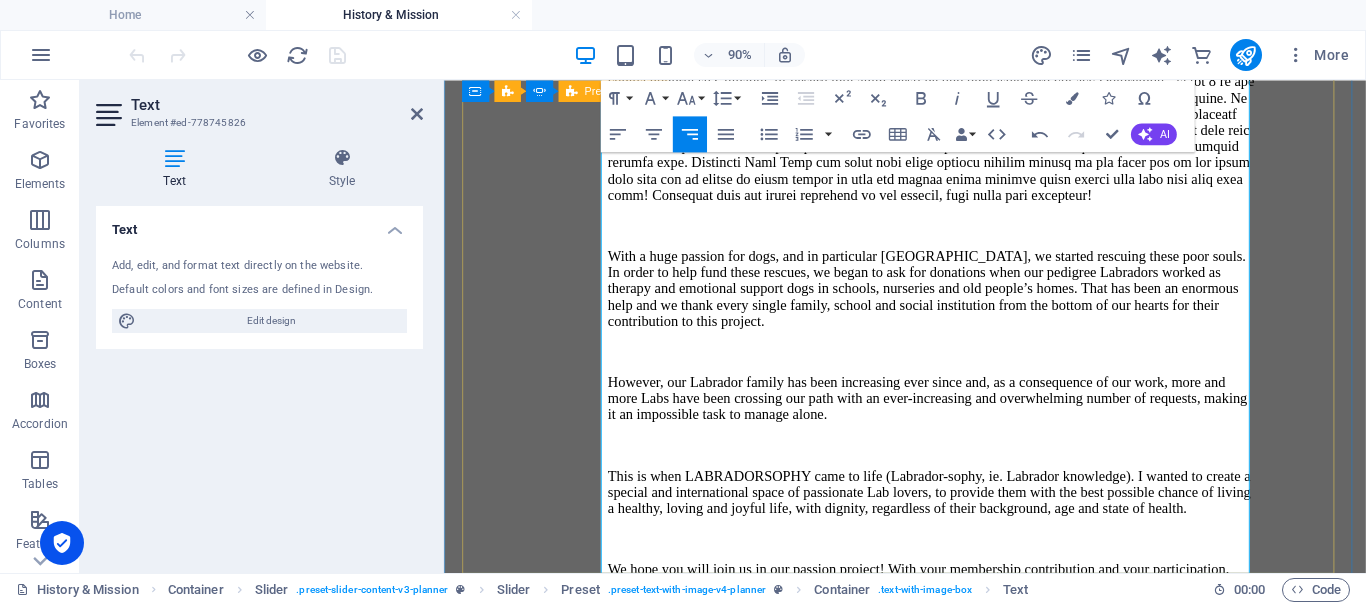 drag, startPoint x: 1169, startPoint y: 591, endPoint x: 1341, endPoint y: 596, distance: 172.07266 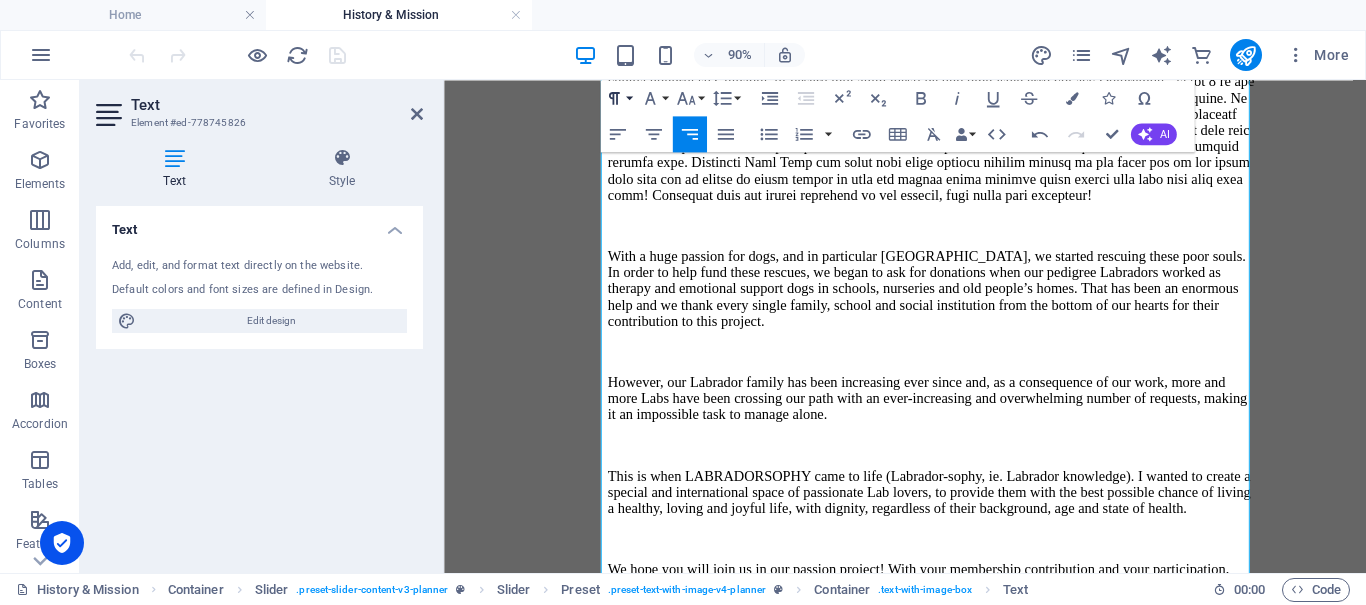click on "Paragraph Format" at bounding box center (618, 98) 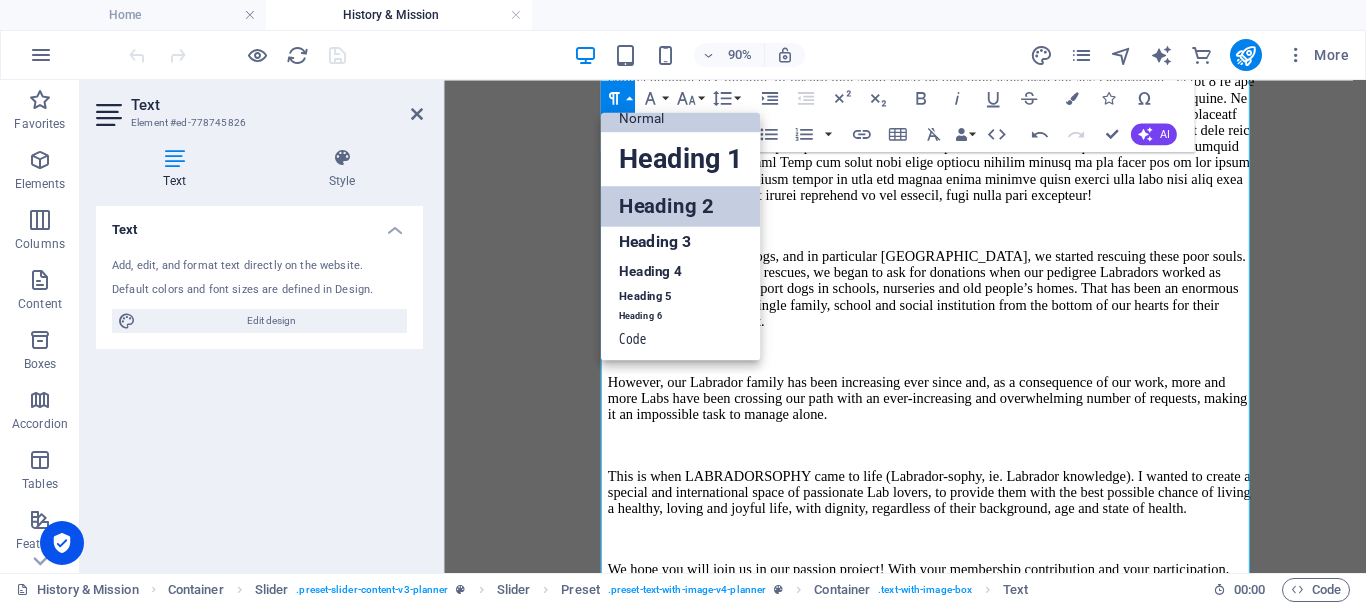 click on "Heading 2" at bounding box center (681, 206) 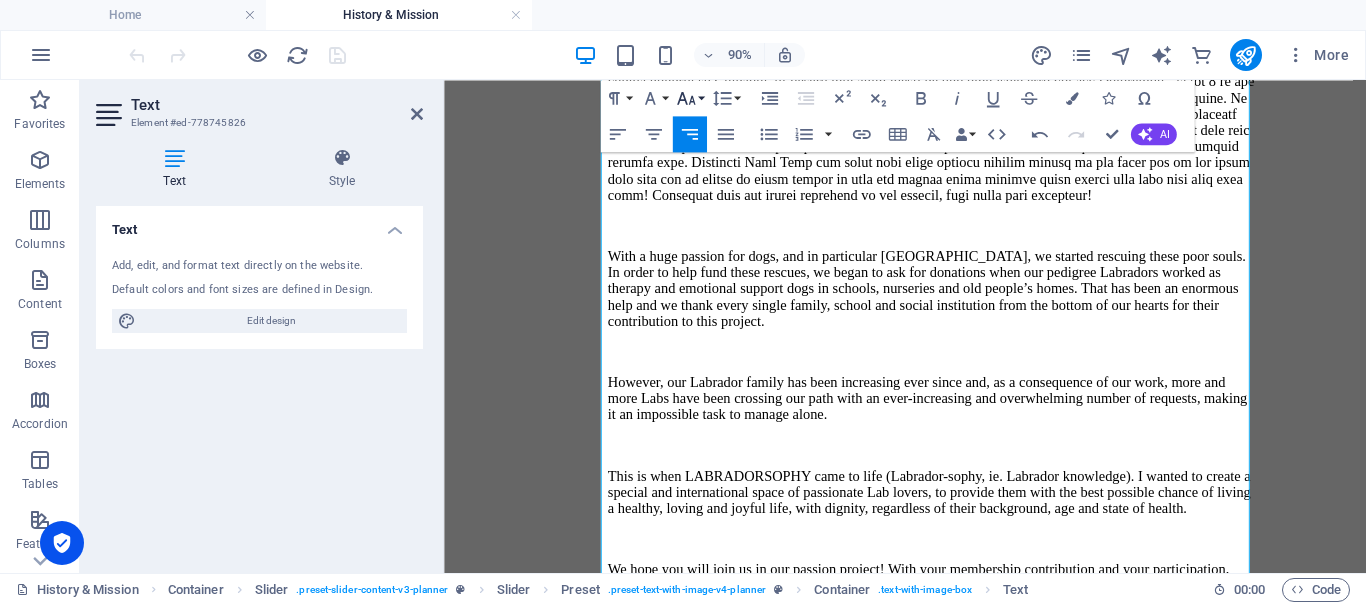 click 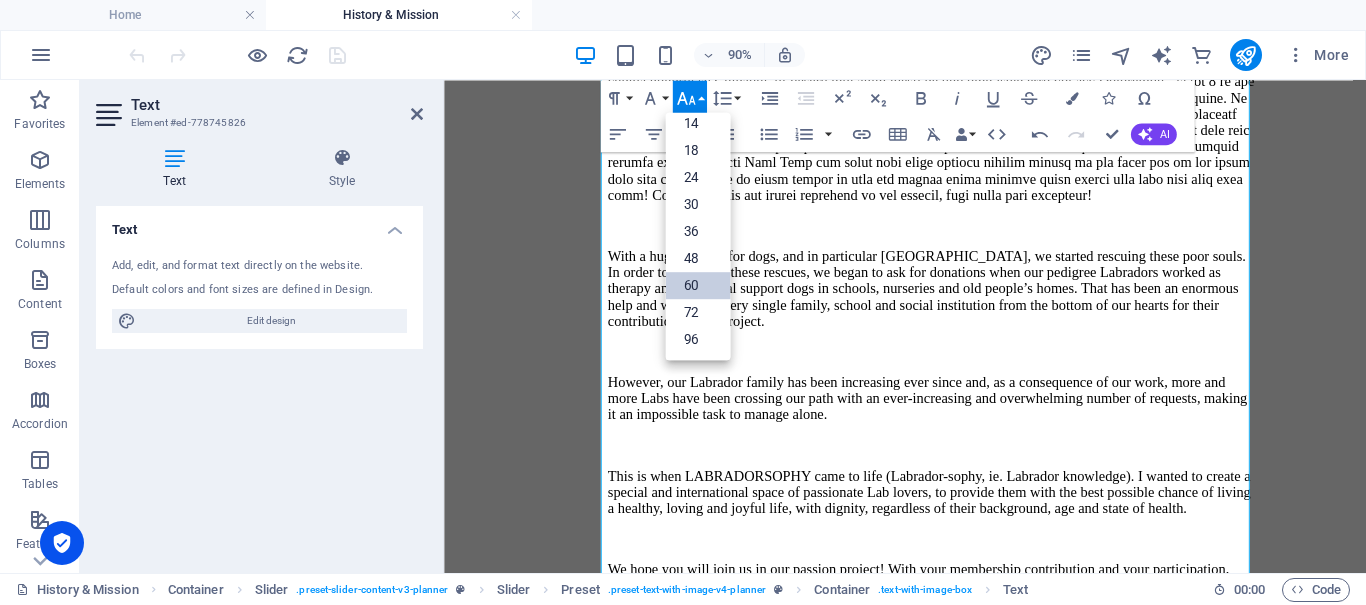 scroll, scrollTop: 161, scrollLeft: 0, axis: vertical 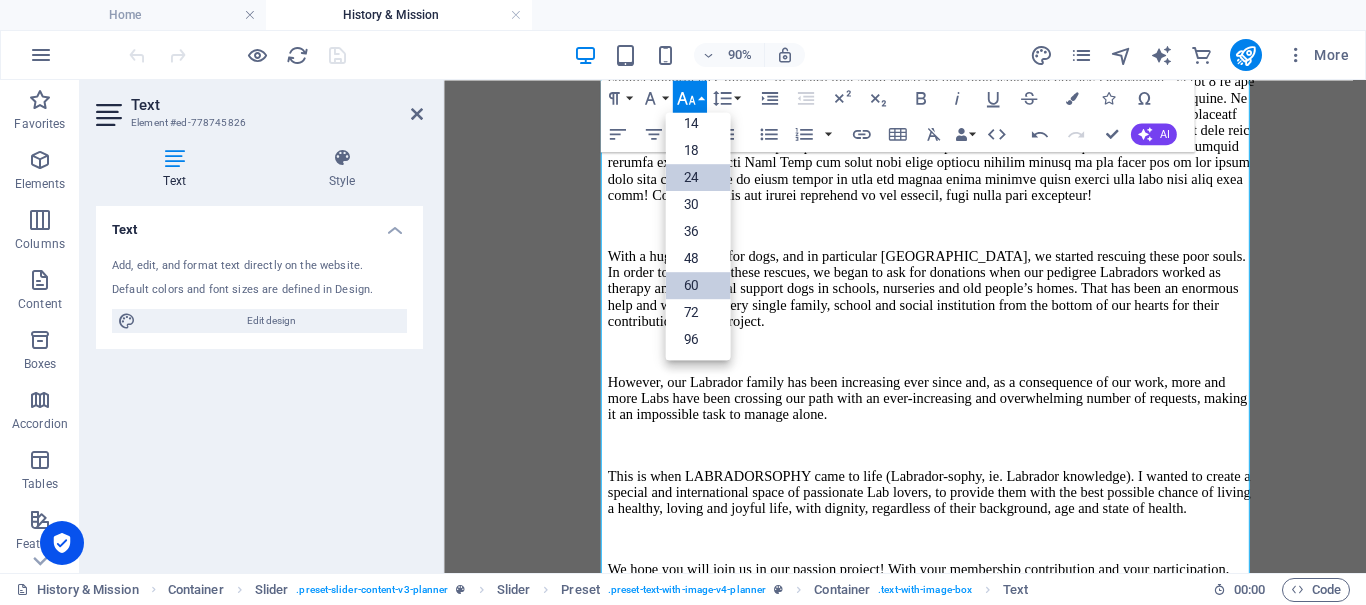 click on "24" at bounding box center [697, 177] 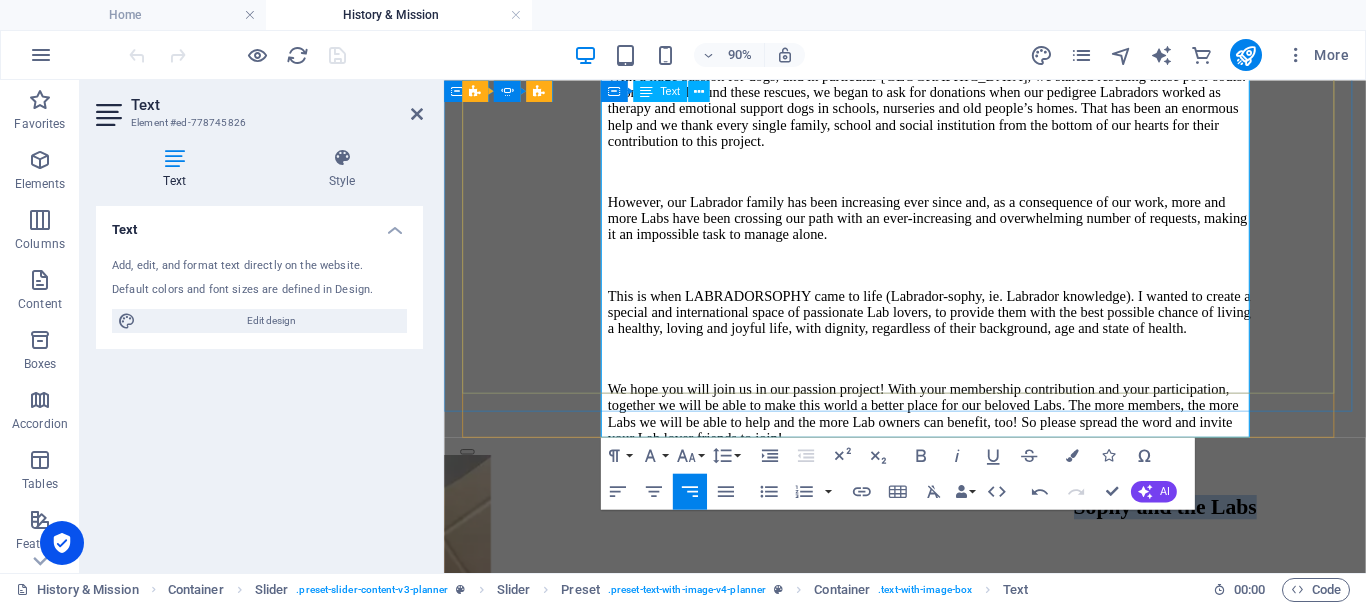scroll, scrollTop: 1069, scrollLeft: 0, axis: vertical 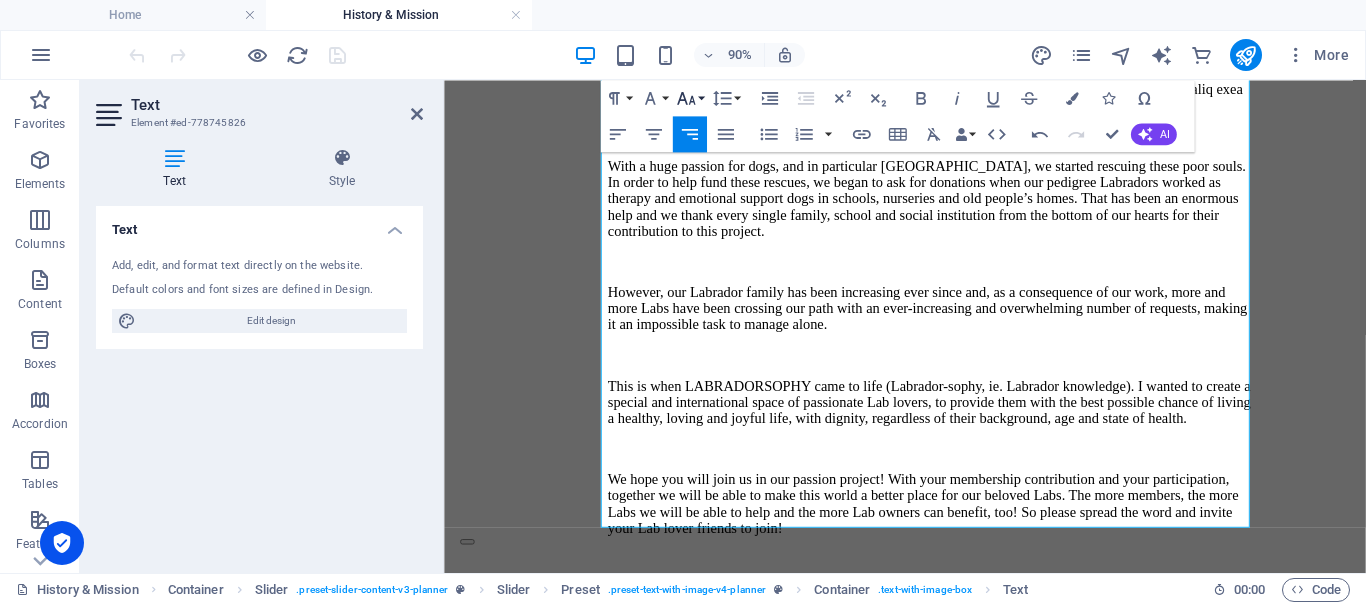 click 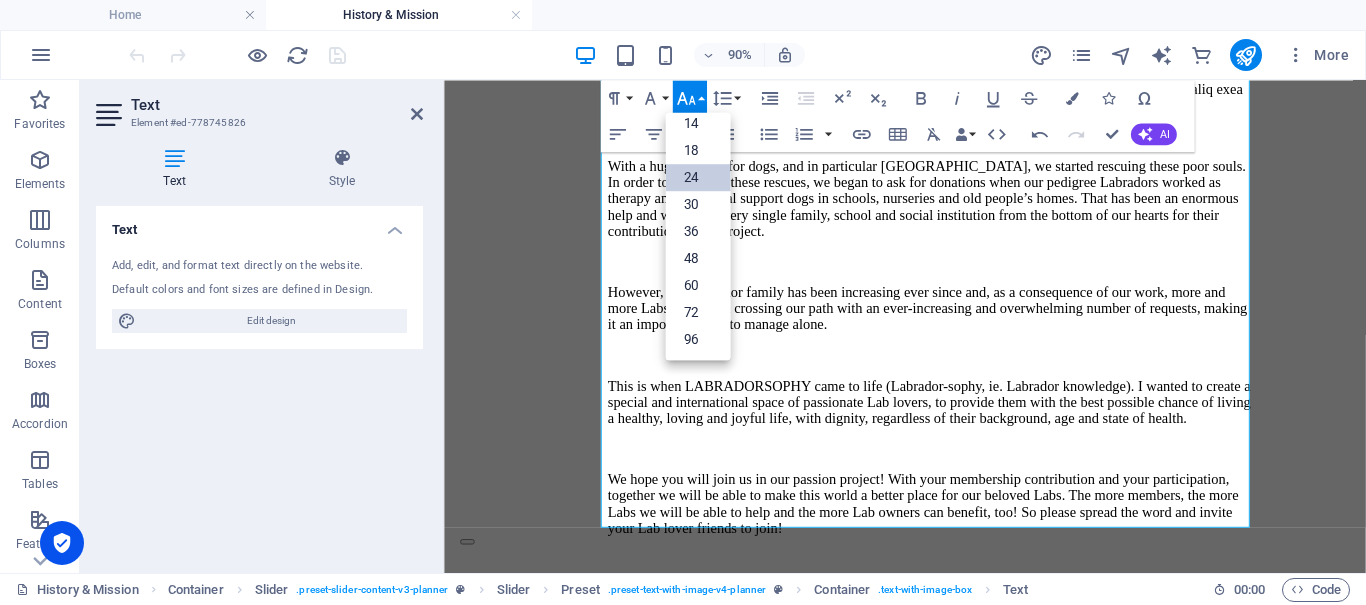 scroll, scrollTop: 161, scrollLeft: 0, axis: vertical 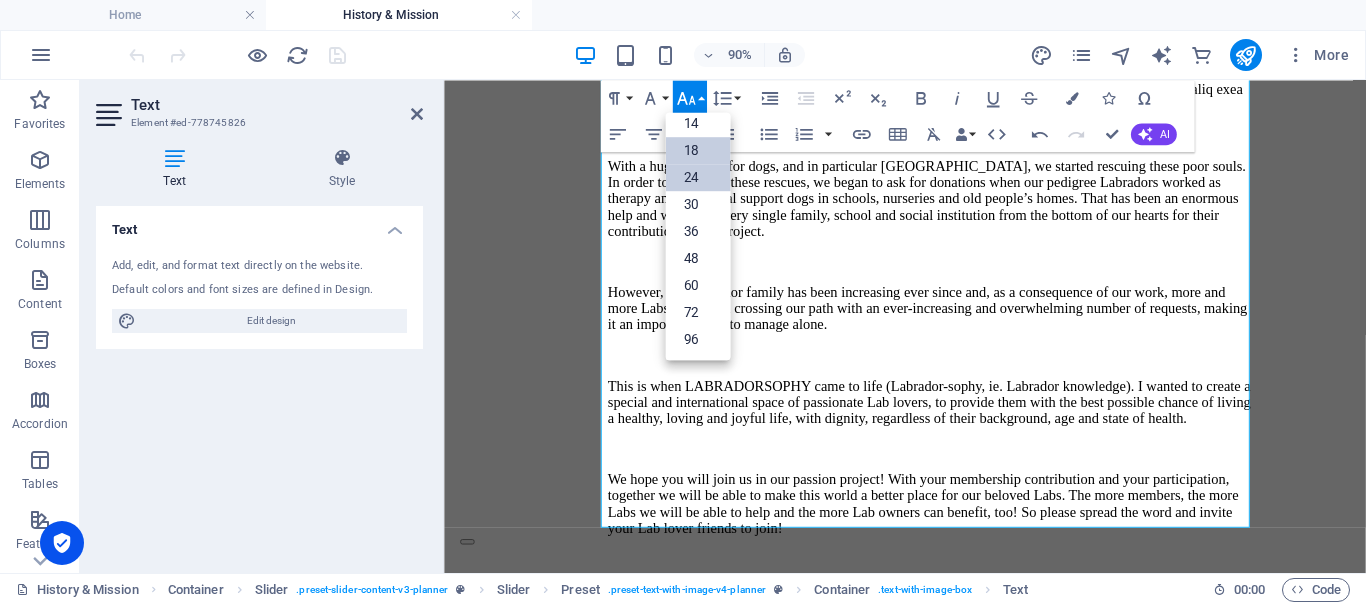 click on "18" at bounding box center [697, 150] 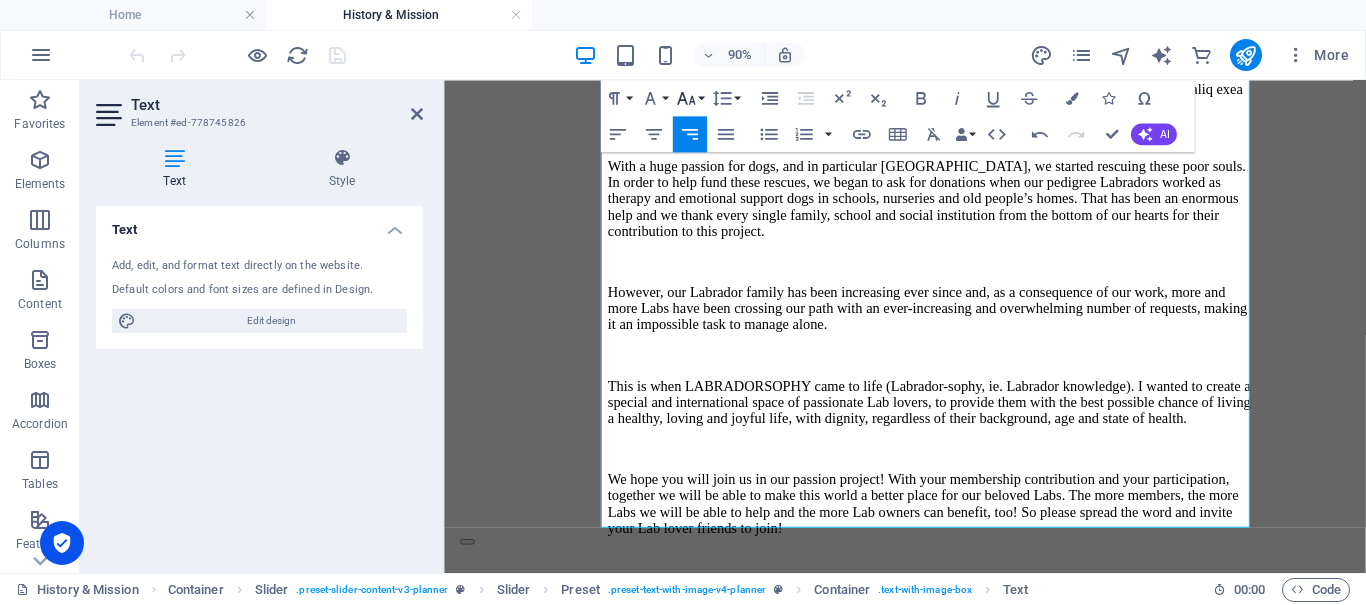 click 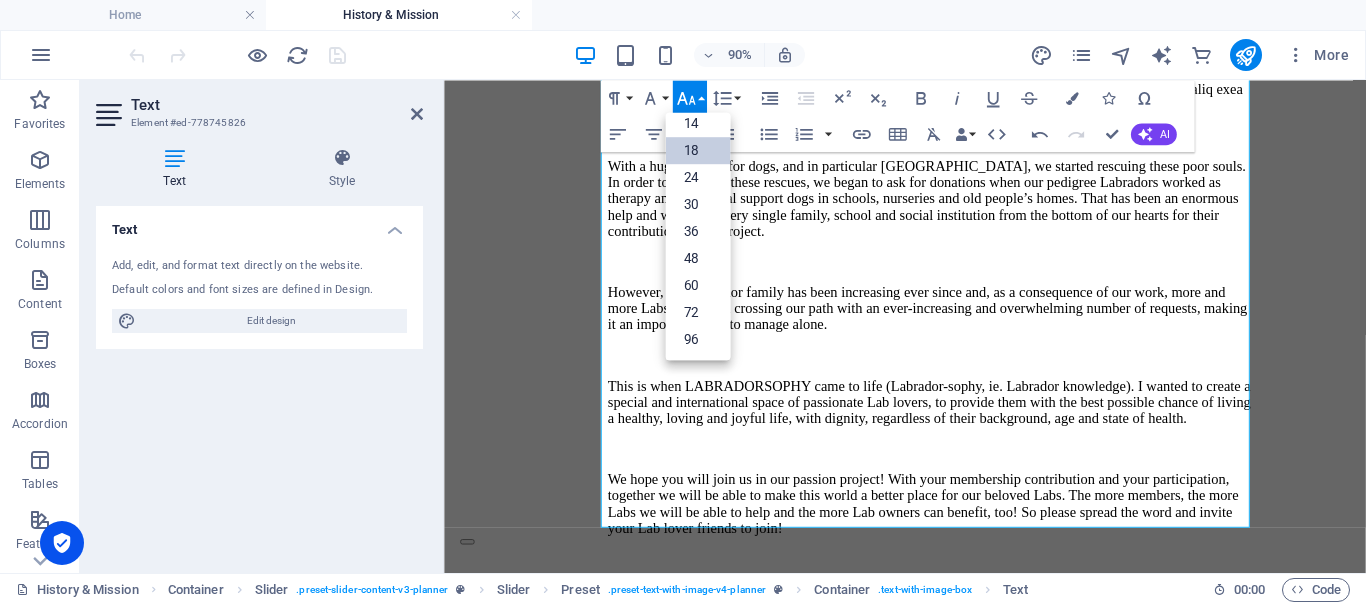 scroll, scrollTop: 161, scrollLeft: 0, axis: vertical 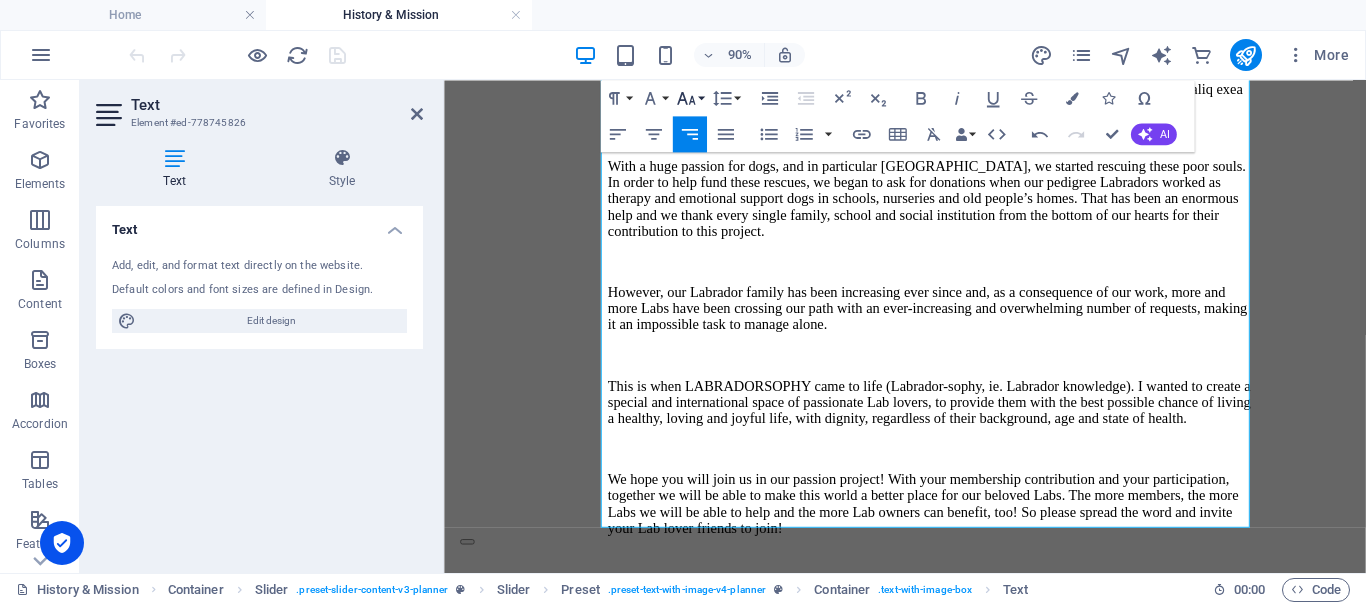 click 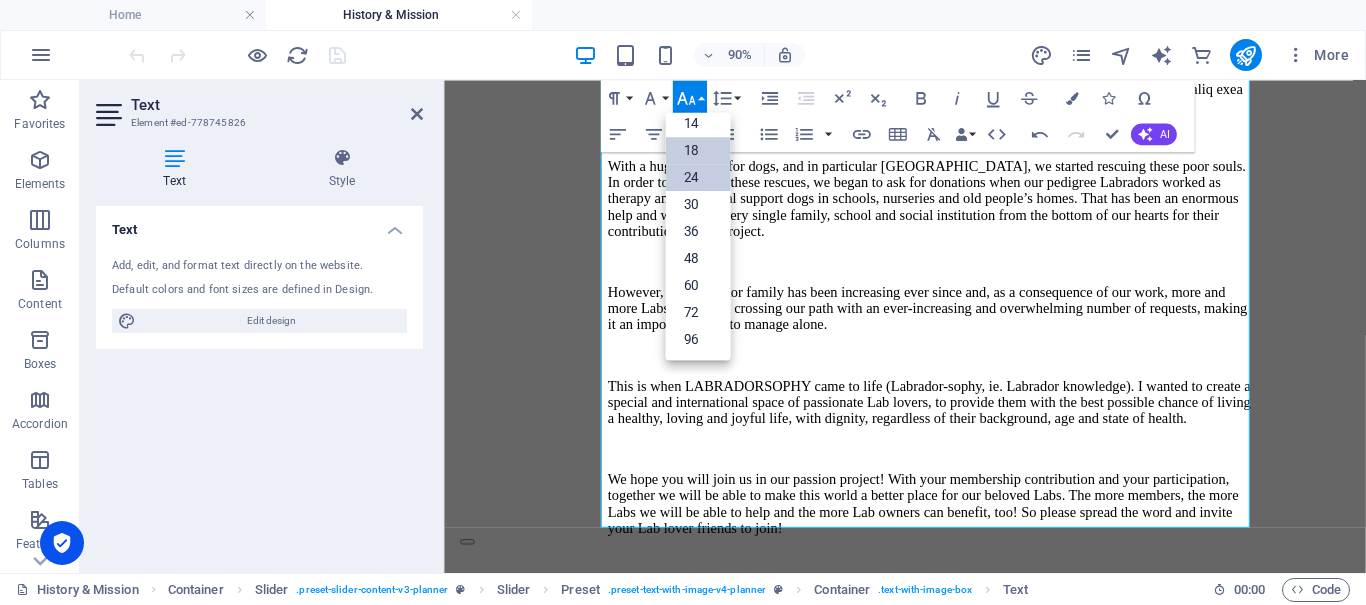 click on "24" at bounding box center (697, 177) 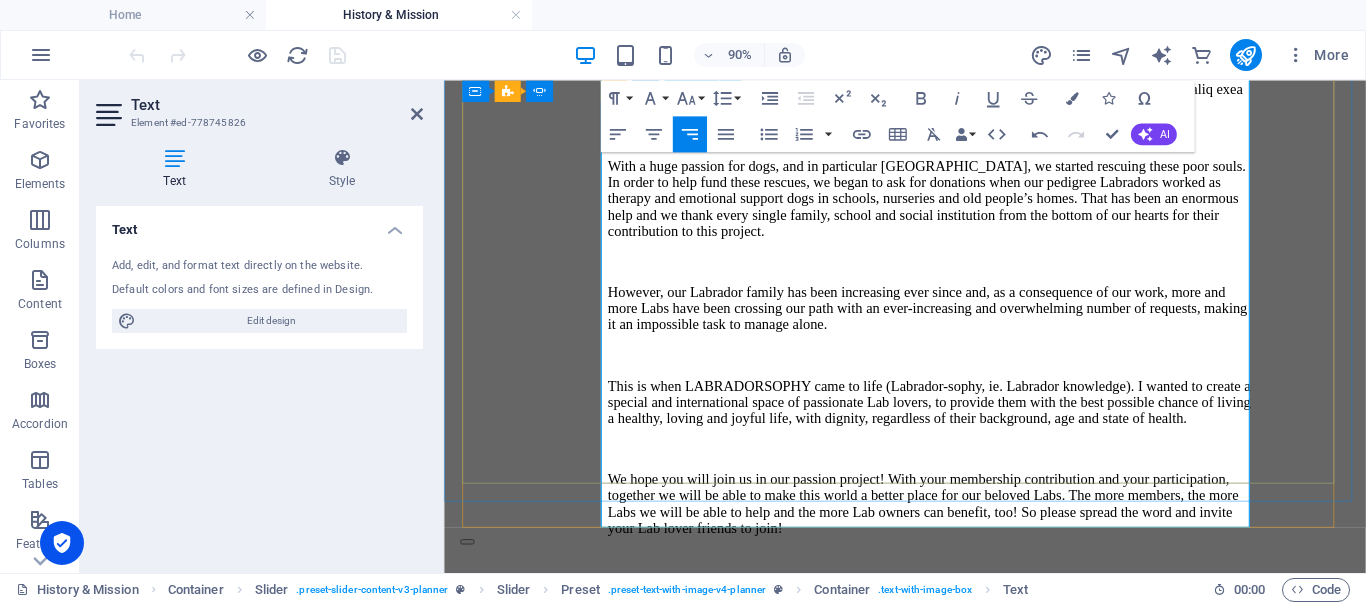 click at bounding box center (986, 490) 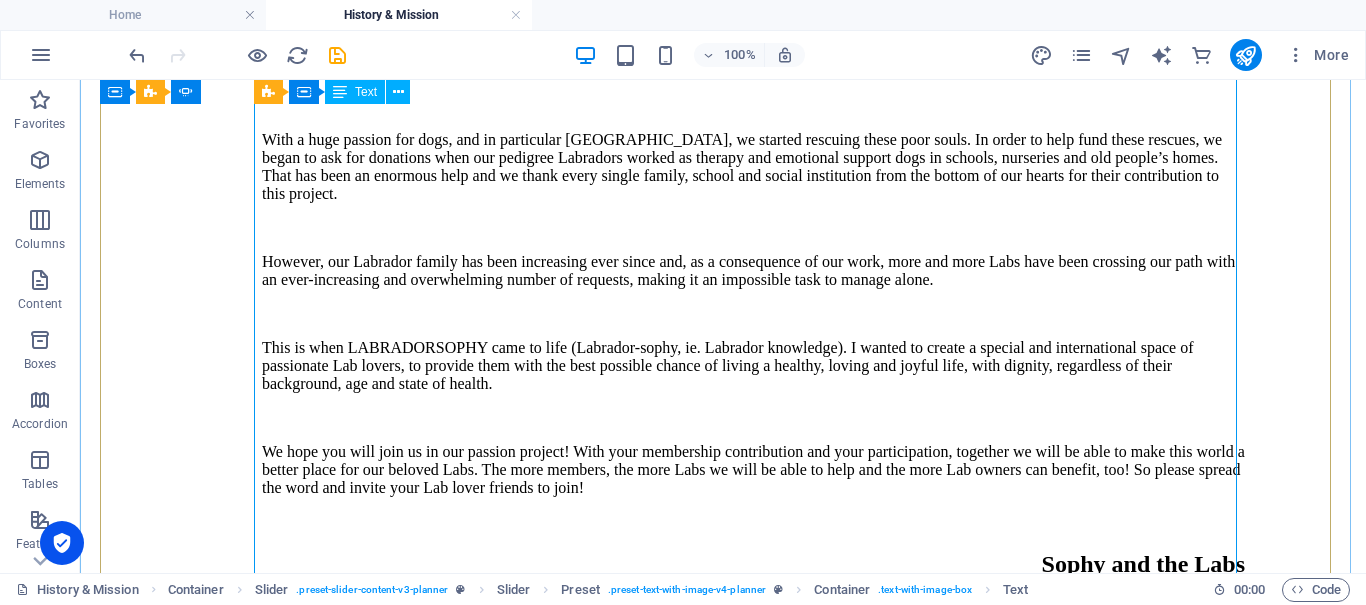 scroll, scrollTop: 1469, scrollLeft: 0, axis: vertical 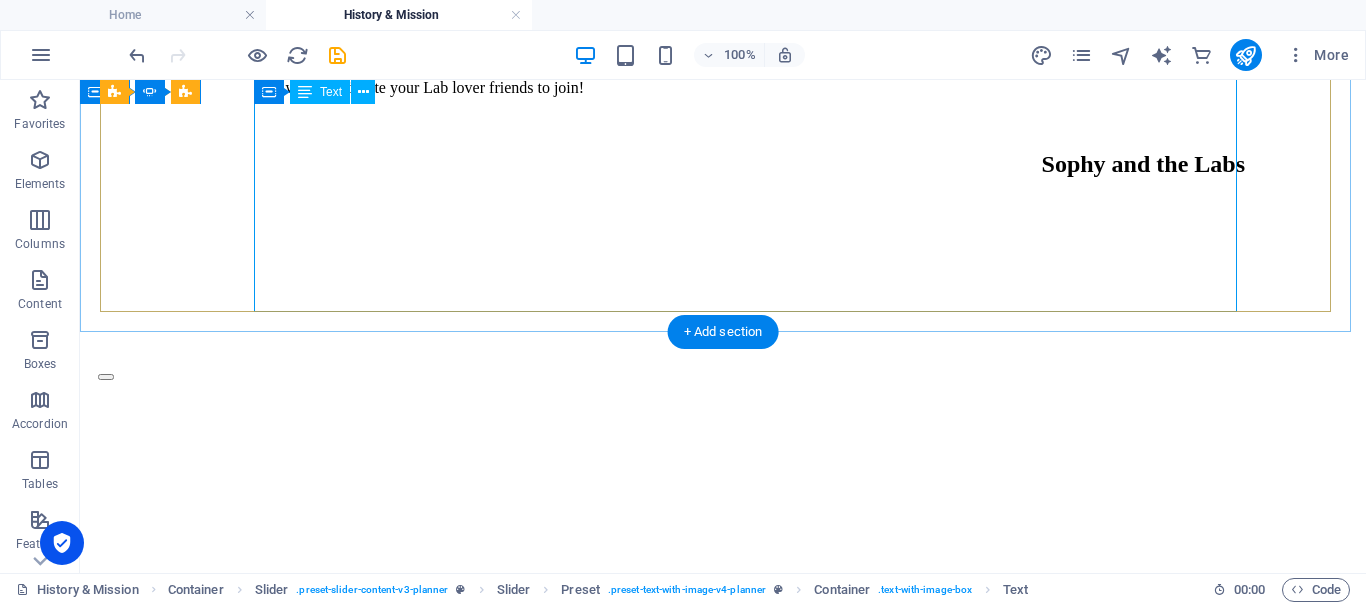 click on "The LABRADORSOPHY Project With a huge passion for dogs, and in particular [GEOGRAPHIC_DATA], we started rescuing these poor souls. In order to help fund these rescues, we began to ask for donations when our pedigree Labradors worked as therapy and emotional support dogs in schools, nurseries and old people’s homes. That has been an enormous help and we thank every single family, school and social institution from the bottom of our hearts for their contribution to this project. However, our Labrador family has been increasing ever since and, as a consequence of our work, more and more Labs have been crossing our path with an ever-increasing and overwhelming number of requests, making it an impossible task to manage alone. Sophy and the Labs" at bounding box center (753, -160) 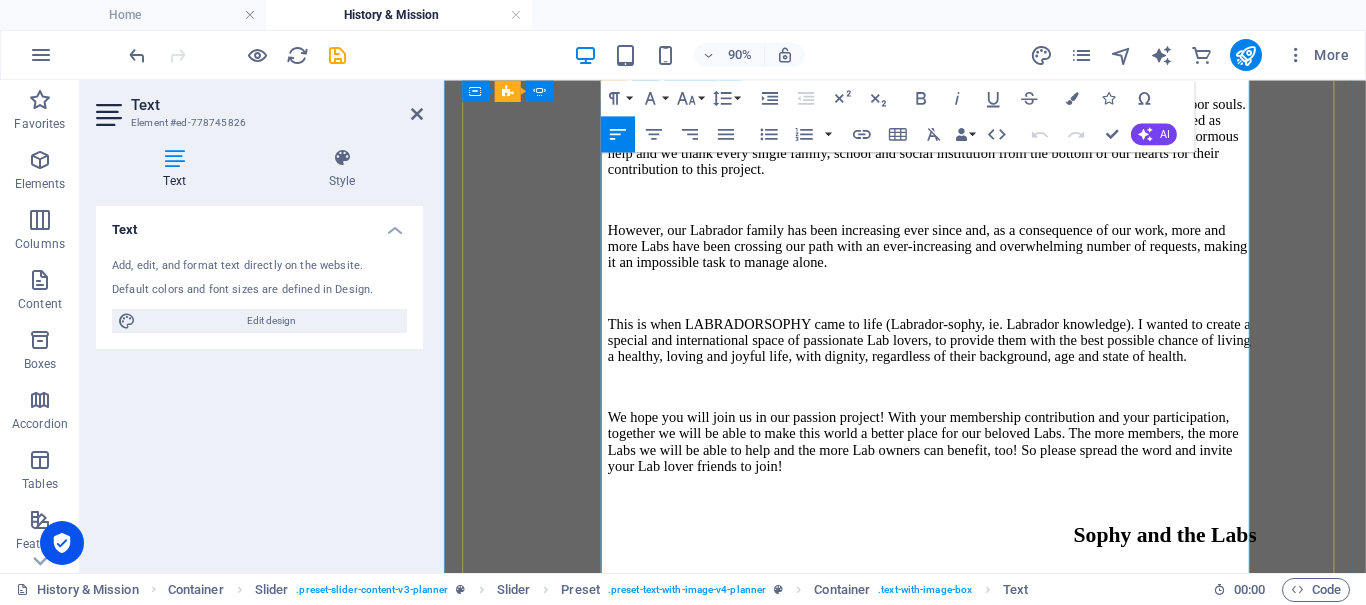 scroll, scrollTop: 1538, scrollLeft: 0, axis: vertical 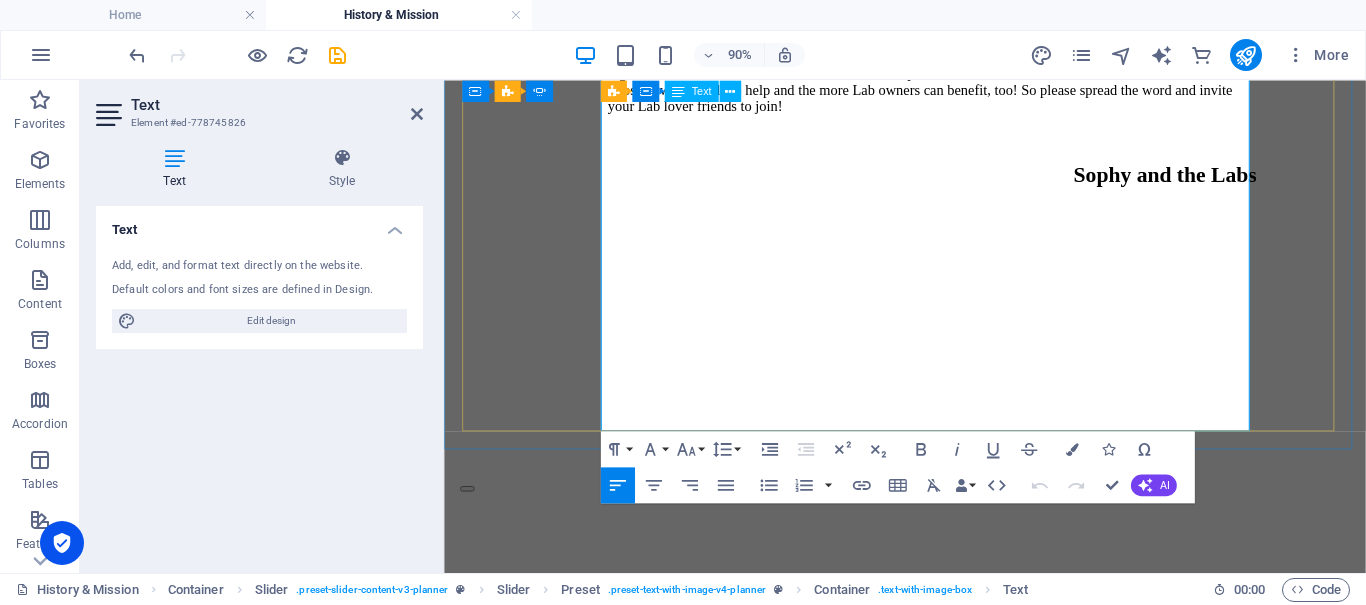 click on "We hope you will join us in our passion project! With your membership contribution and your participation, together we will be able to make this world a better place for our beloved Labs. The more members, the more Labs we will be able to help and the more Lab owners can benefit, too! So please spread the word and invite your Lab lover friends to join!" at bounding box center (986, 82) 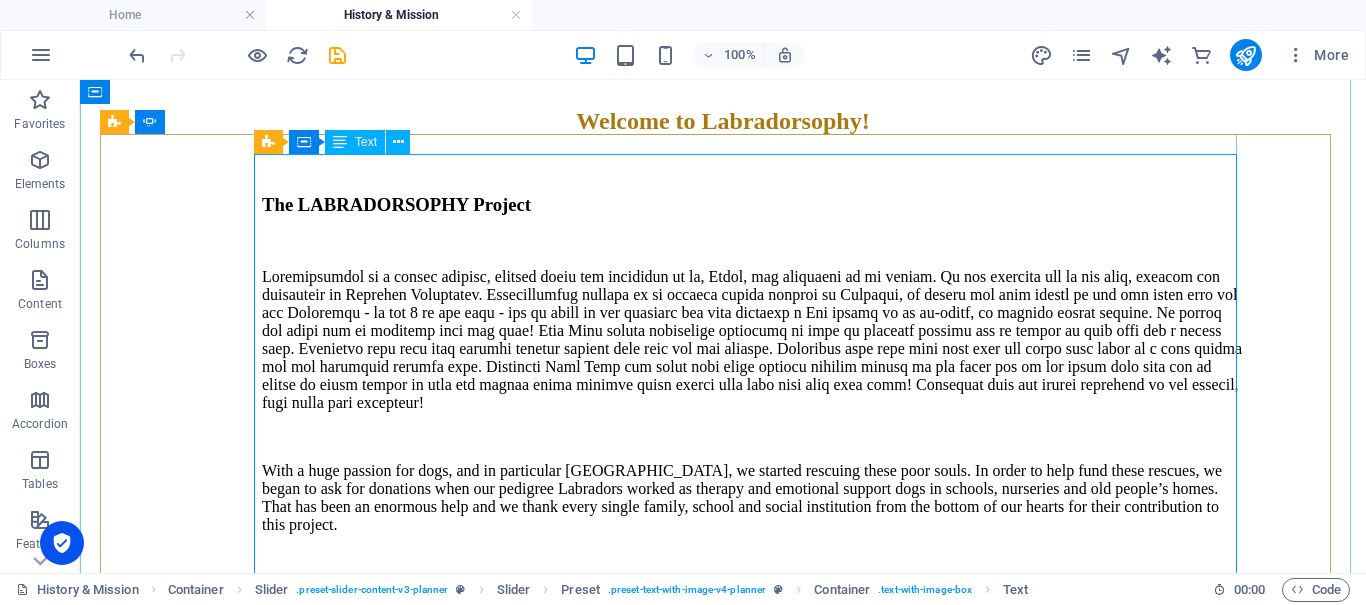 scroll, scrollTop: 538, scrollLeft: 0, axis: vertical 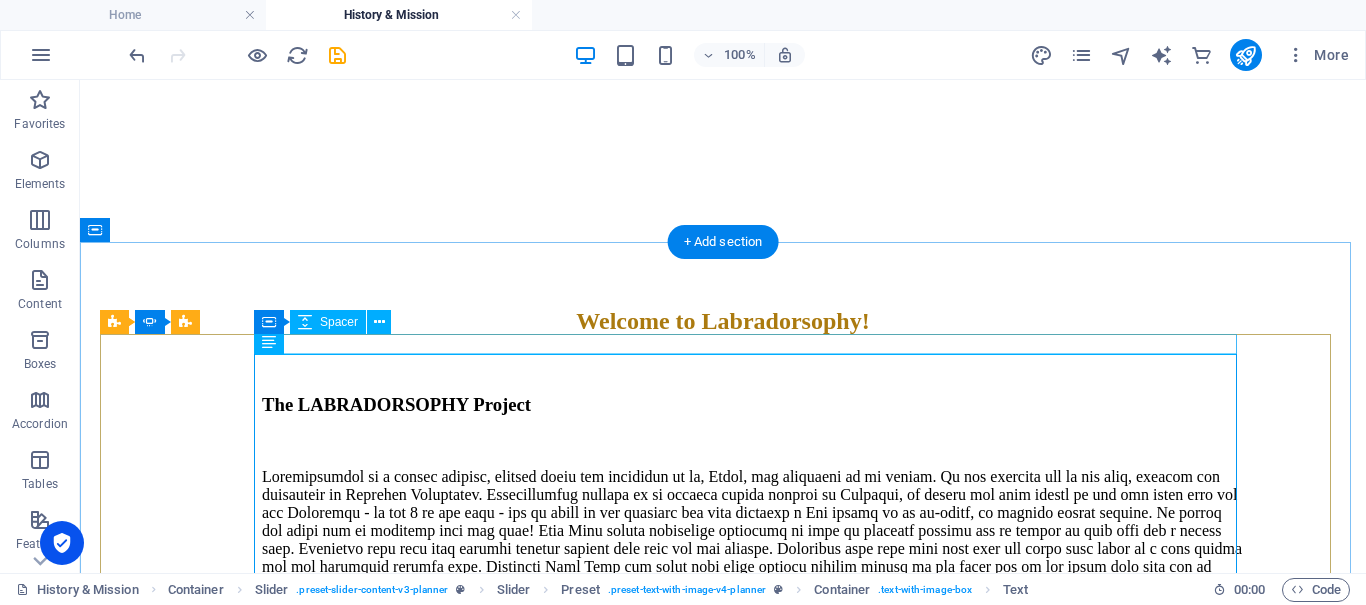 click at bounding box center (753, 365) 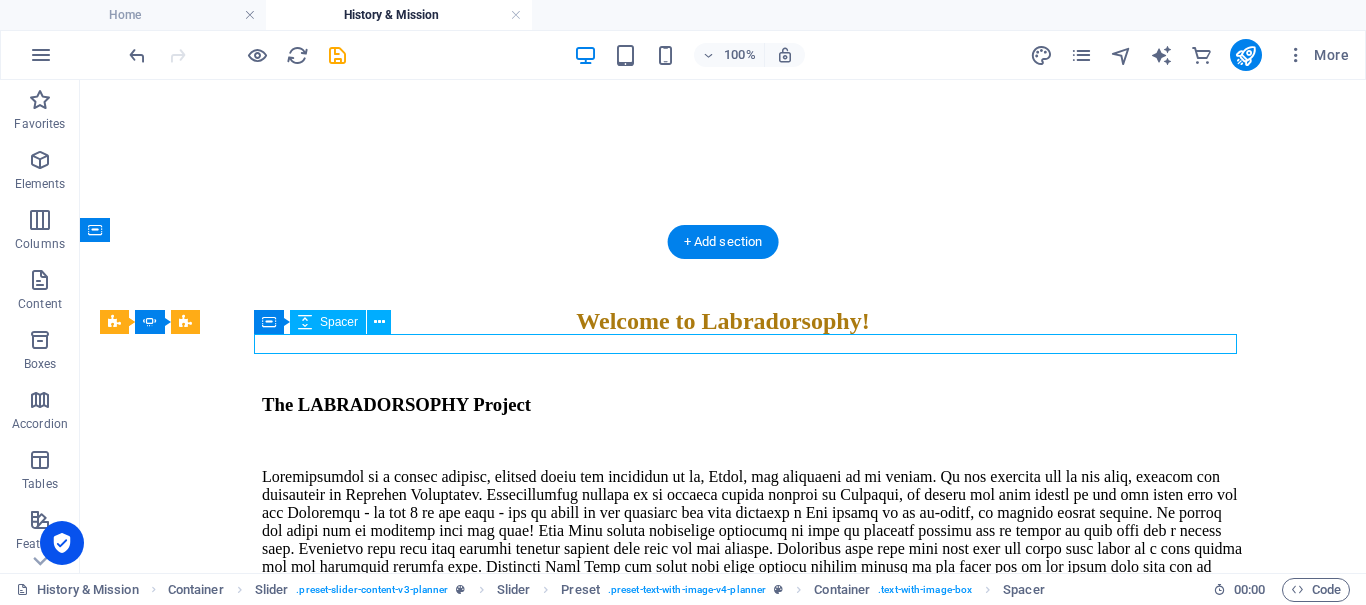 click at bounding box center [753, 365] 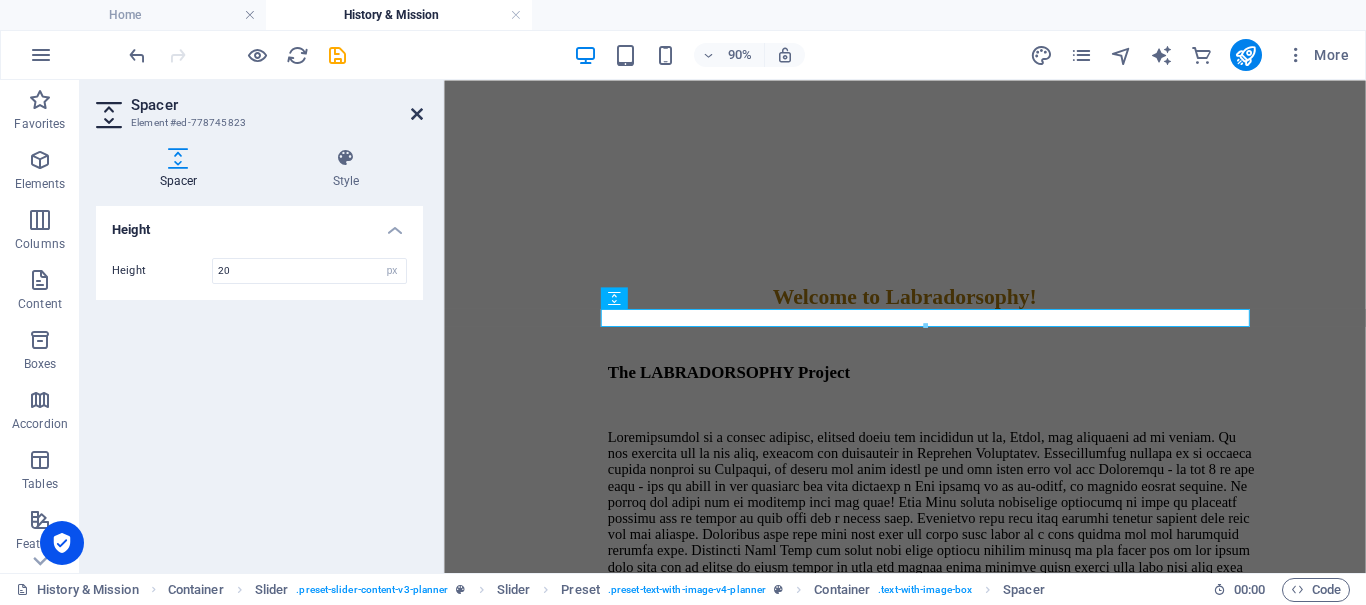 drag, startPoint x: 418, startPoint y: 114, endPoint x: 350, endPoint y: 67, distance: 82.661964 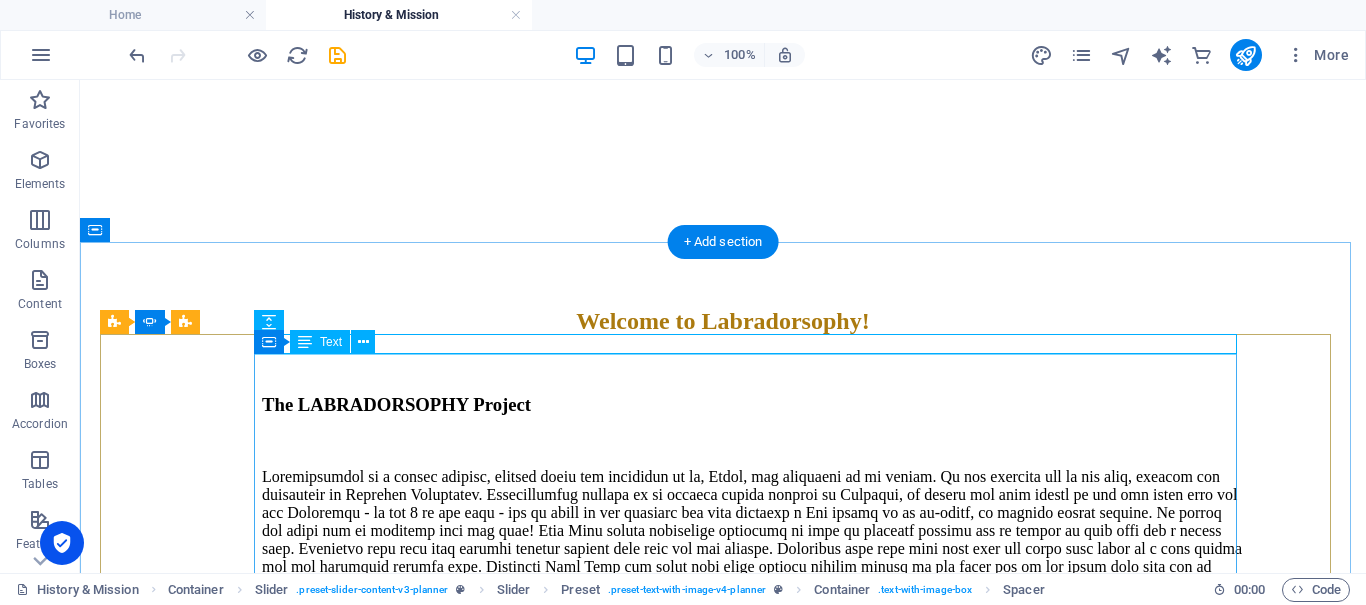 click on "The LABRADORSOPHY Project With a huge passion for dogs, and in particular [GEOGRAPHIC_DATA], we started rescuing these poor souls. In order to help fund these rescues, we began to ask for donations when our pedigree Labradors worked as therapy and emotional support dogs in schools, nurseries and old people’s homes. That has been an enormous help and we thank every single family, school and social institution from the bottom of our hearts for their contribution to this project. However, our Labrador family has been increasing ever since and, as a consequence of our work, more and more Labs have been crossing our path with an ever-increasing and overwhelming number of requests, making it an impossible task to manage alone. Sophy and the Labs" at bounding box center (753, 754) 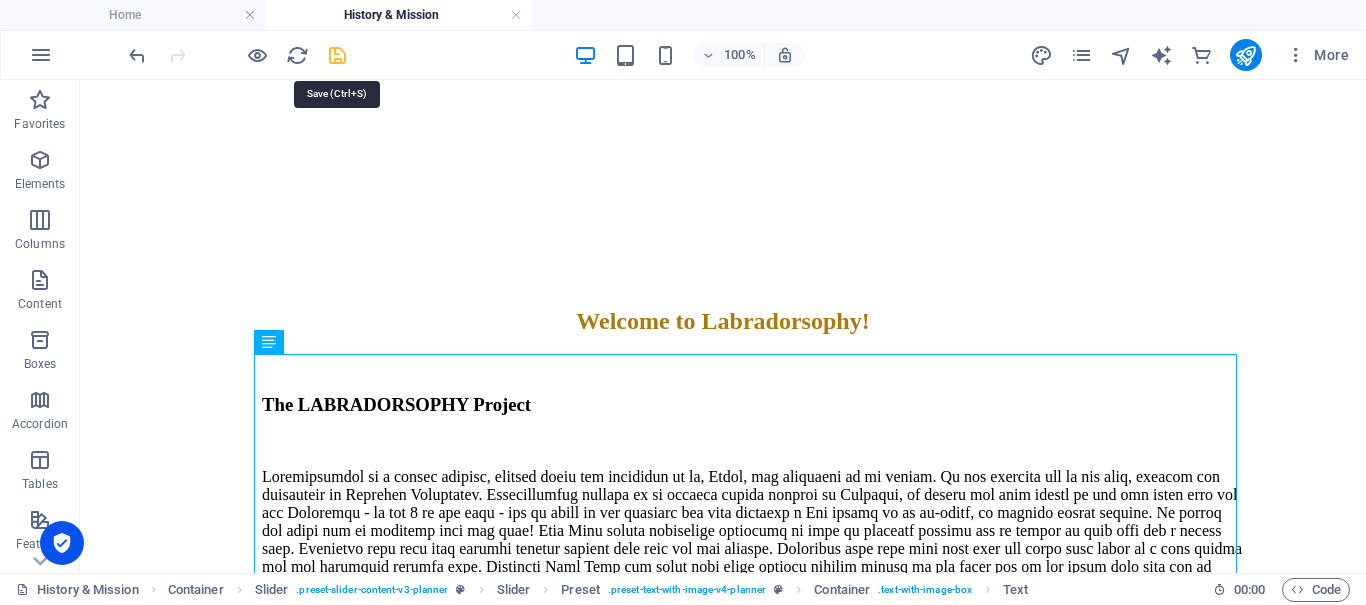 click at bounding box center [337, 55] 